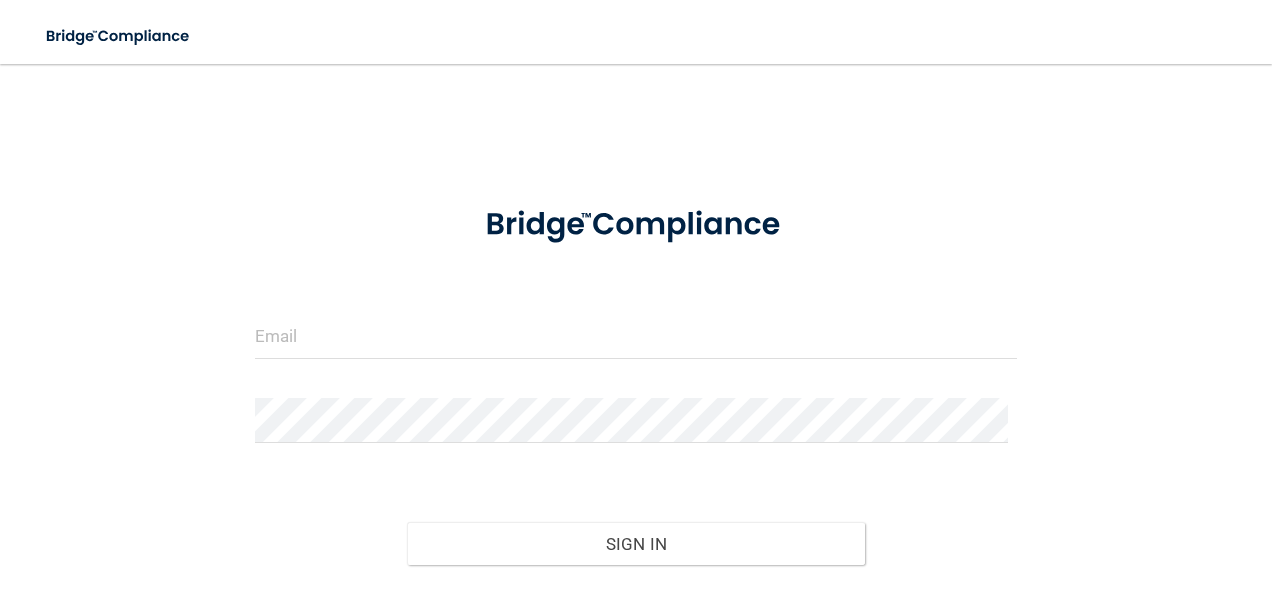 scroll, scrollTop: 0, scrollLeft: 0, axis: both 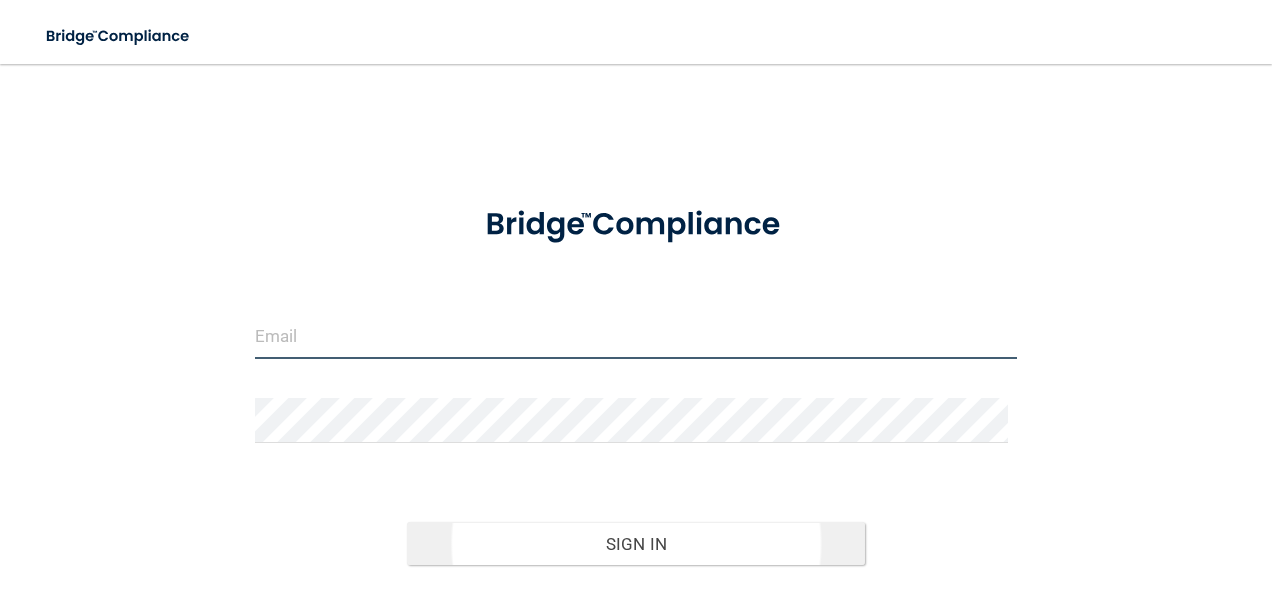 type on "tularebilling@valleyindustrialmed.com" 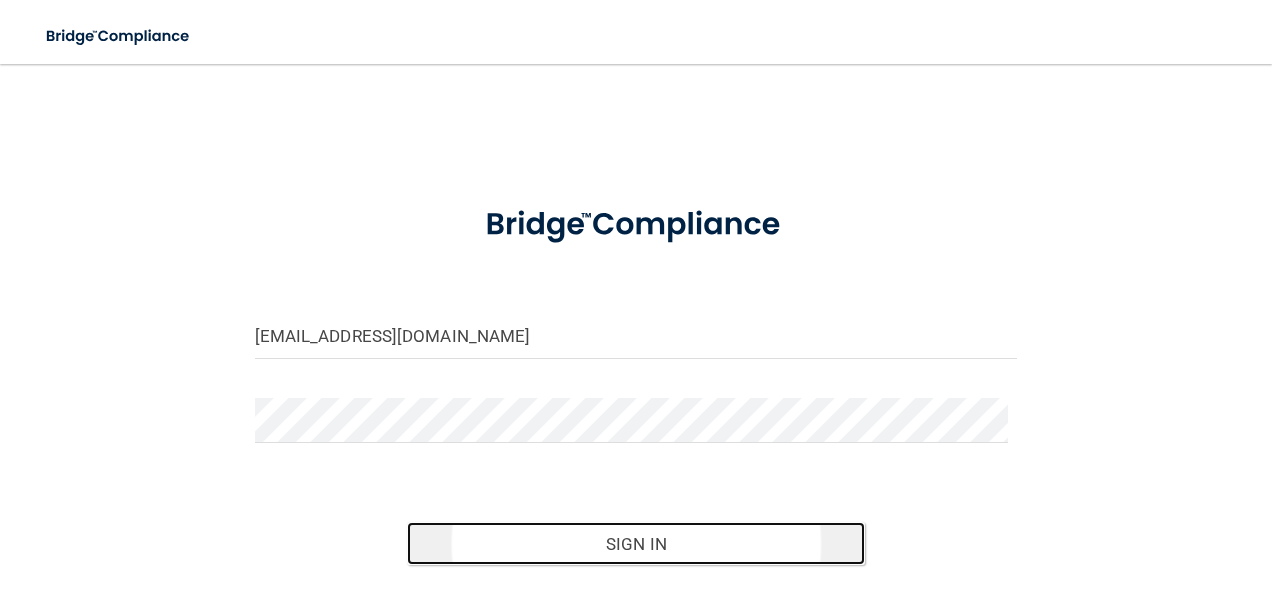 click on "Sign In" at bounding box center [636, 544] 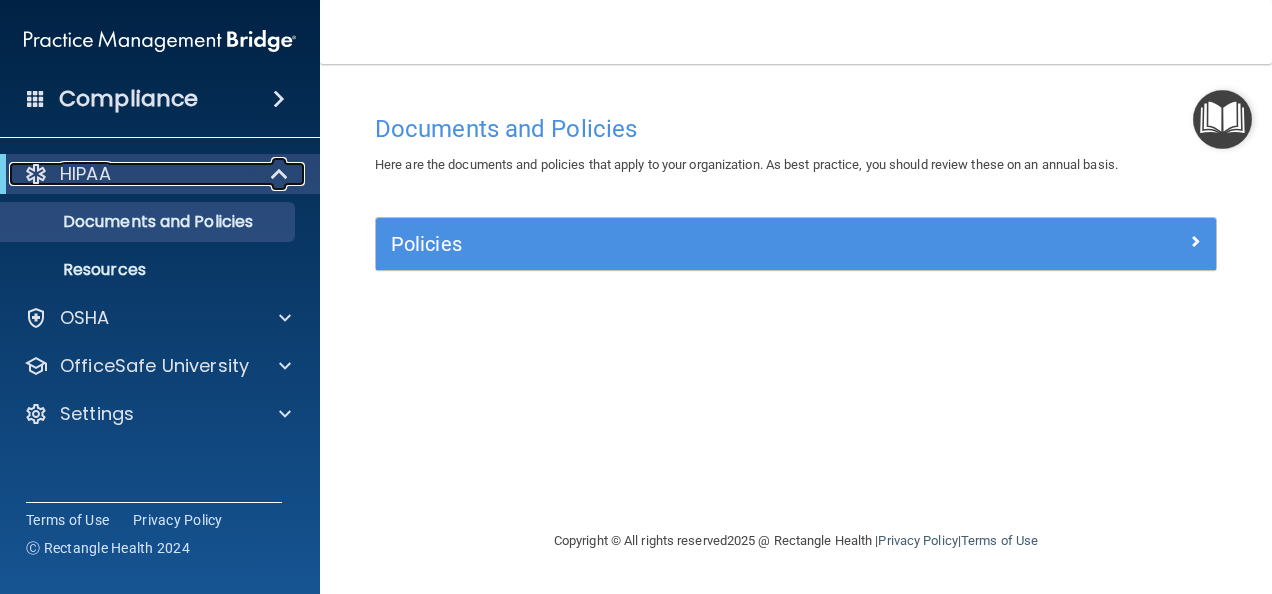click at bounding box center [281, 174] 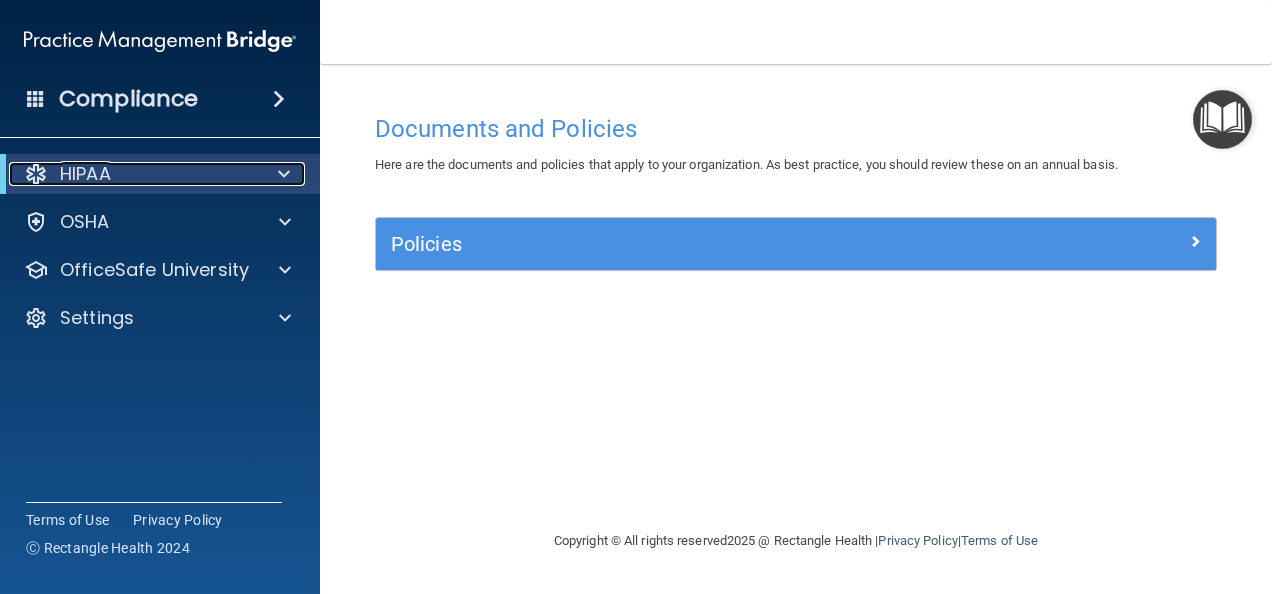 click at bounding box center (284, 174) 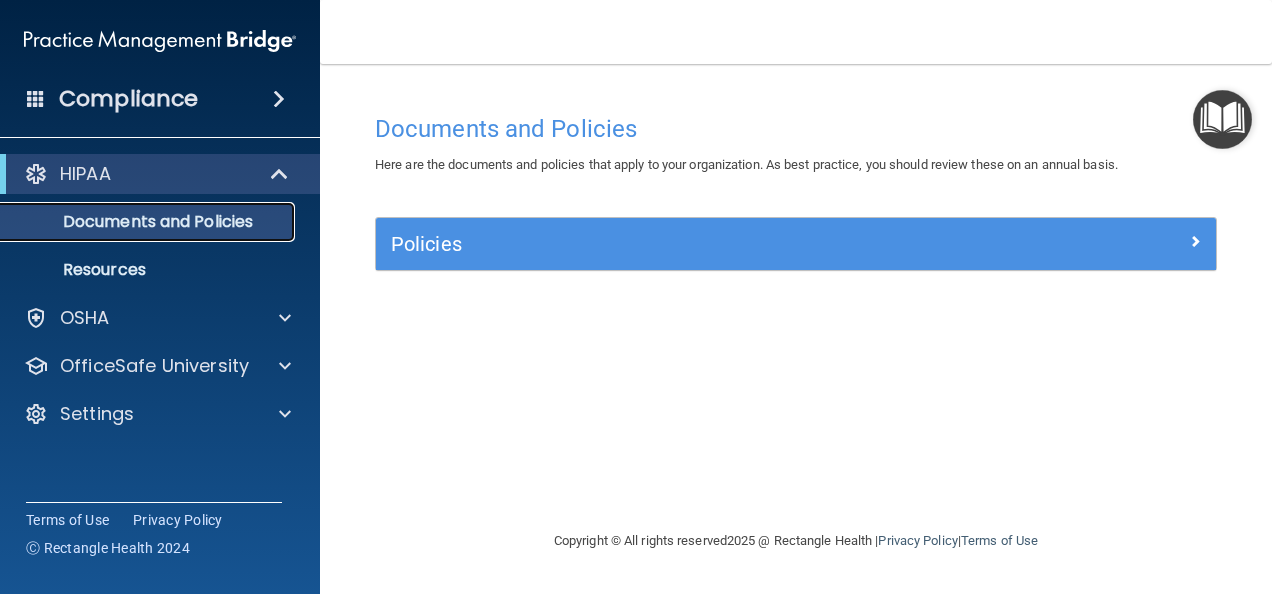 click on "Documents and Policies" at bounding box center [149, 222] 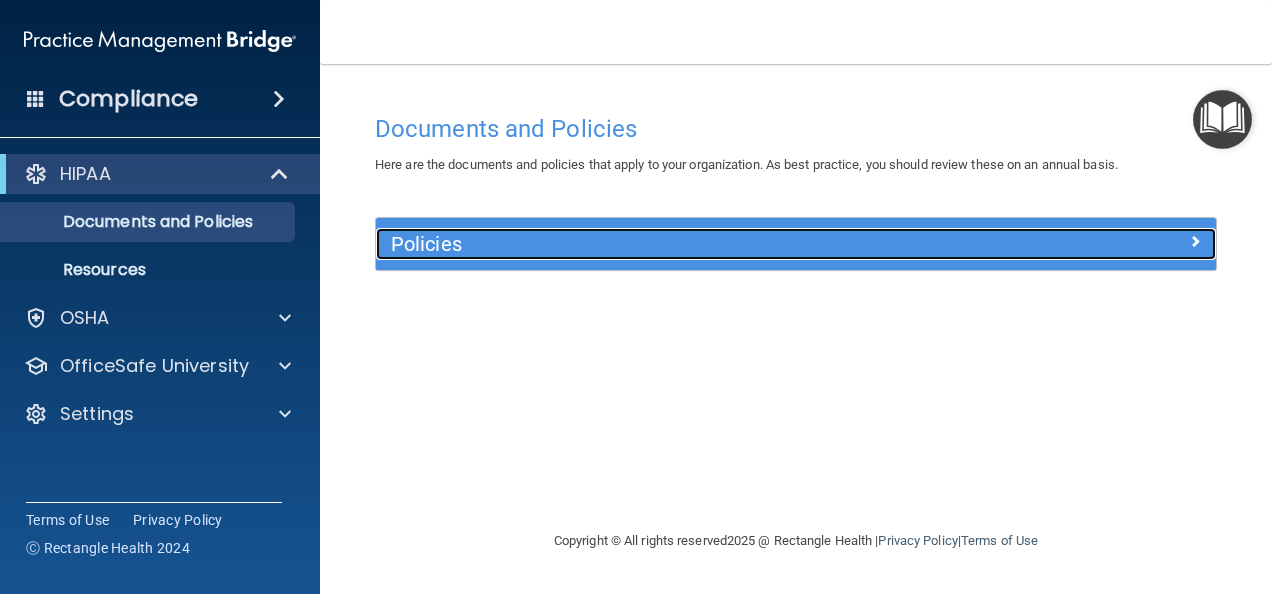 click at bounding box center [1195, 241] 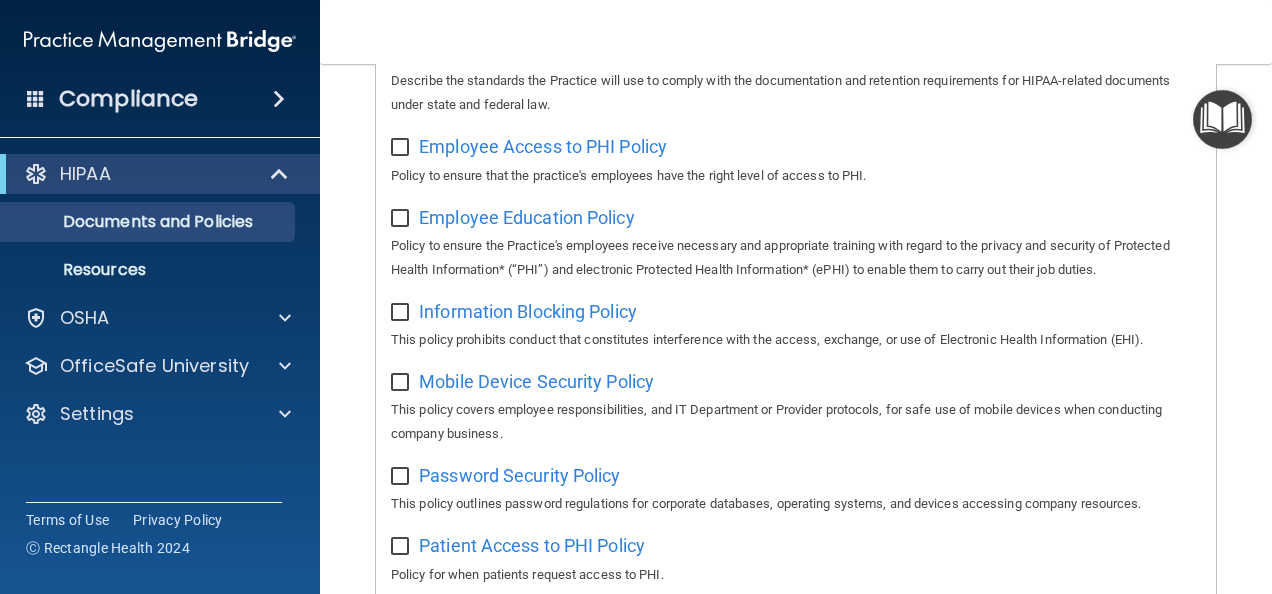 scroll, scrollTop: 600, scrollLeft: 0, axis: vertical 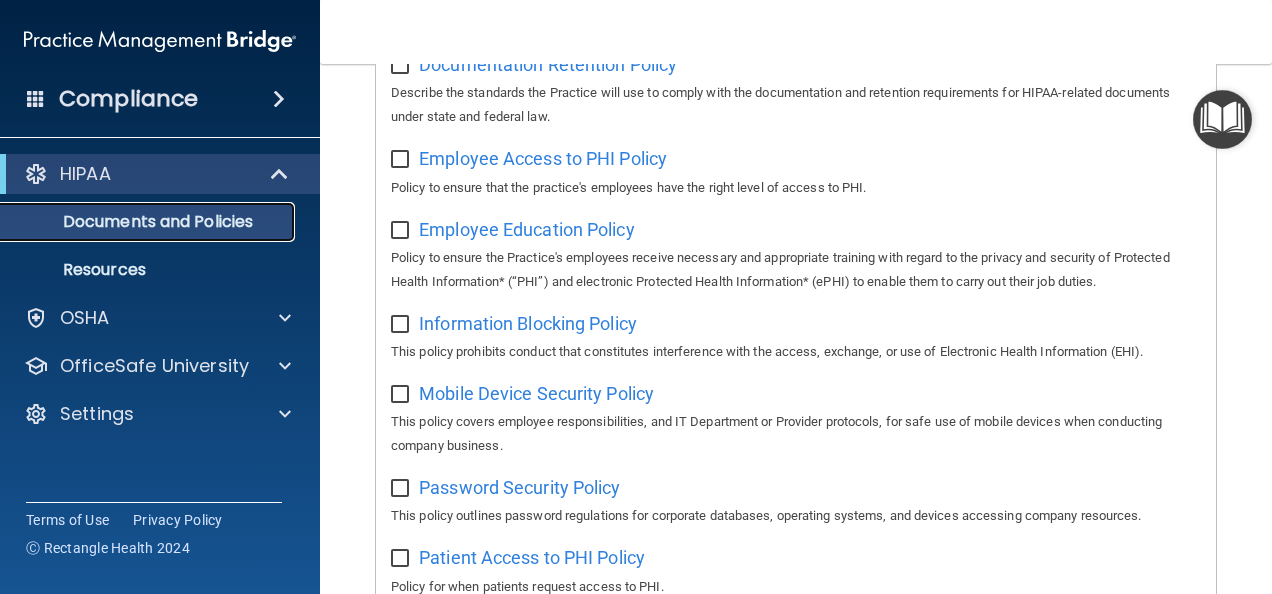 click on "Documents and Policies" at bounding box center (149, 222) 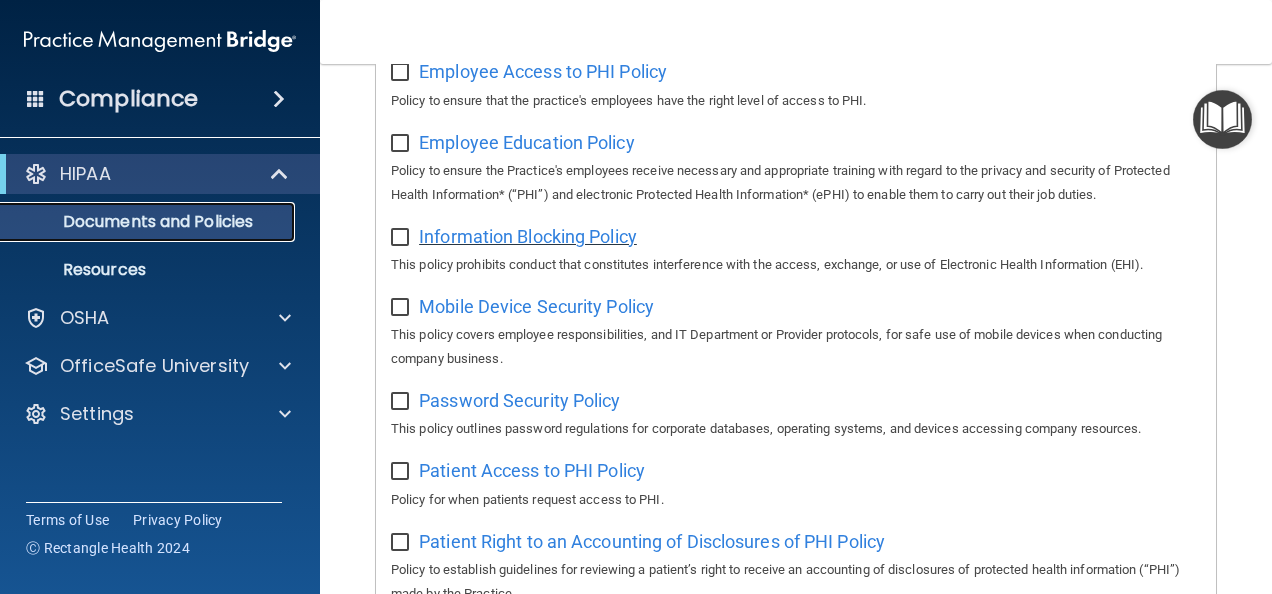 scroll, scrollTop: 700, scrollLeft: 0, axis: vertical 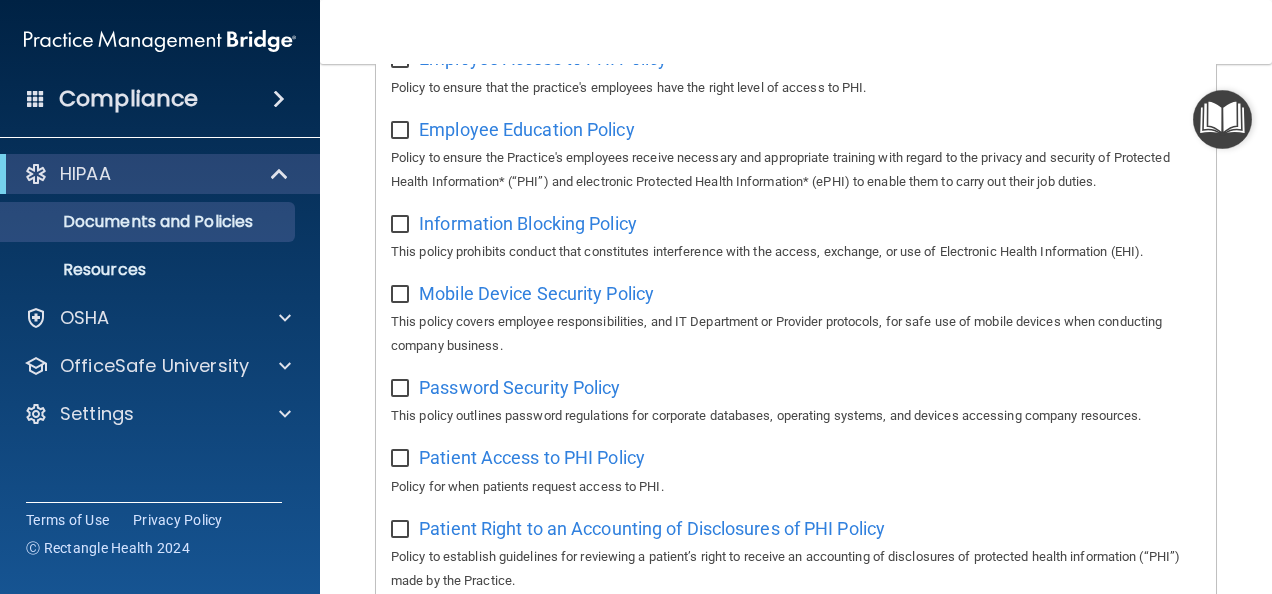 click at bounding box center (279, 99) 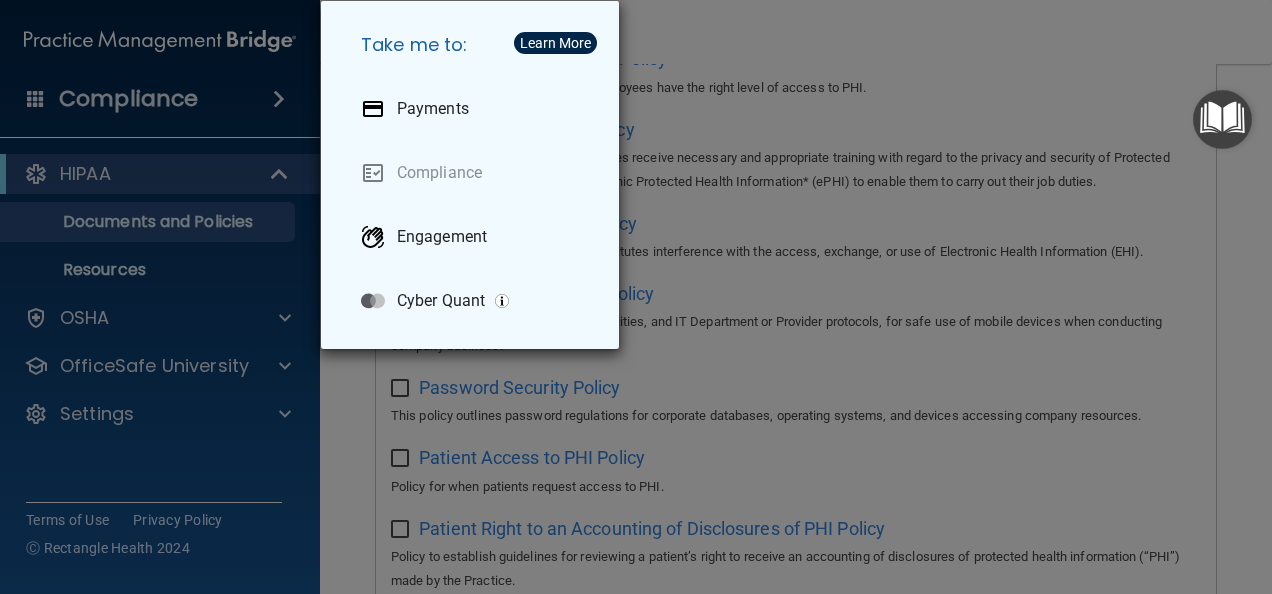 click on "Take me to:             Payments                   Compliance                     Engagement                     Cyber Quant" at bounding box center (636, 297) 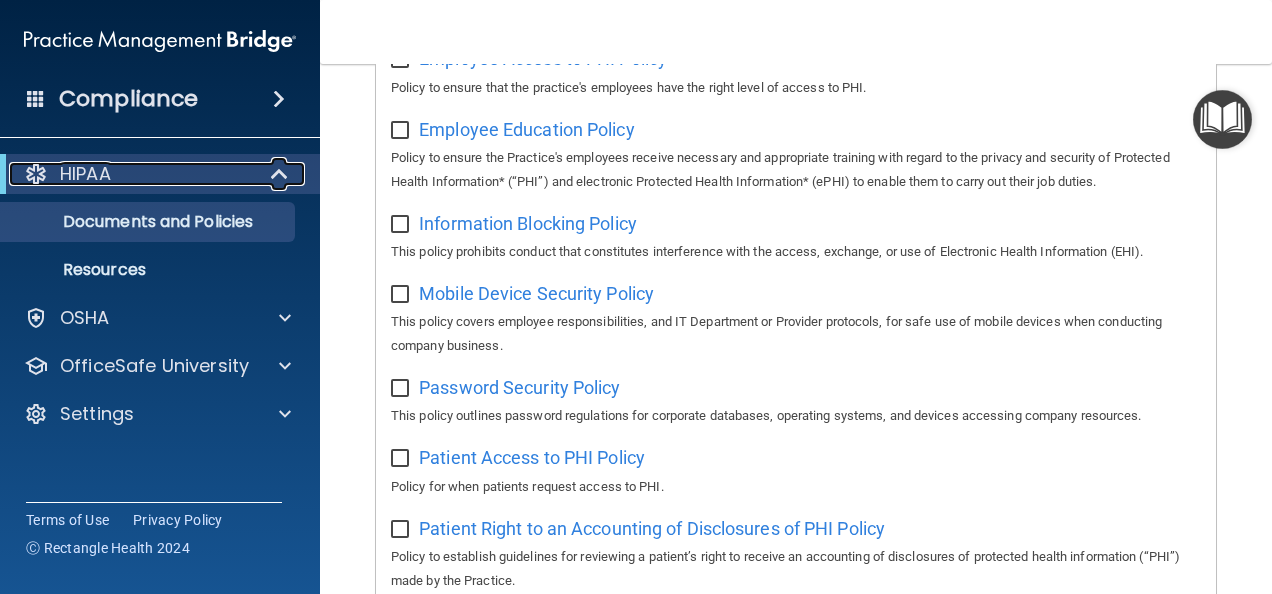 click at bounding box center [281, 174] 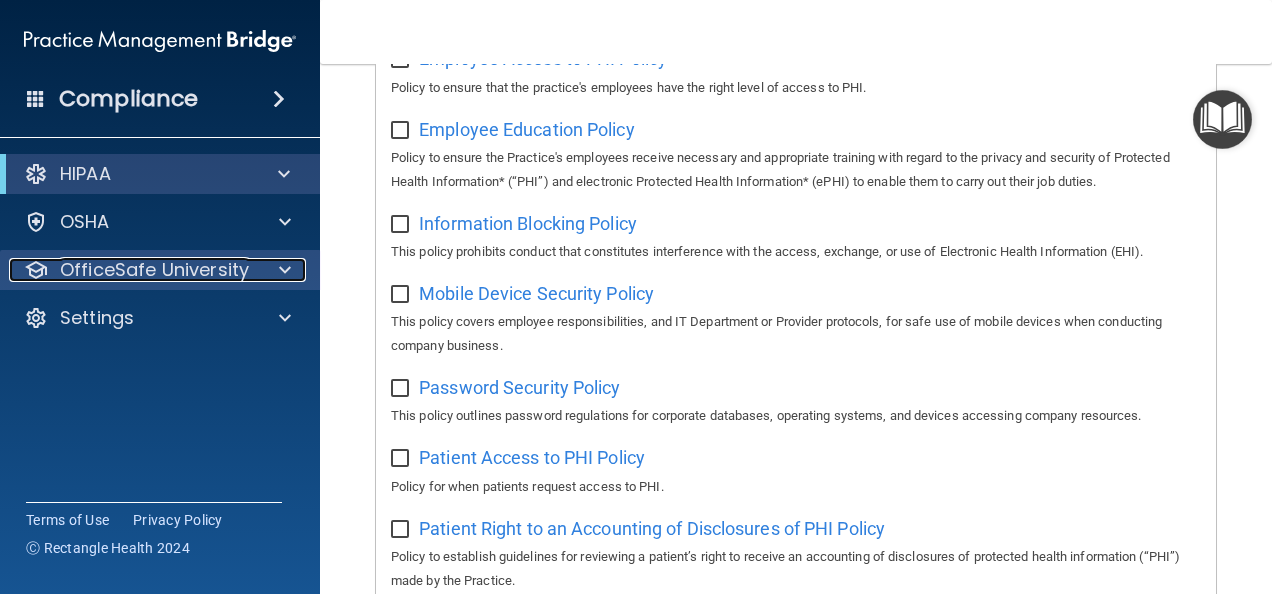 click at bounding box center (285, 270) 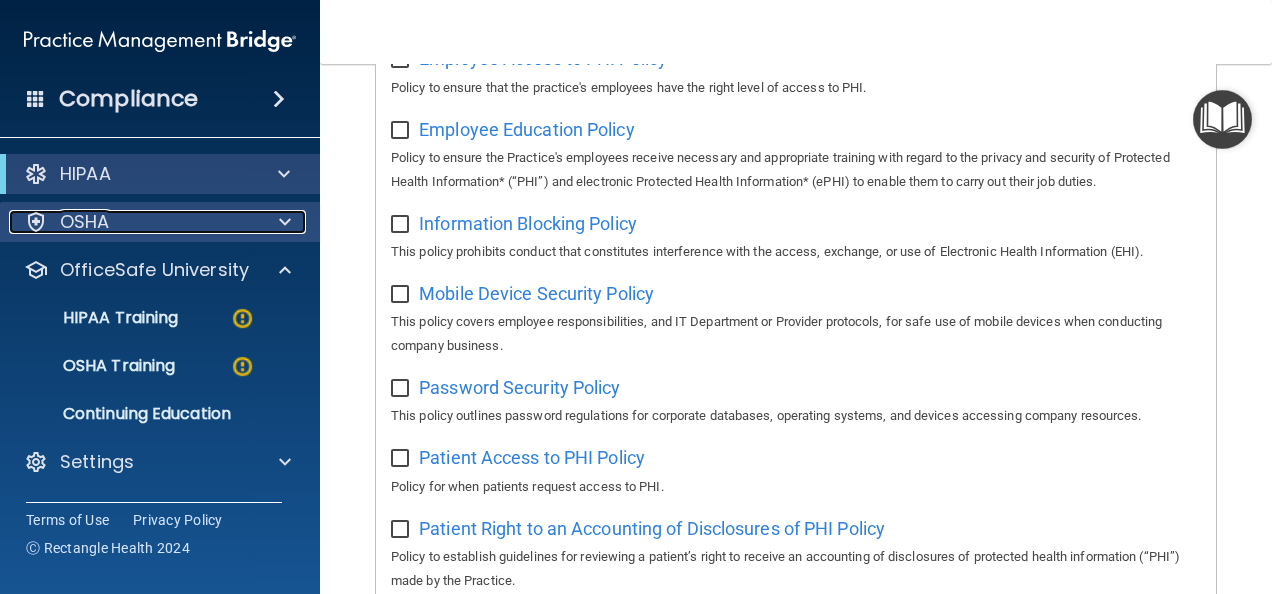 click at bounding box center (285, 222) 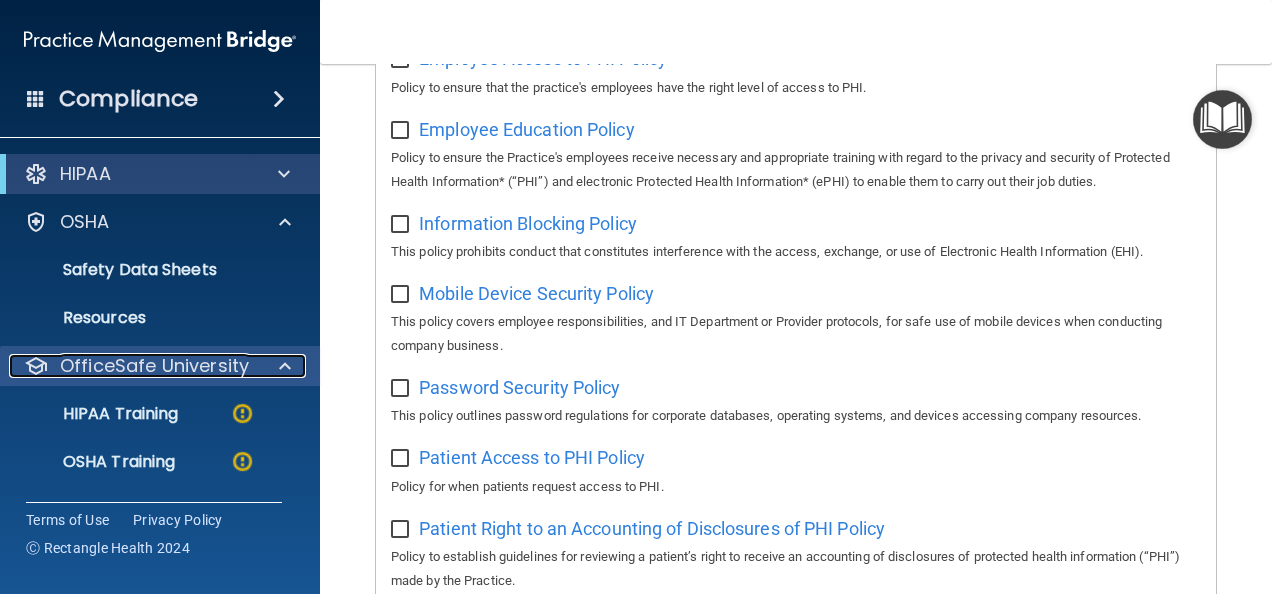 click at bounding box center [285, 366] 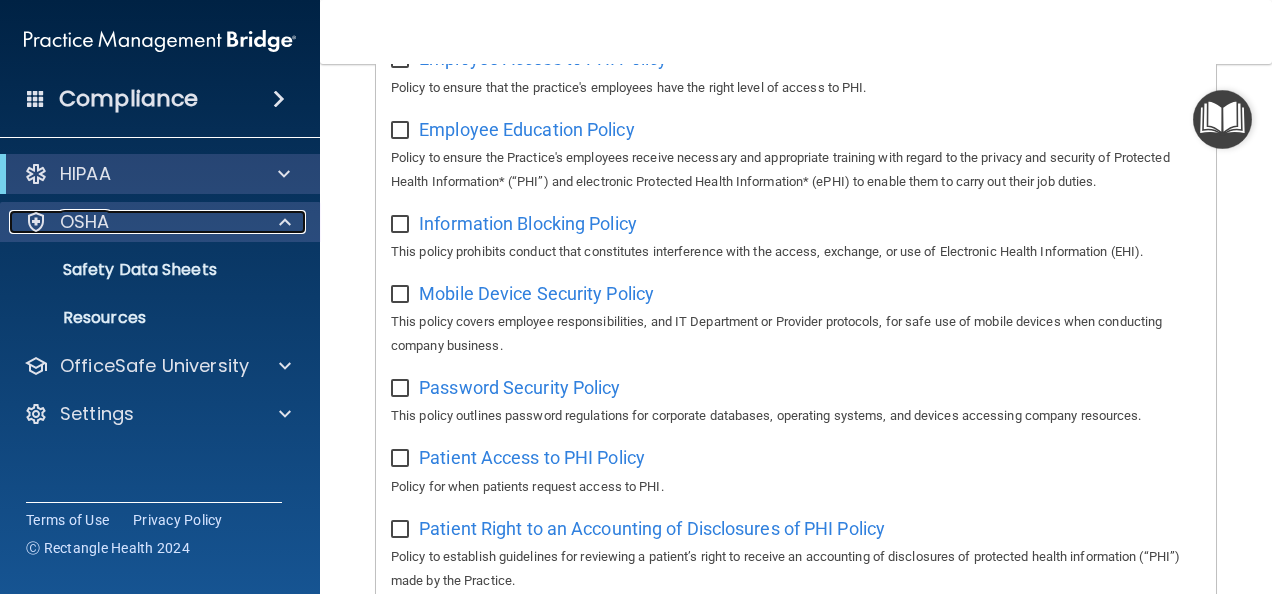 click at bounding box center (285, 222) 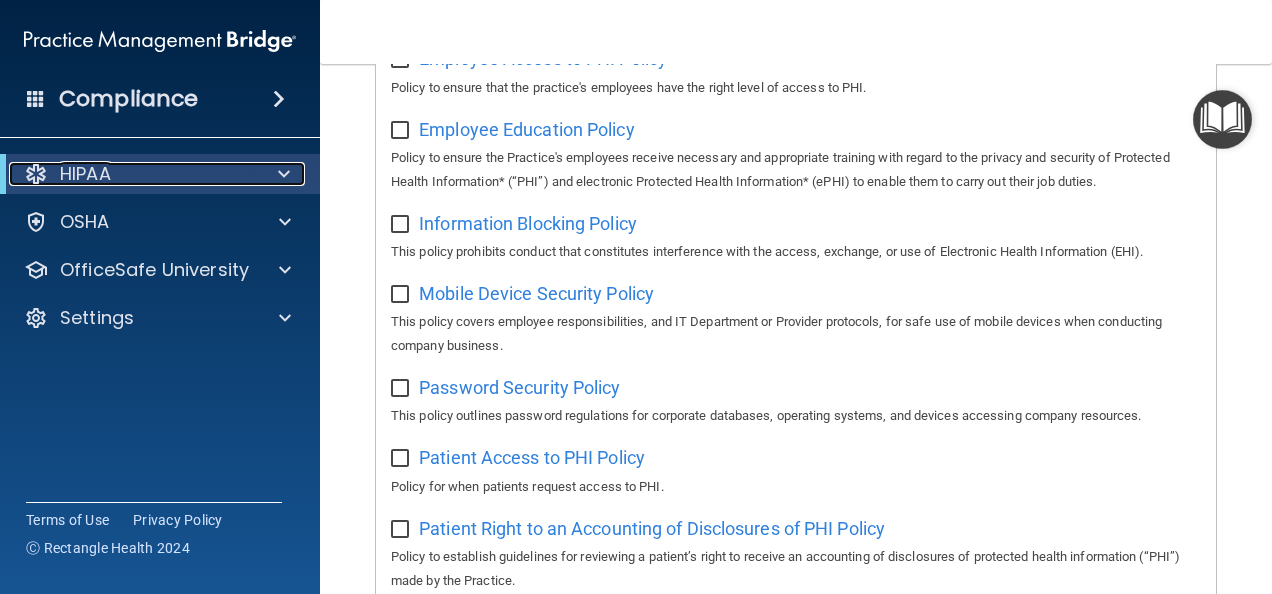 click at bounding box center (284, 174) 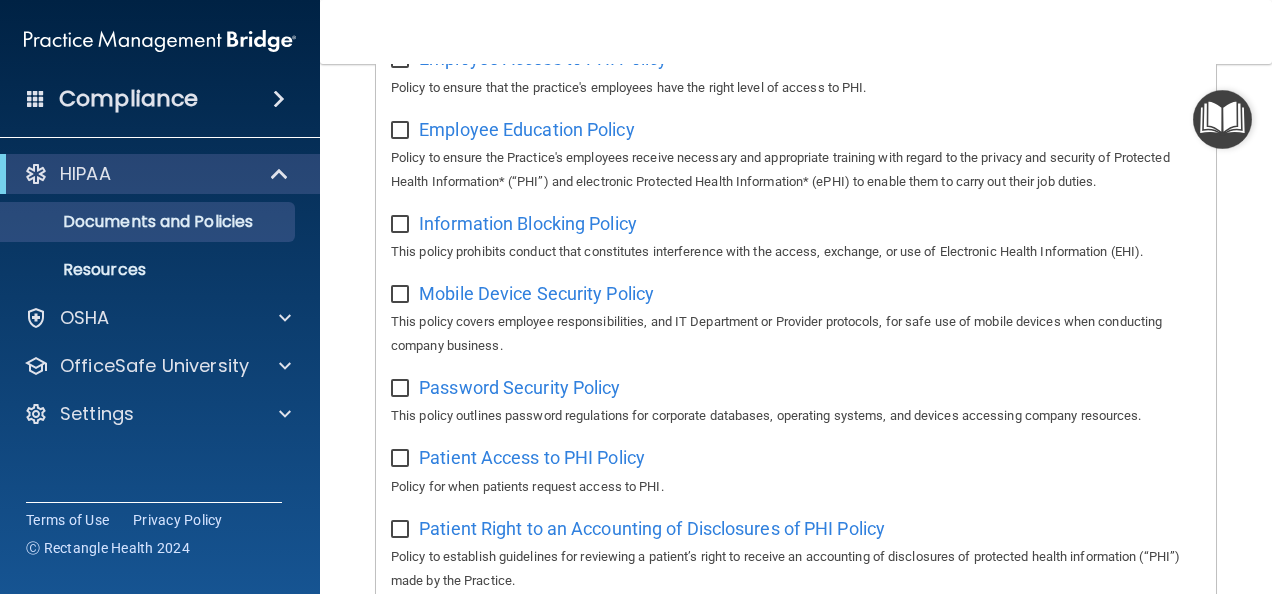 click at bounding box center (402, 131) 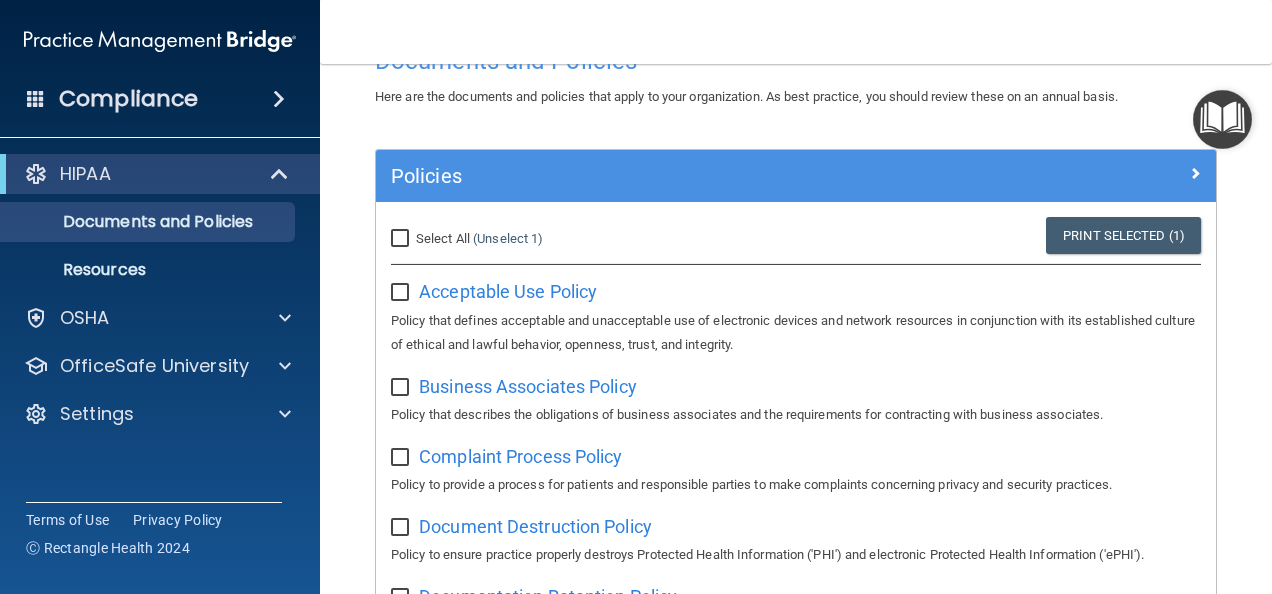 scroll, scrollTop: 200, scrollLeft: 0, axis: vertical 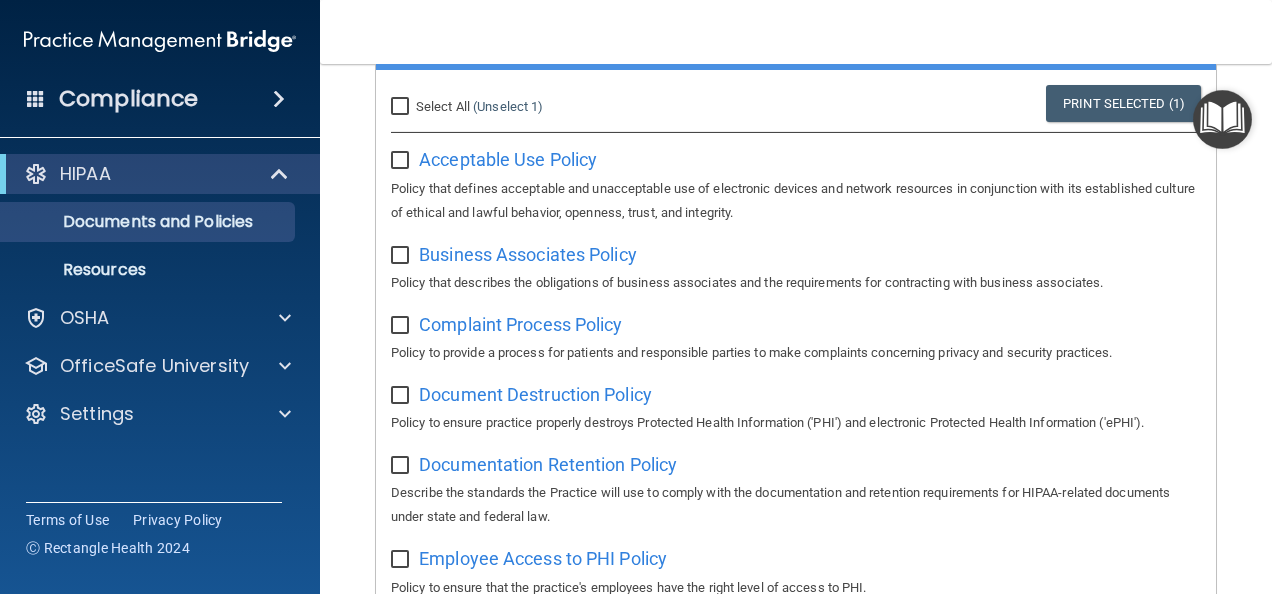 click on "Select All   (Unselect 1)    Unselect All" at bounding box center [402, 107] 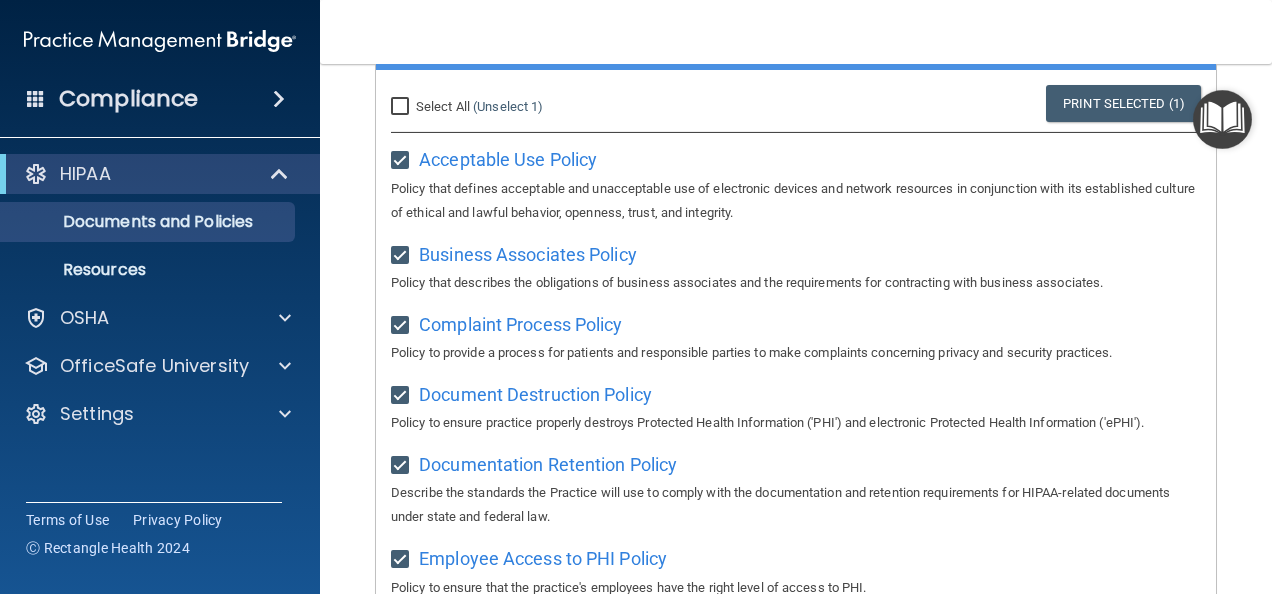 checkbox on "true" 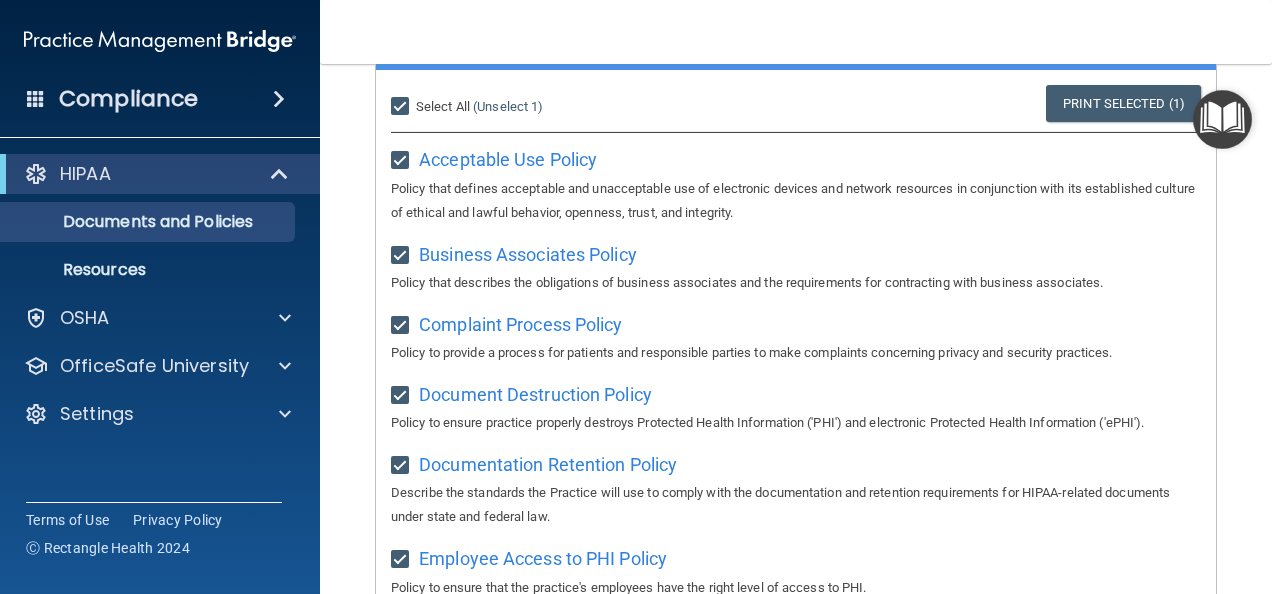 checkbox on "true" 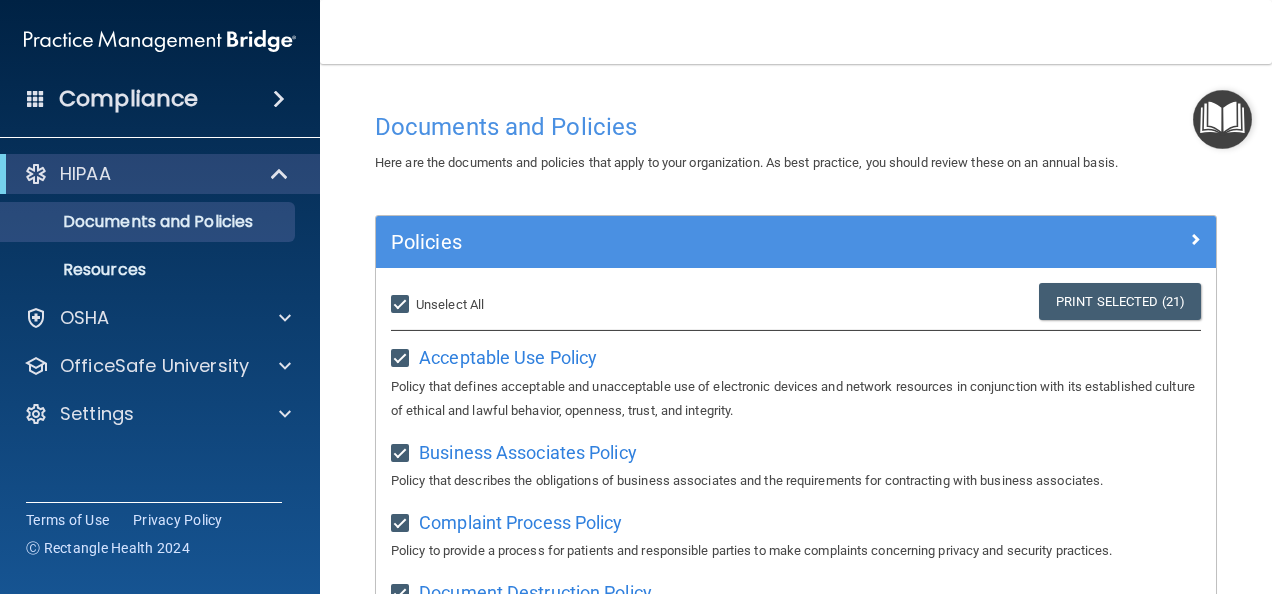 scroll, scrollTop: 0, scrollLeft: 0, axis: both 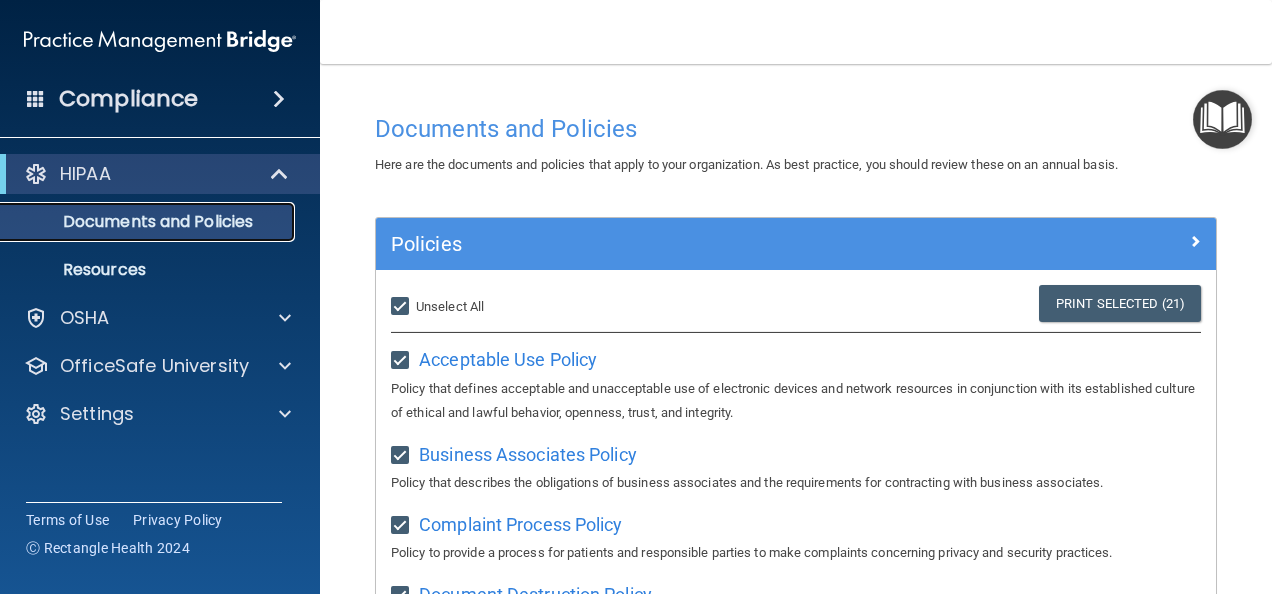 click on "Documents and Policies" at bounding box center [149, 222] 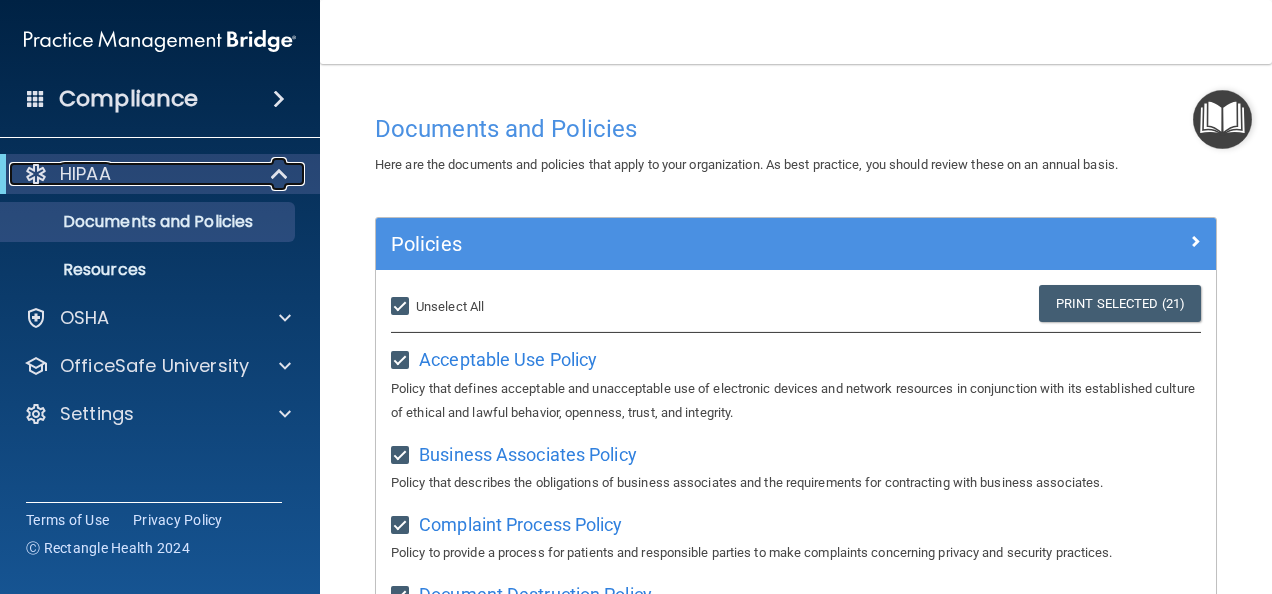 click at bounding box center (281, 174) 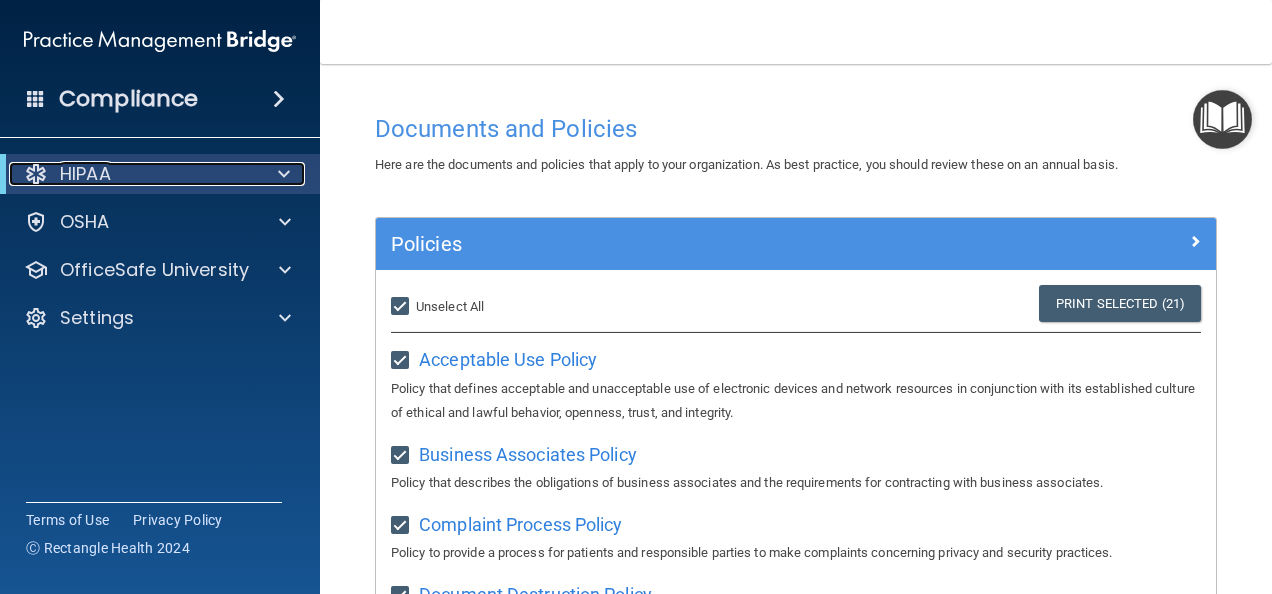 click at bounding box center [280, 174] 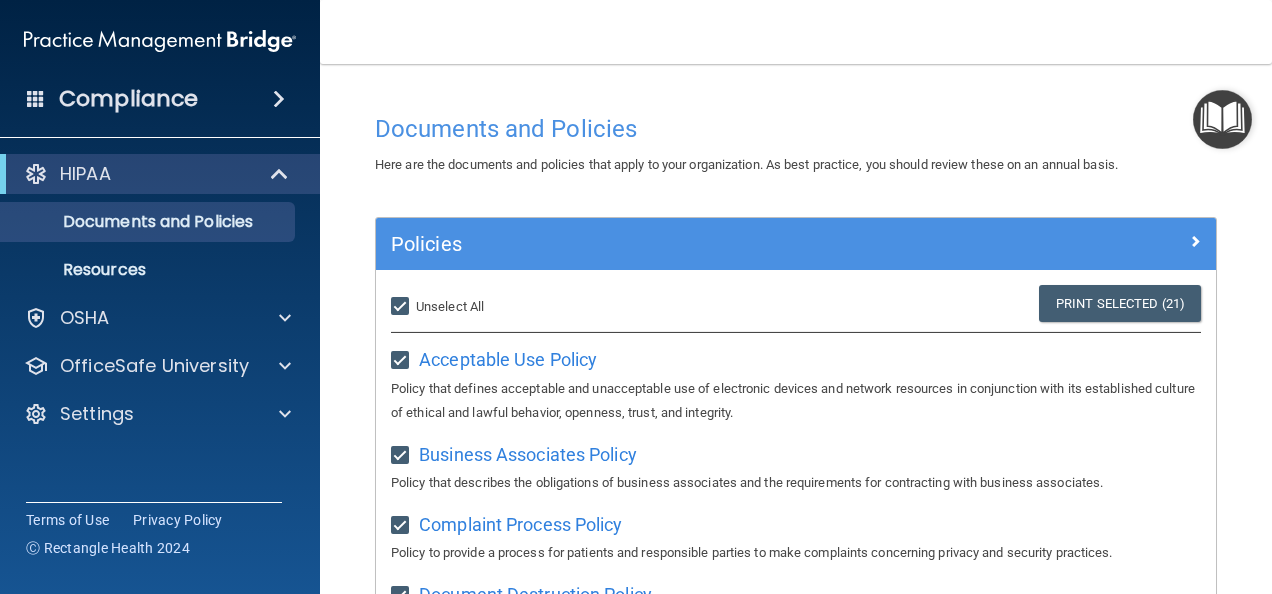 click on "Select All   (Unselect 21)    Unselect All" at bounding box center (402, 307) 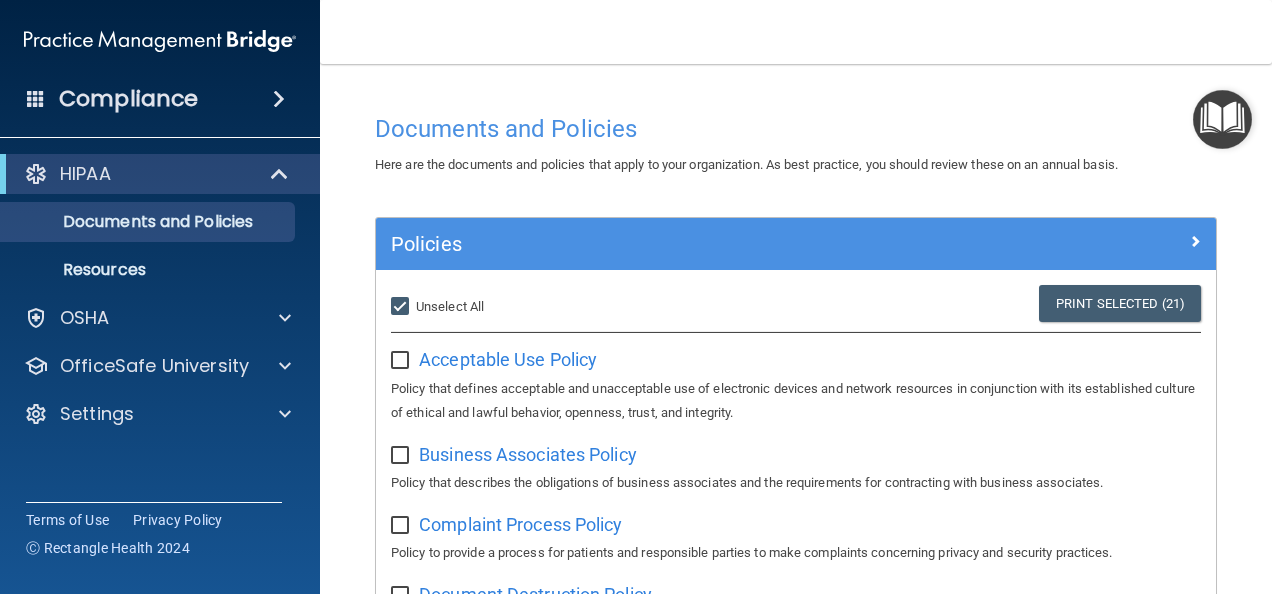 checkbox on "false" 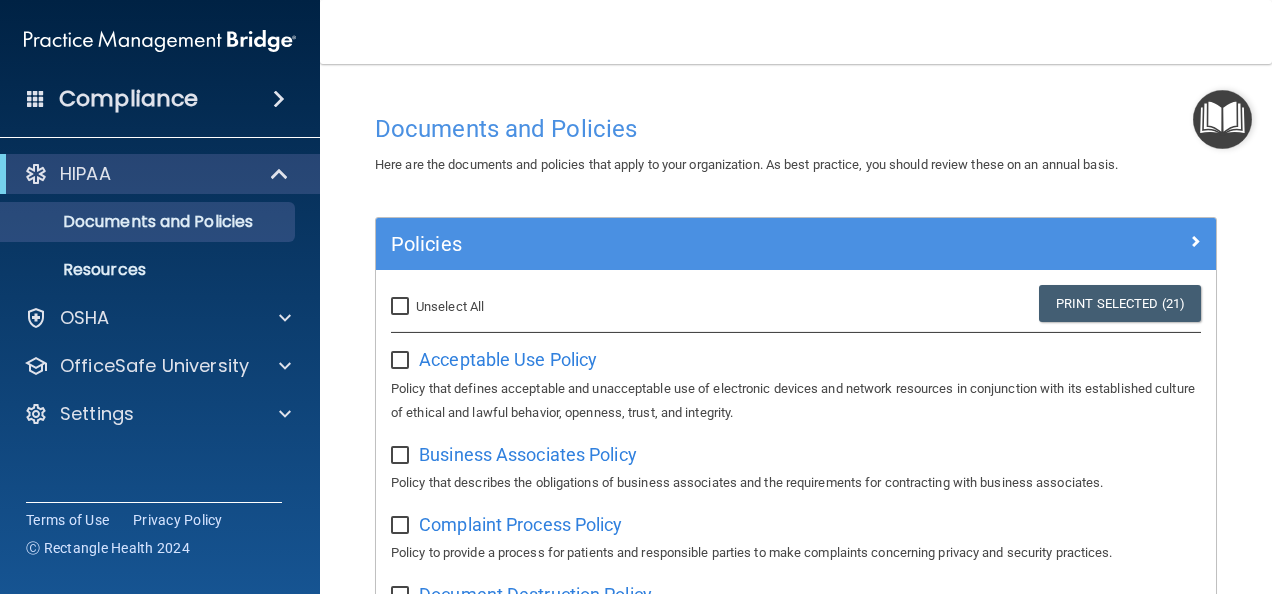 checkbox on "false" 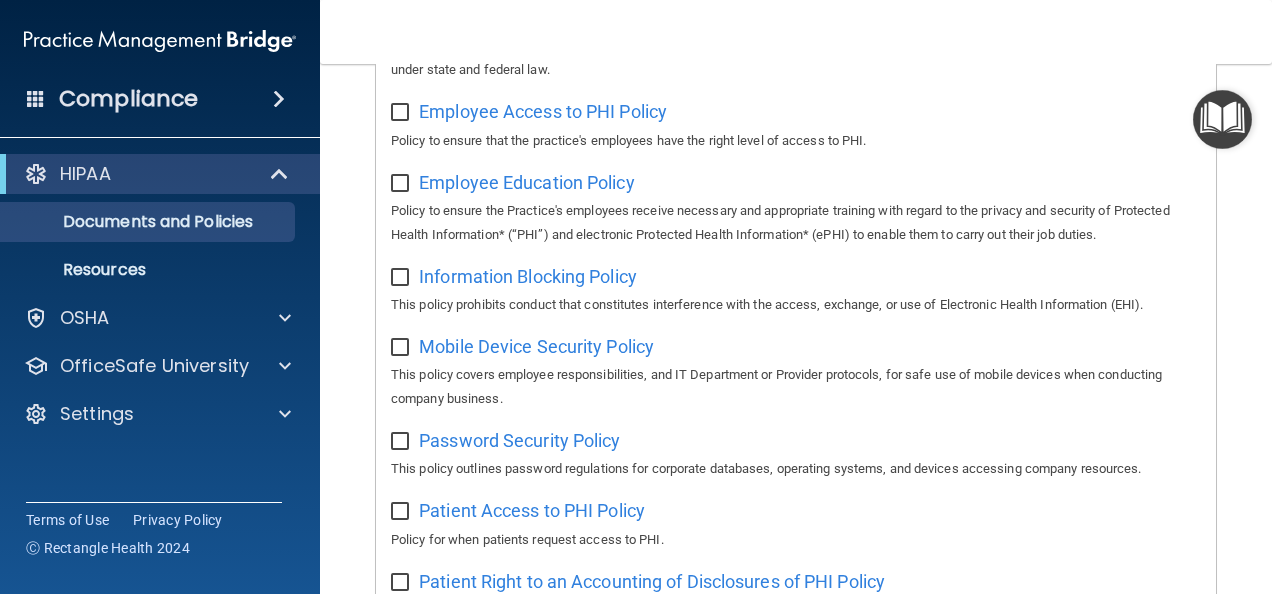 scroll, scrollTop: 600, scrollLeft: 0, axis: vertical 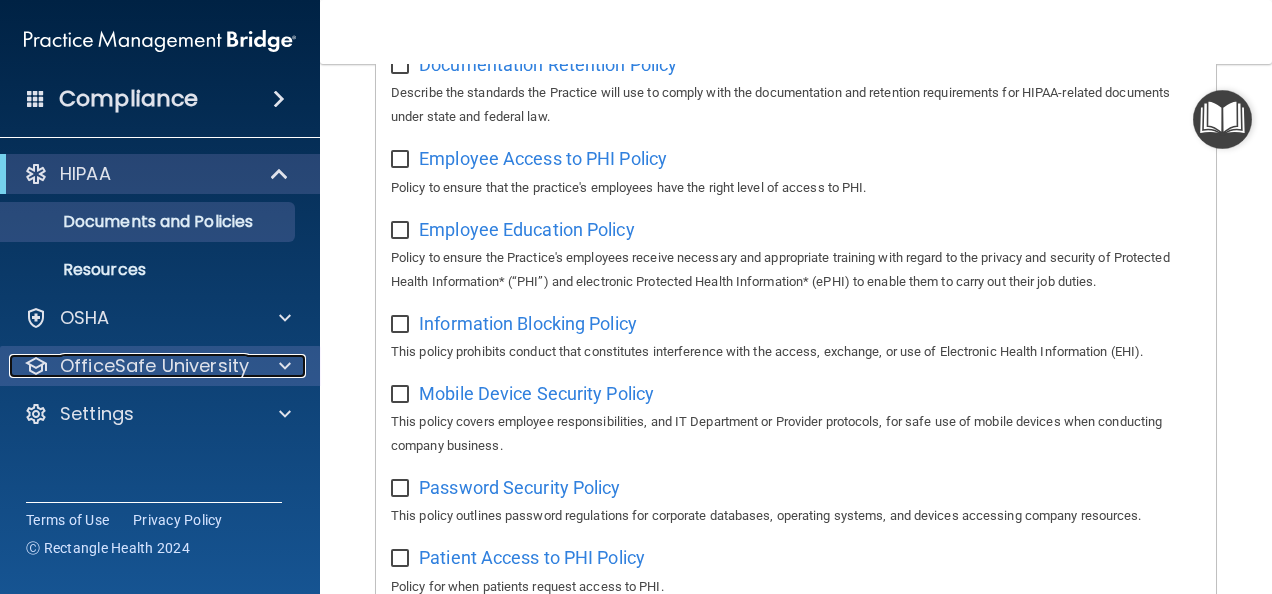 click at bounding box center [282, 366] 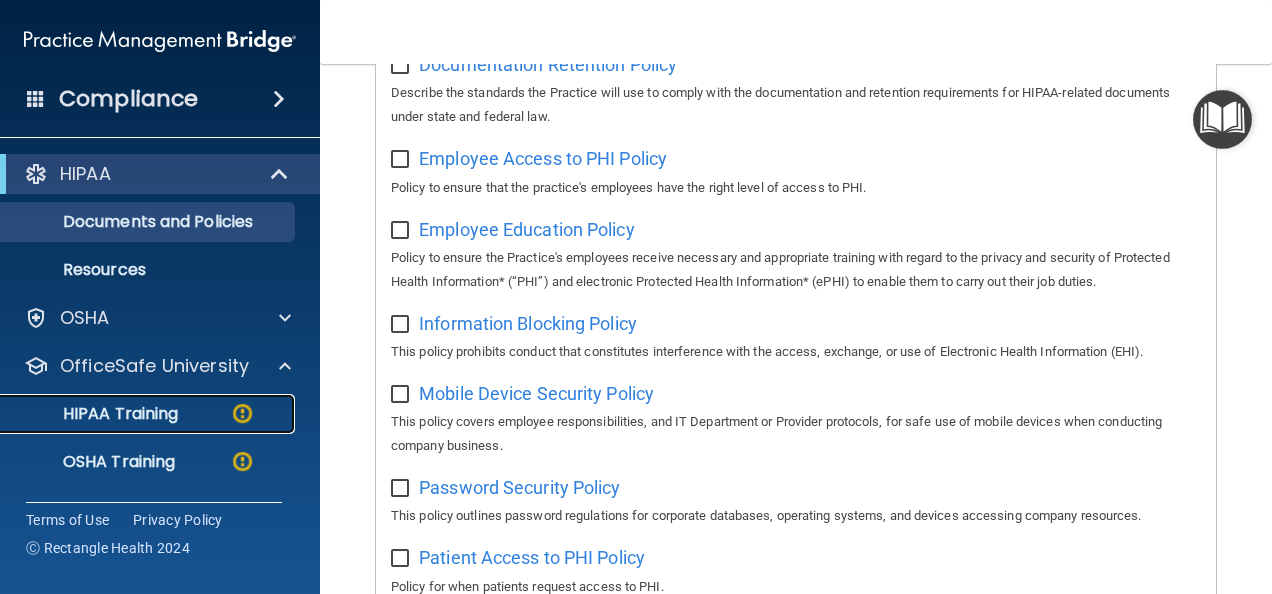 click on "HIPAA Training" at bounding box center (95, 414) 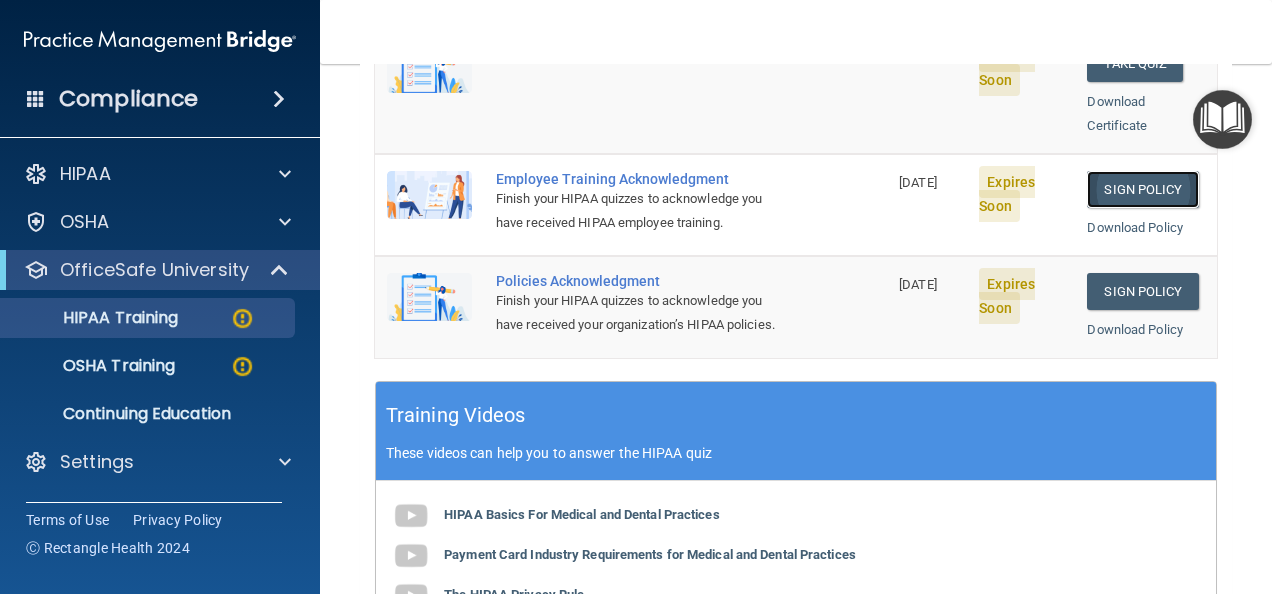 click on "Sign Policy" at bounding box center (1142, 189) 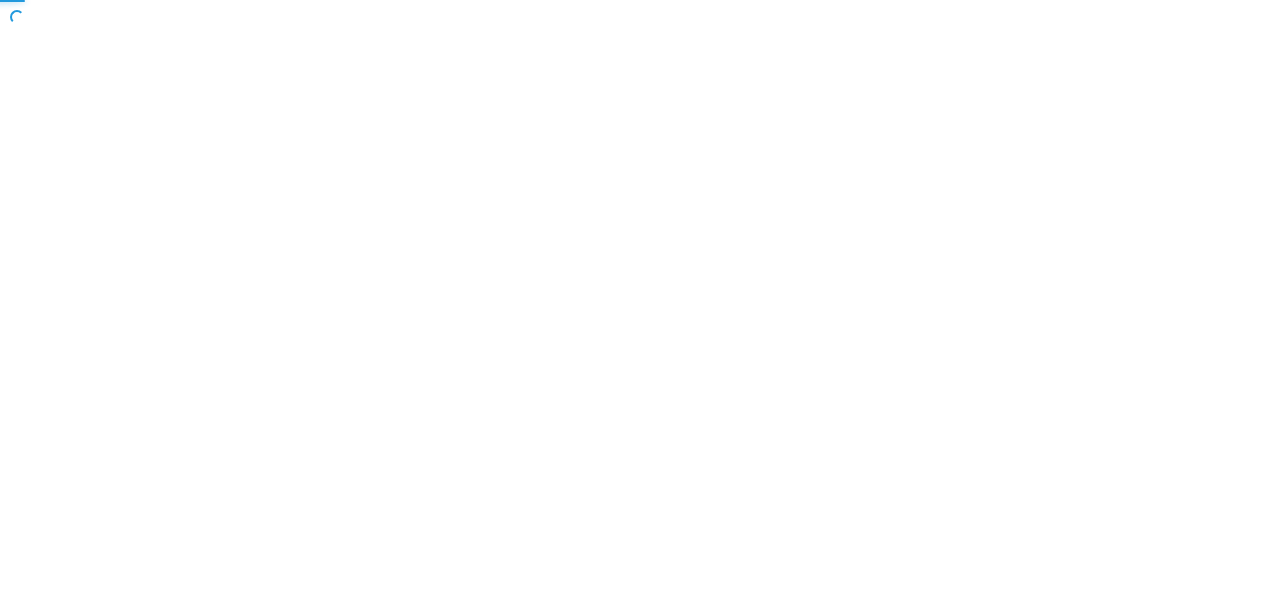 scroll, scrollTop: 0, scrollLeft: 0, axis: both 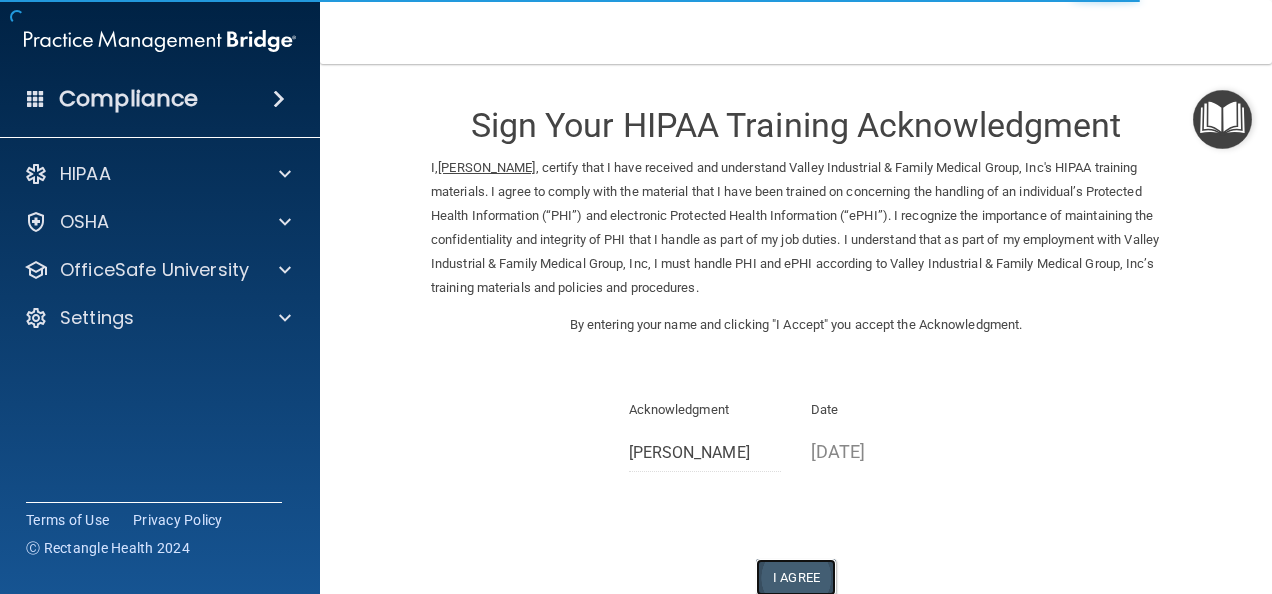click on "I Agree" at bounding box center [796, 577] 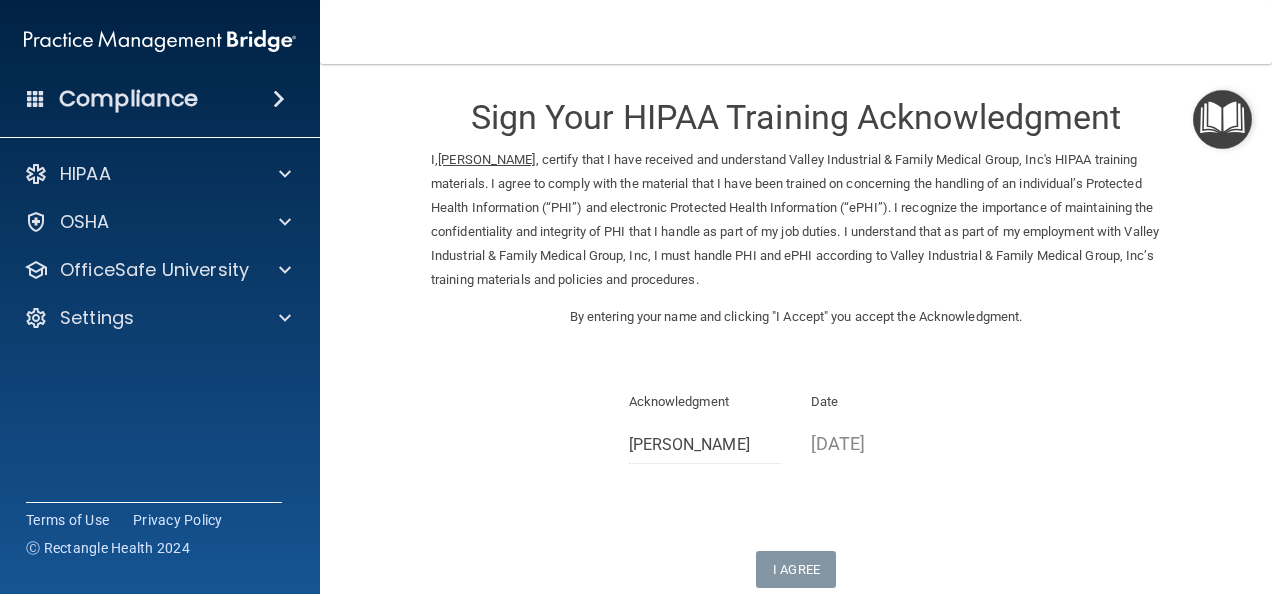 scroll, scrollTop: 0, scrollLeft: 0, axis: both 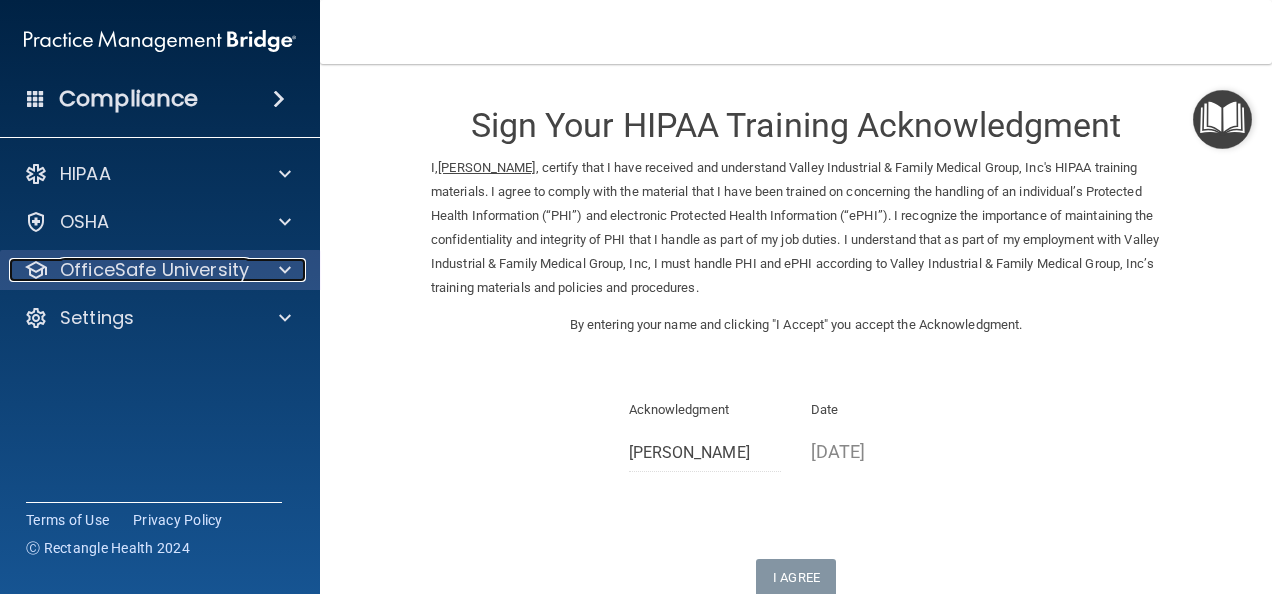click at bounding box center (285, 270) 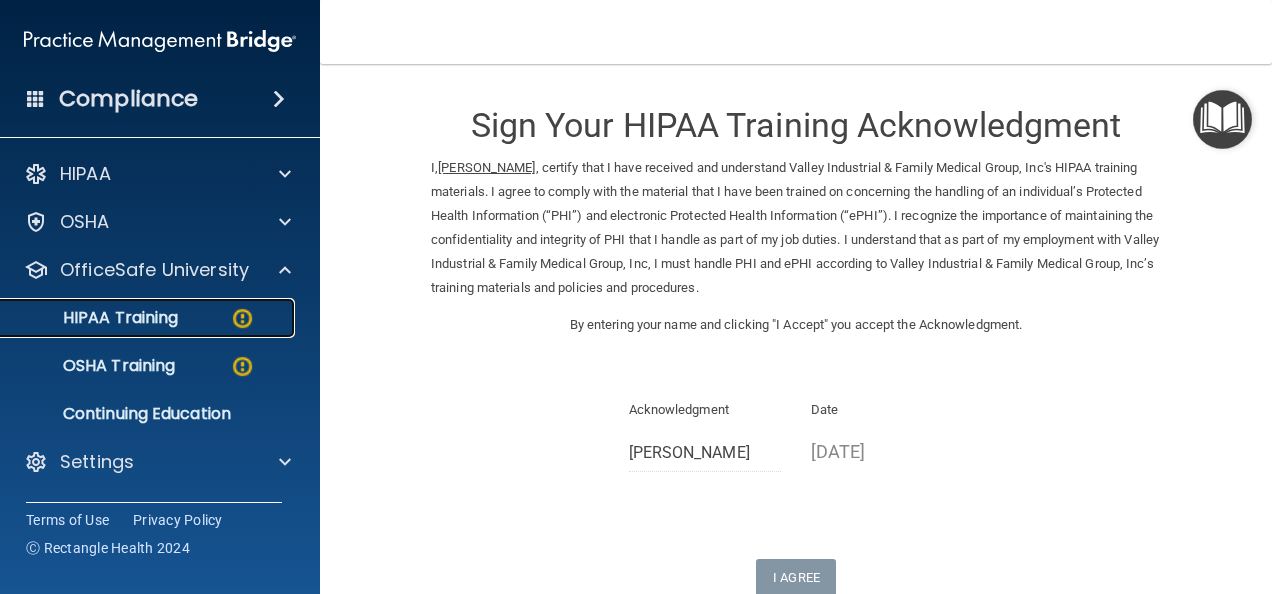 click on "HIPAA Training" at bounding box center (95, 318) 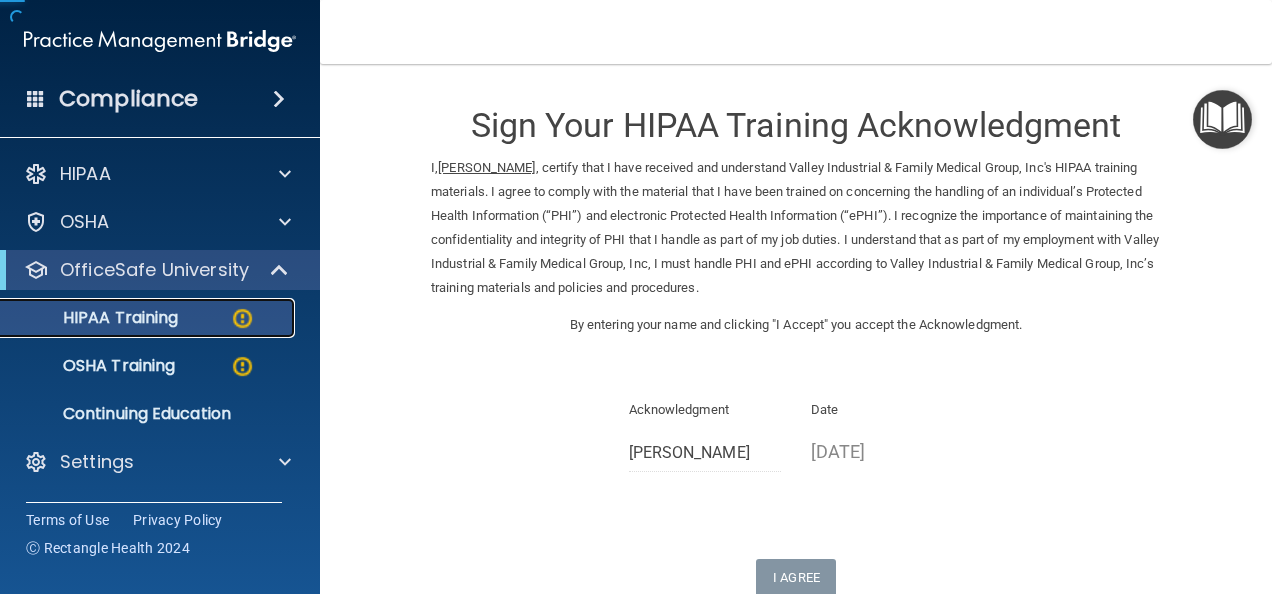 click on "HIPAA Training" at bounding box center (95, 318) 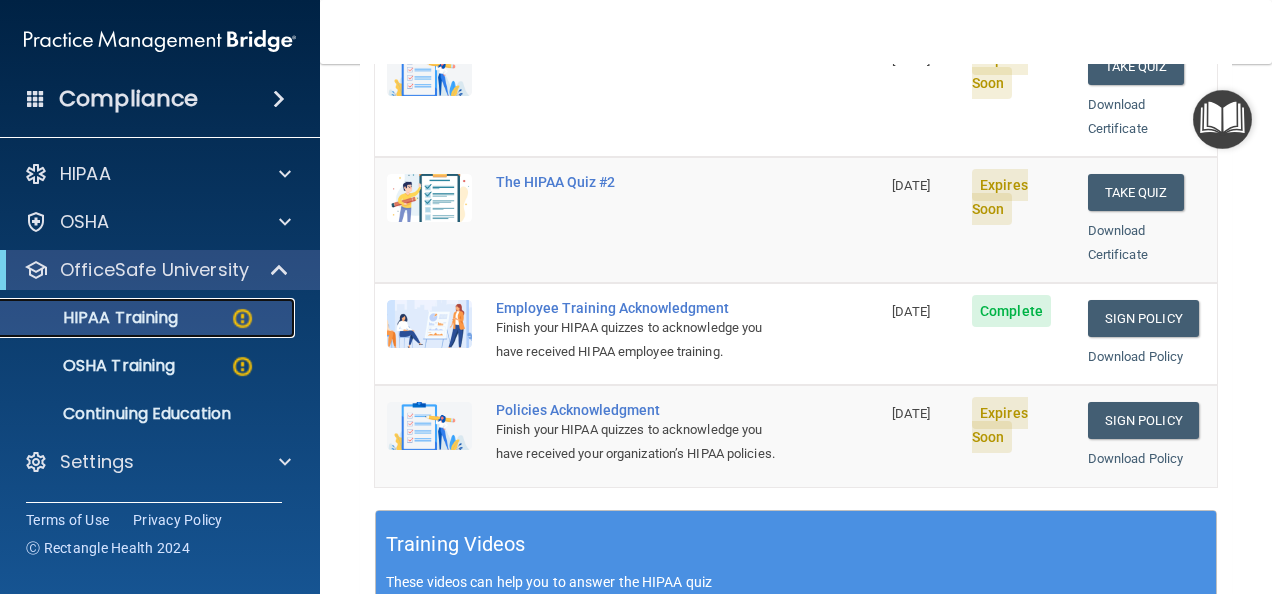 scroll, scrollTop: 600, scrollLeft: 0, axis: vertical 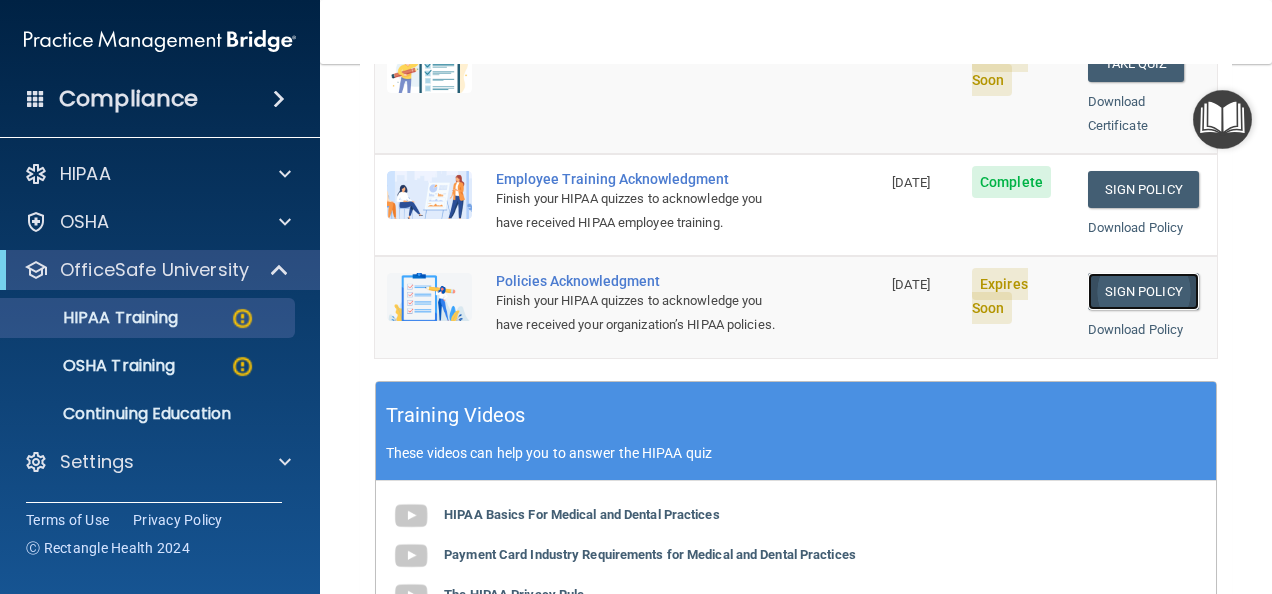 click on "Sign Policy" at bounding box center [1143, 291] 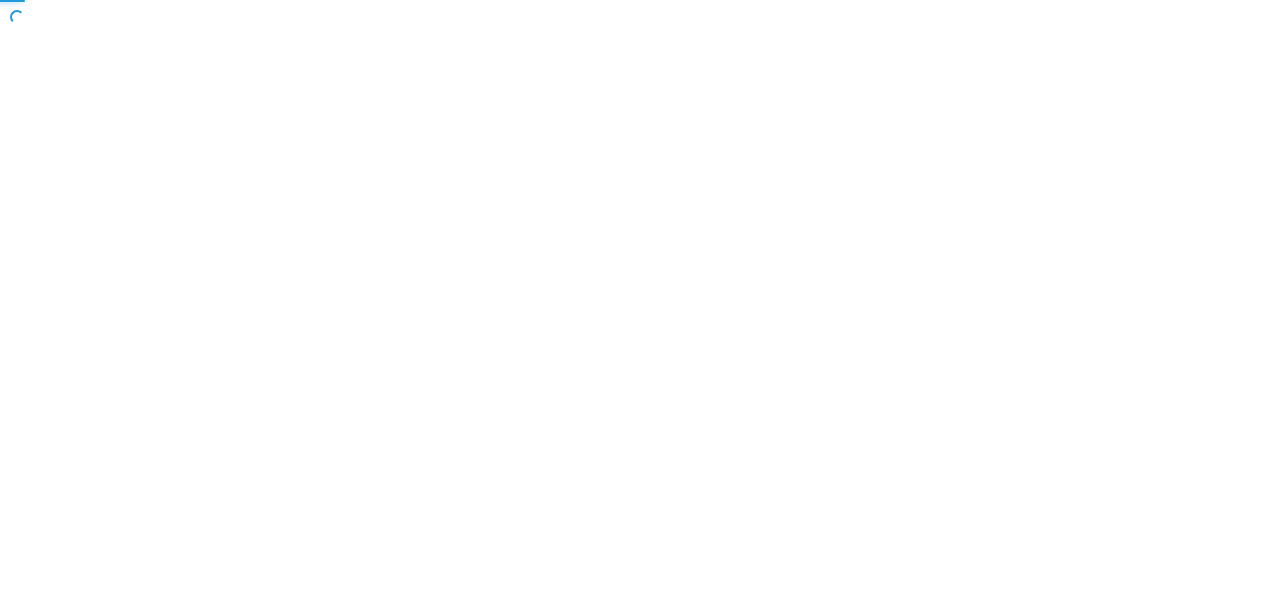 scroll, scrollTop: 0, scrollLeft: 0, axis: both 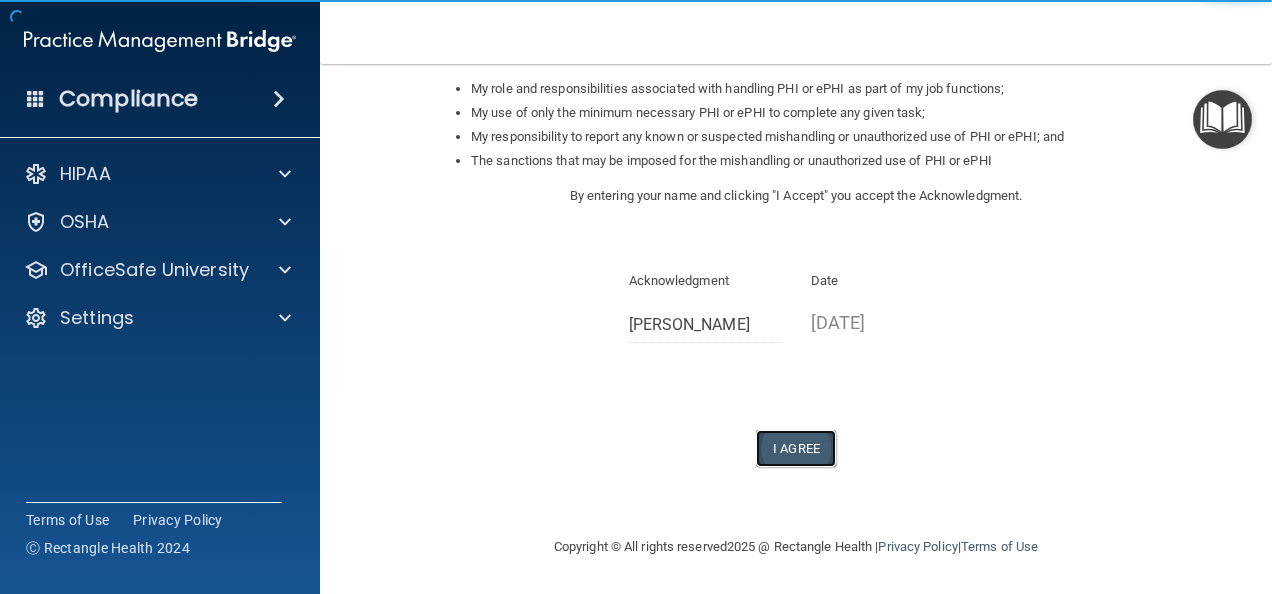 click on "I Agree" at bounding box center (796, 448) 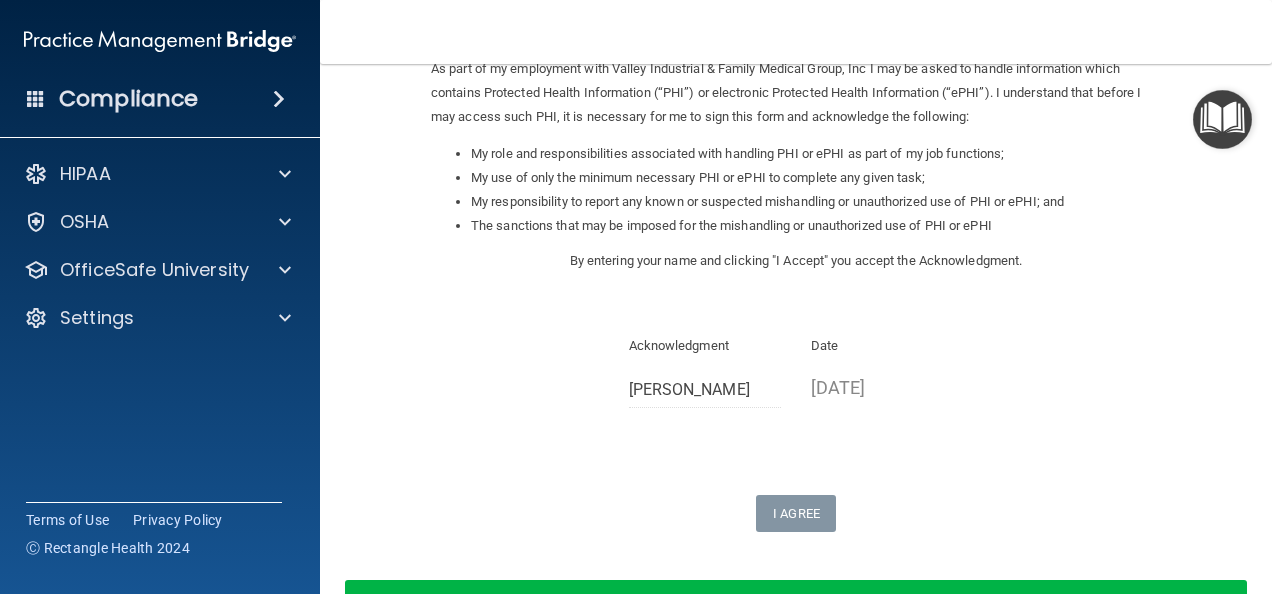 scroll, scrollTop: 221, scrollLeft: 0, axis: vertical 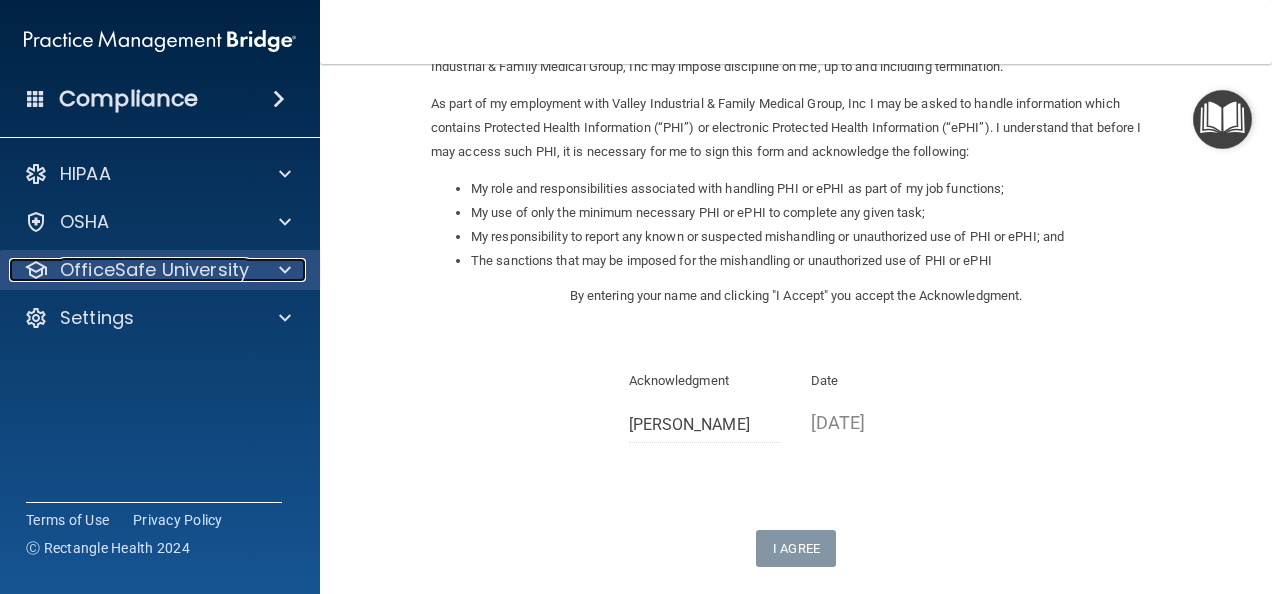 click at bounding box center [285, 270] 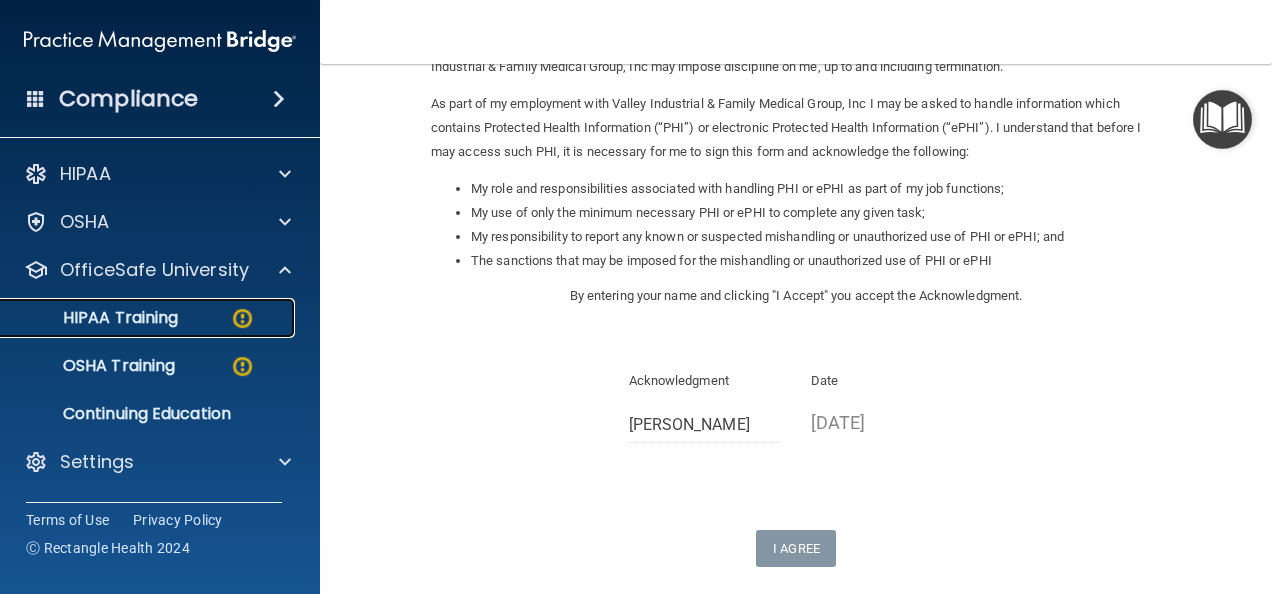 click on "HIPAA Training" at bounding box center (95, 318) 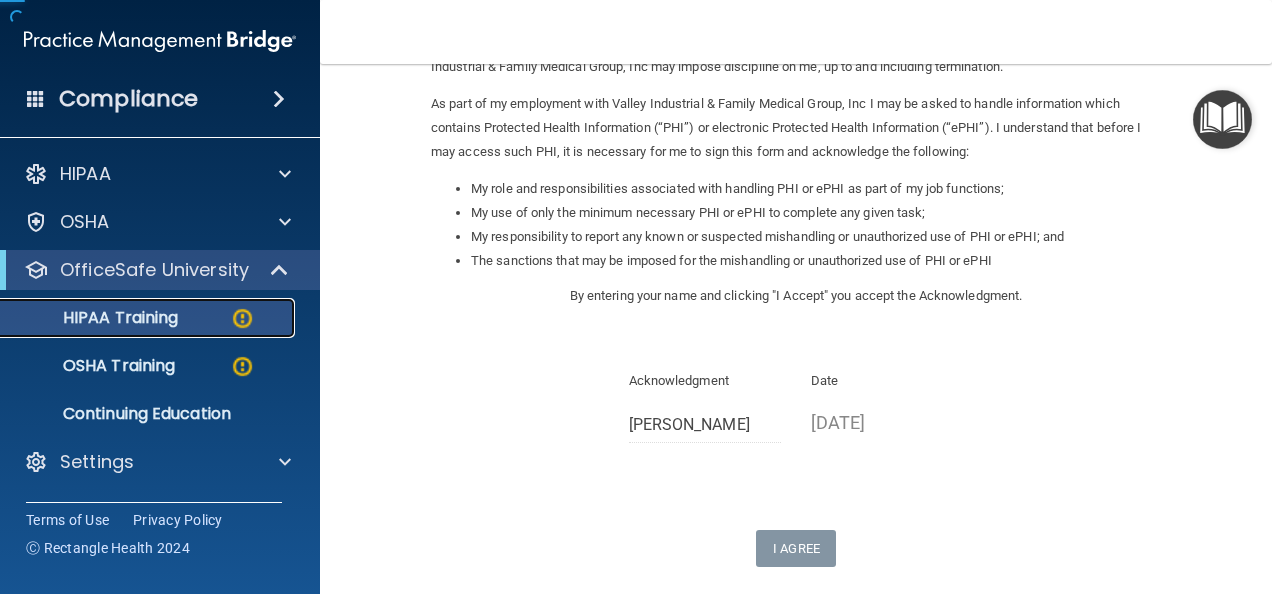 click on "HIPAA Training" at bounding box center [95, 318] 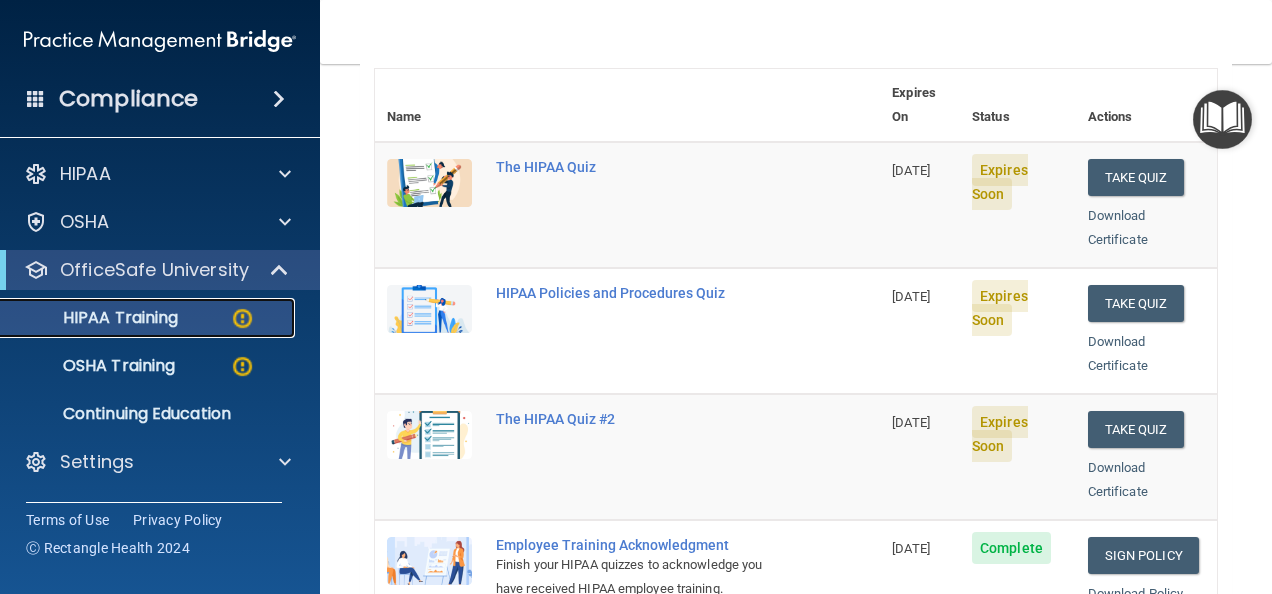 scroll, scrollTop: 200, scrollLeft: 0, axis: vertical 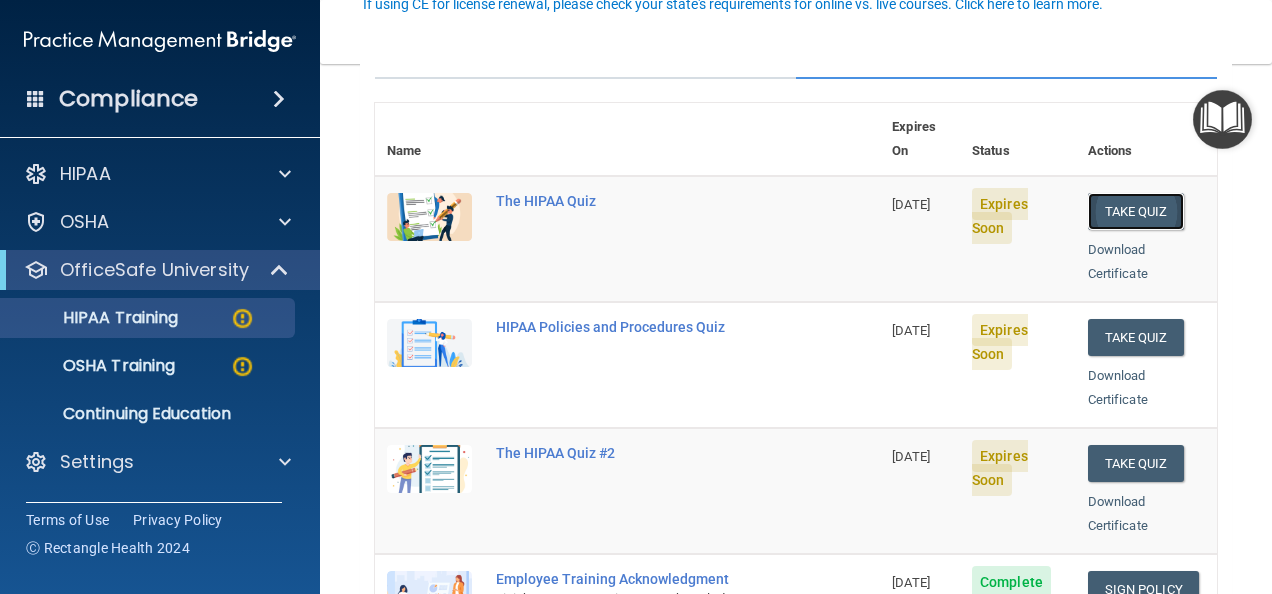click on "Take Quiz" at bounding box center (1136, 211) 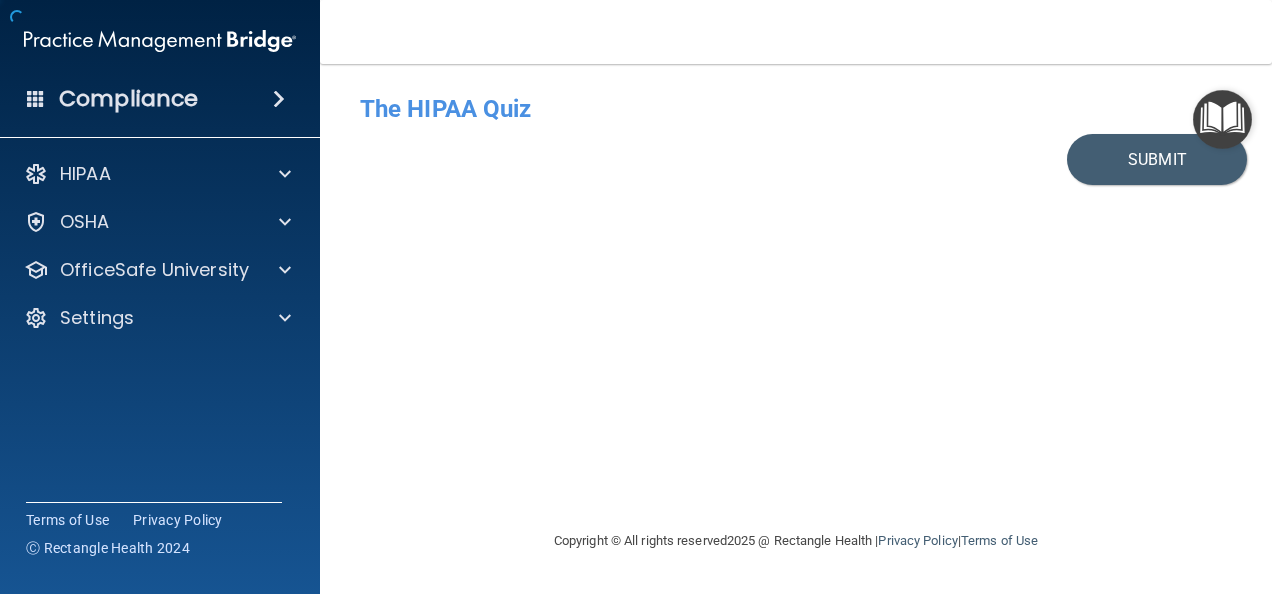 scroll, scrollTop: 0, scrollLeft: 0, axis: both 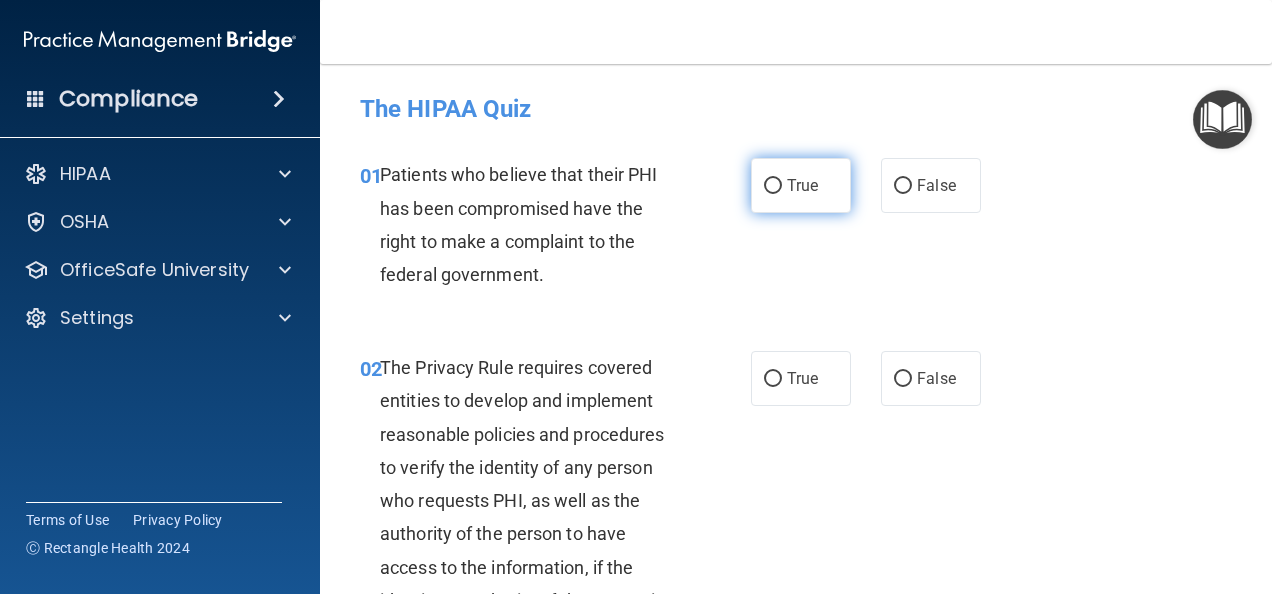 click on "True" at bounding box center (773, 186) 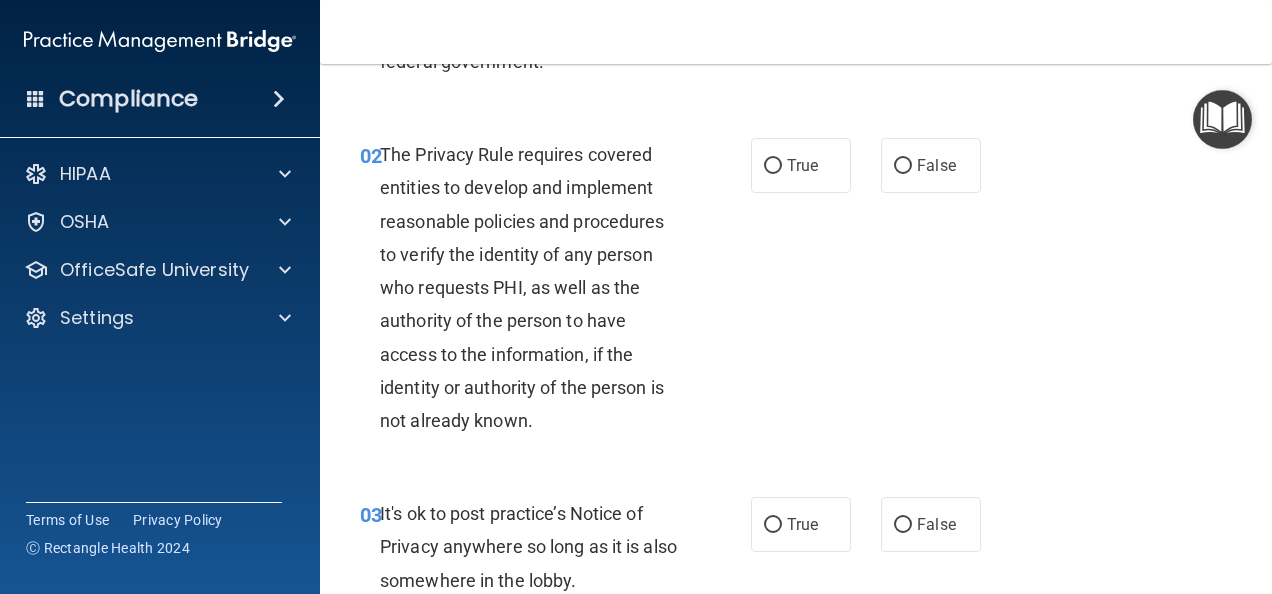 scroll, scrollTop: 200, scrollLeft: 0, axis: vertical 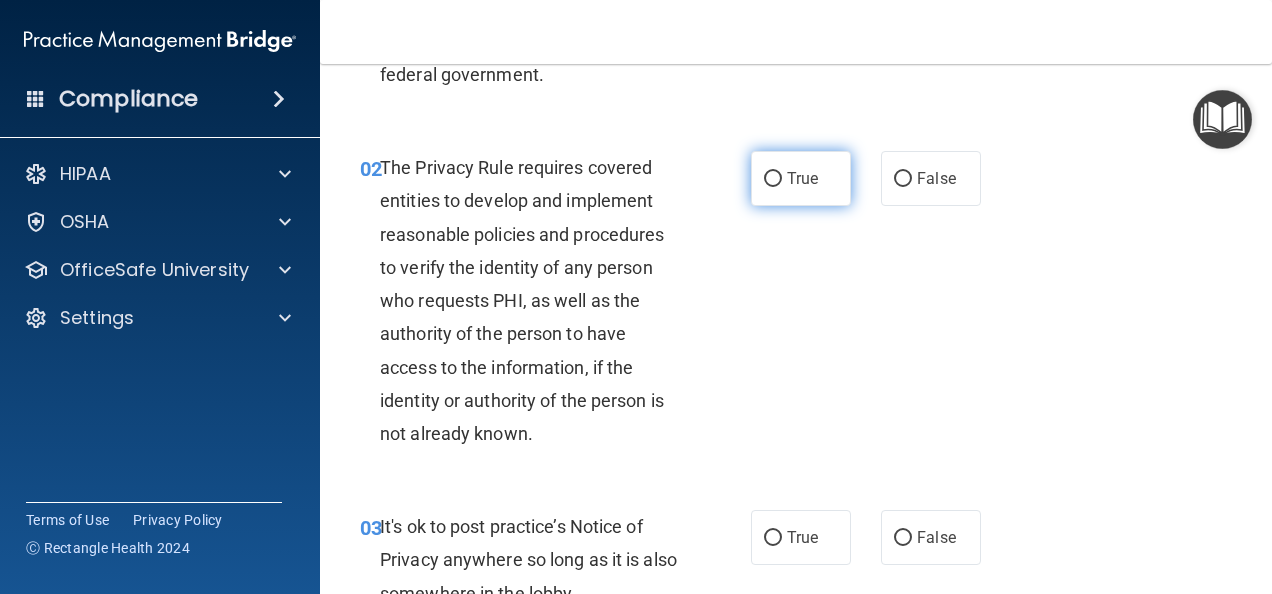 click on "True" at bounding box center [773, 179] 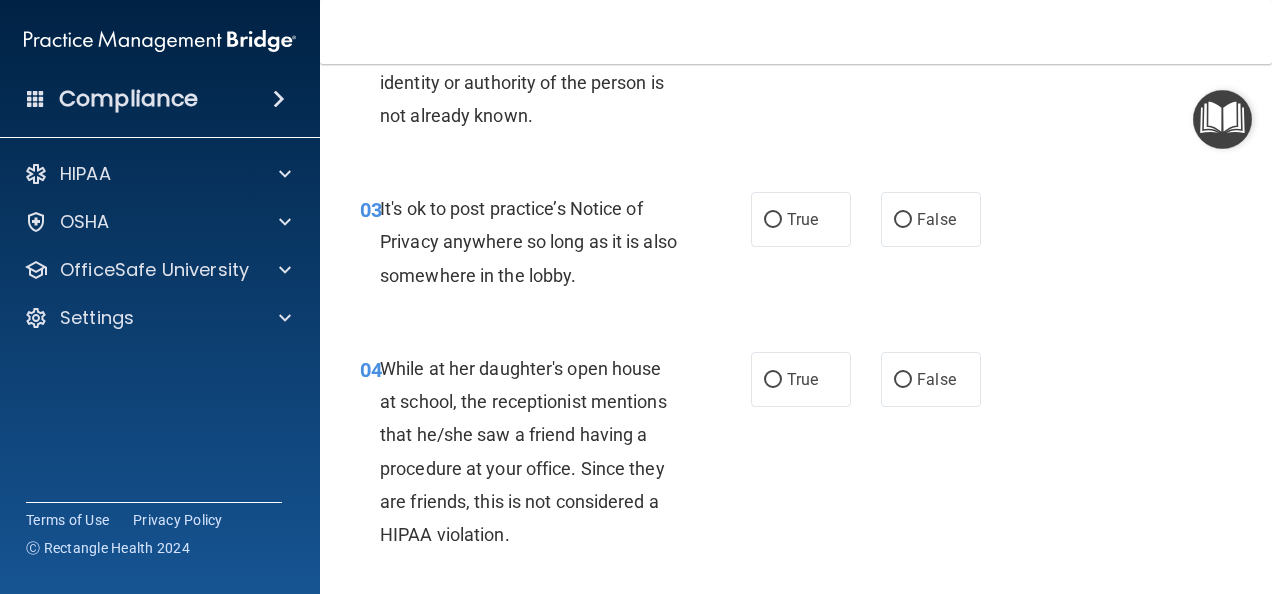 scroll, scrollTop: 600, scrollLeft: 0, axis: vertical 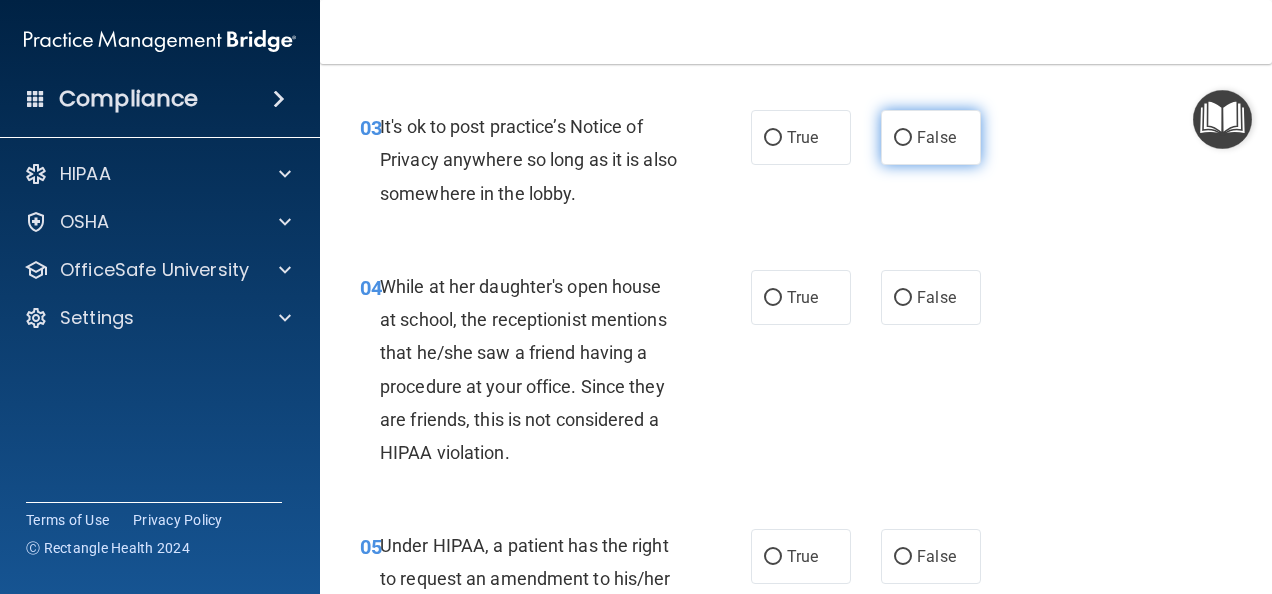 click on "False" at bounding box center (903, 138) 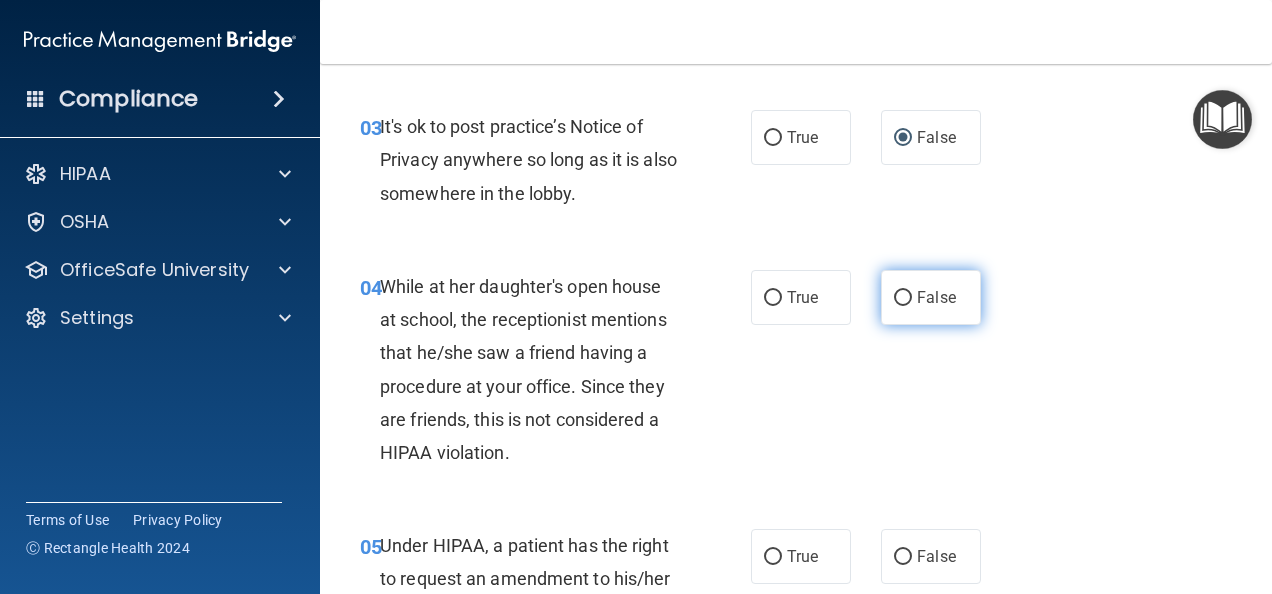 click on "False" at bounding box center [903, 298] 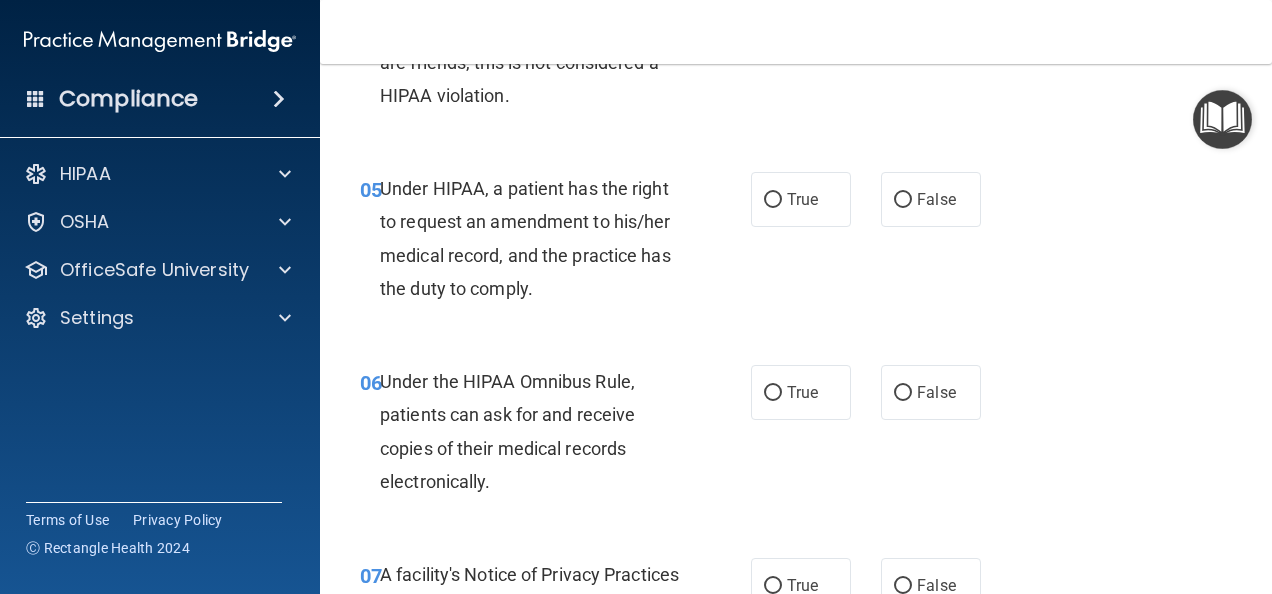 scroll, scrollTop: 900, scrollLeft: 0, axis: vertical 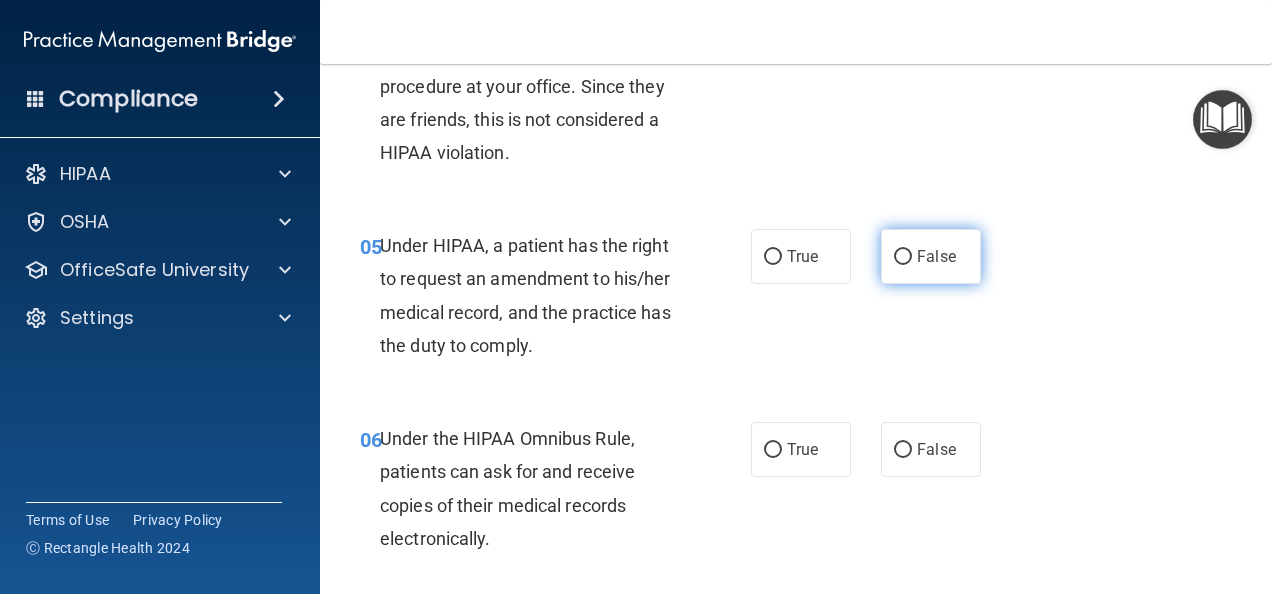 click on "False" at bounding box center [903, 257] 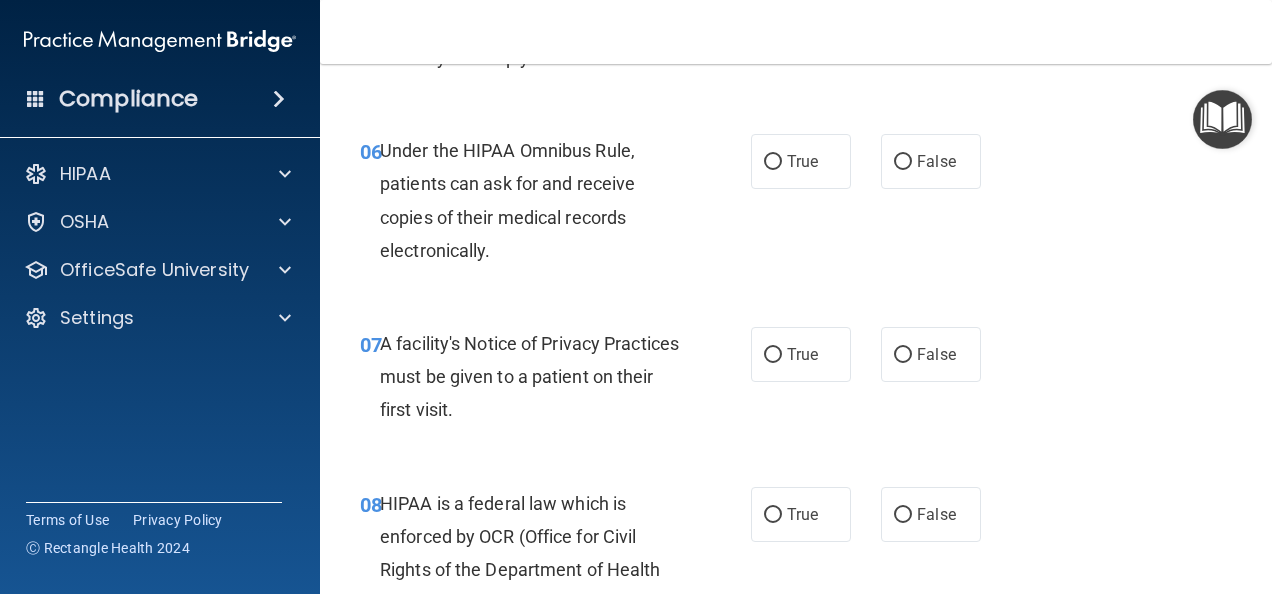 scroll, scrollTop: 1200, scrollLeft: 0, axis: vertical 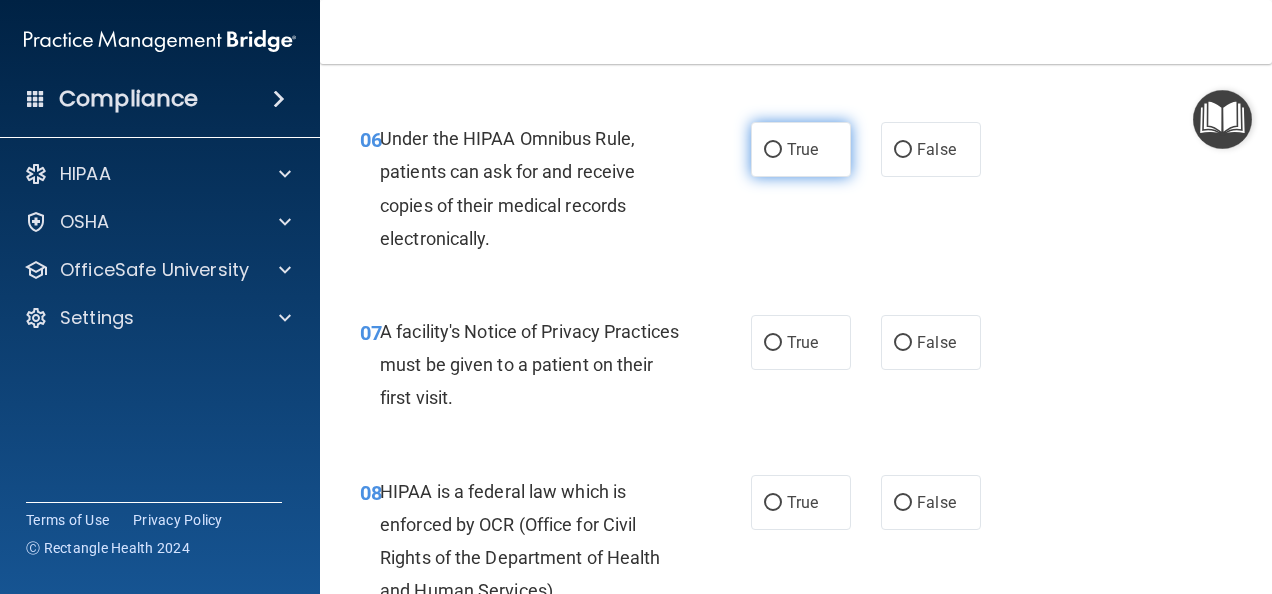 click on "True" at bounding box center (773, 150) 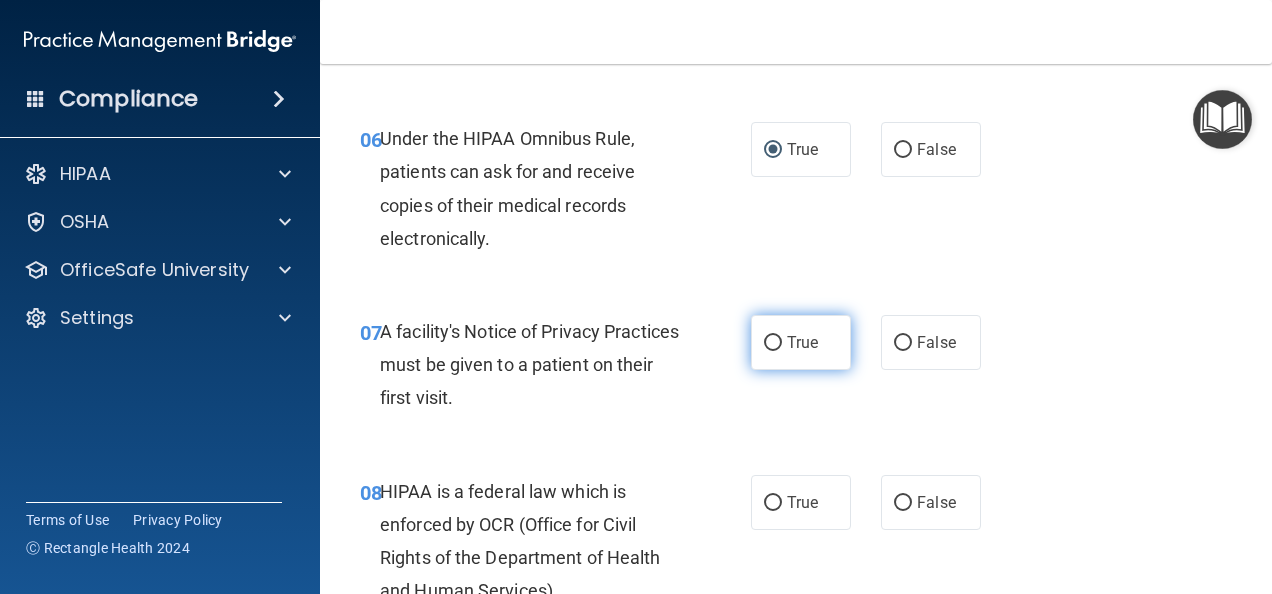 click on "True" at bounding box center (773, 343) 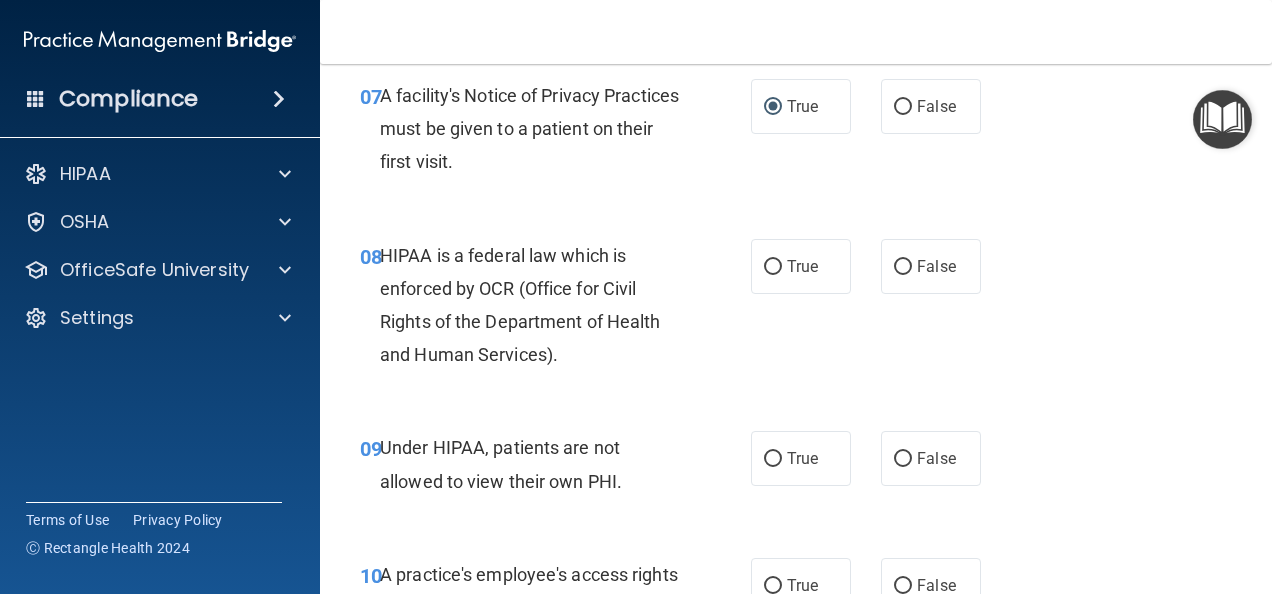 scroll, scrollTop: 1500, scrollLeft: 0, axis: vertical 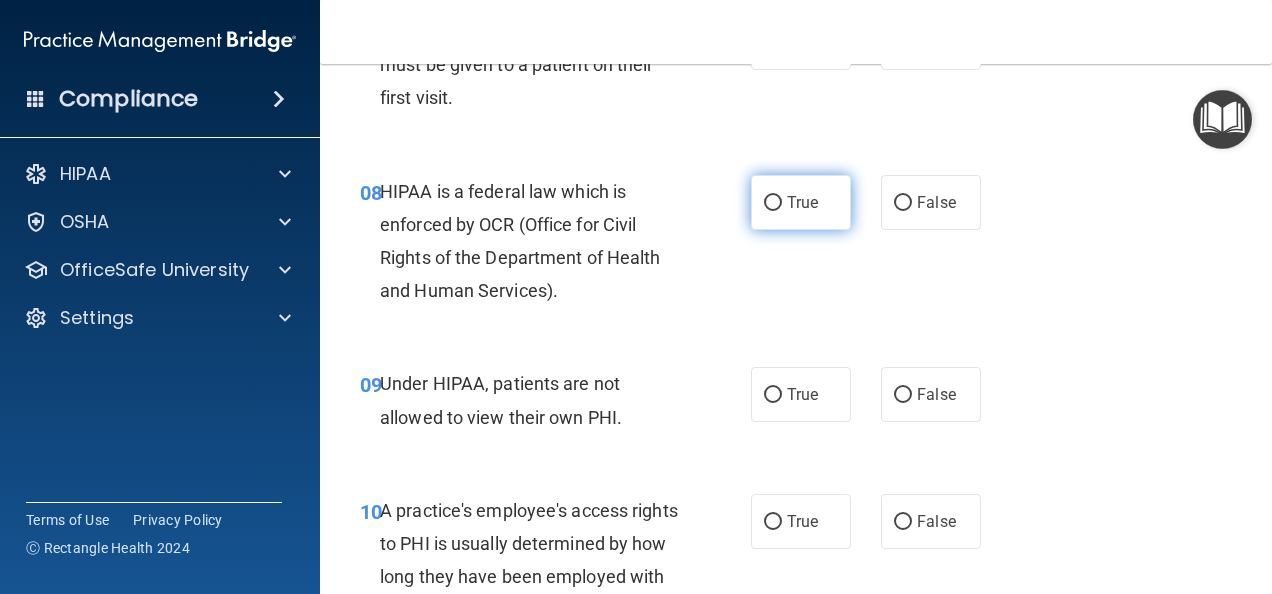click on "True" at bounding box center (773, 203) 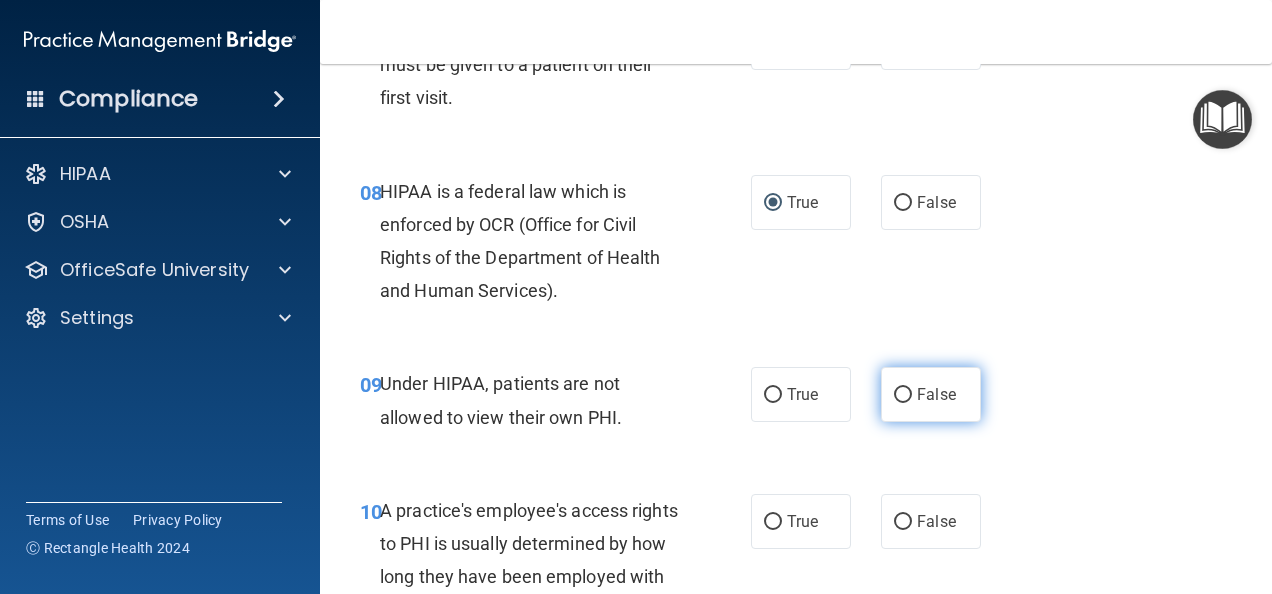 click on "False" at bounding box center (903, 395) 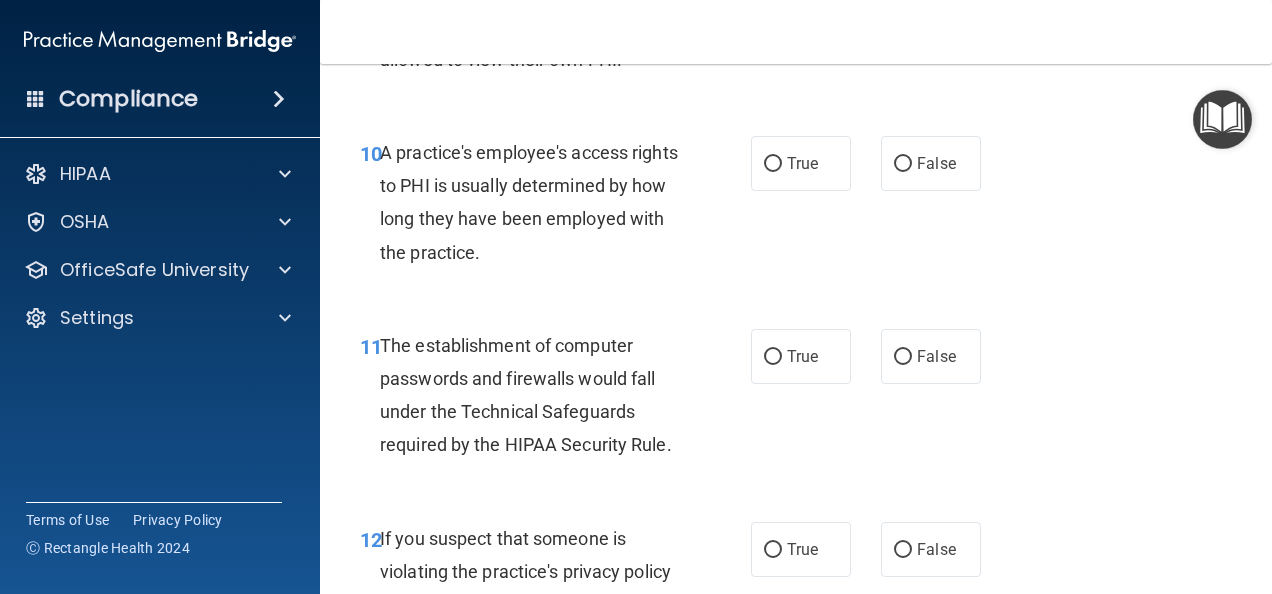scroll, scrollTop: 1900, scrollLeft: 0, axis: vertical 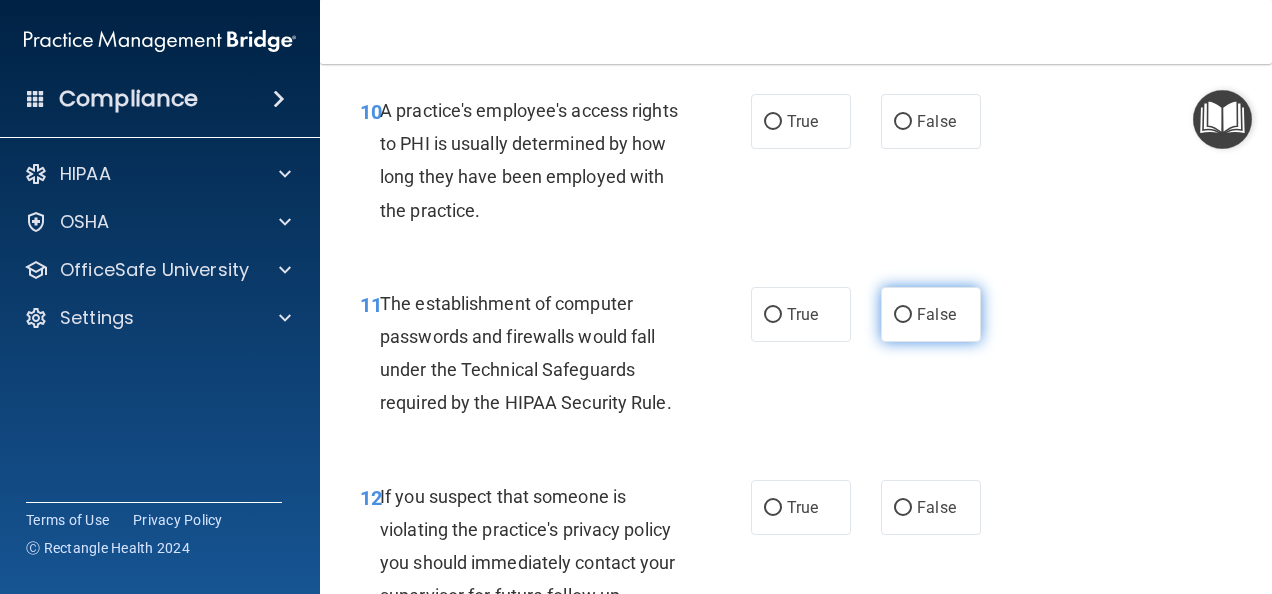 click on "False" at bounding box center [903, 315] 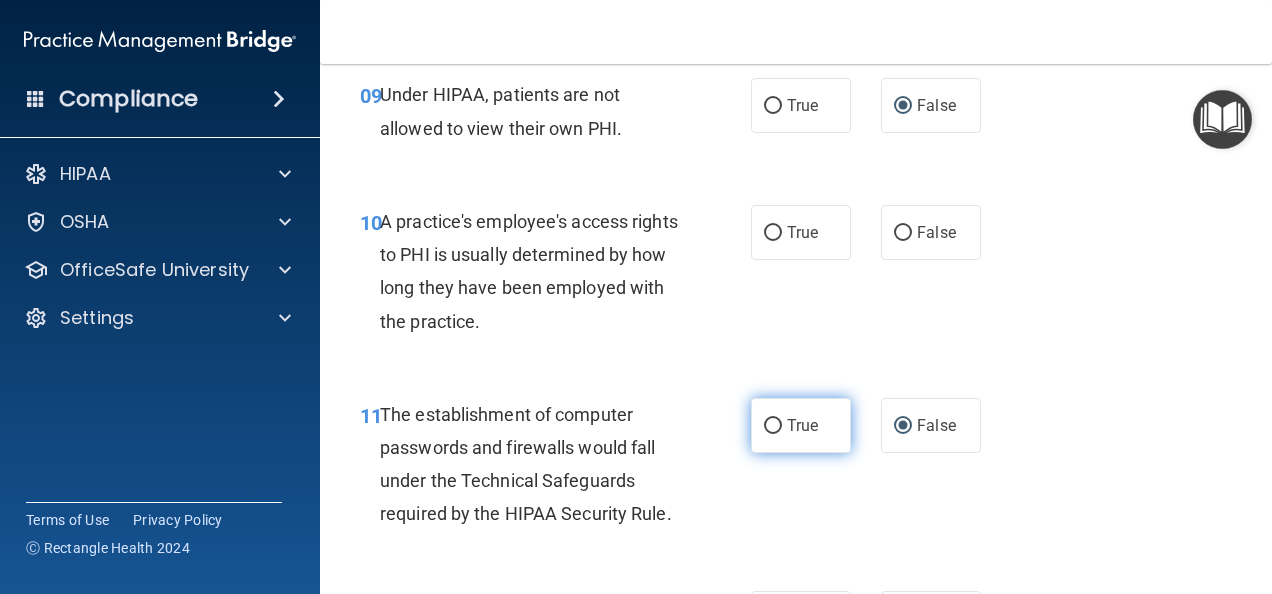 scroll, scrollTop: 1800, scrollLeft: 0, axis: vertical 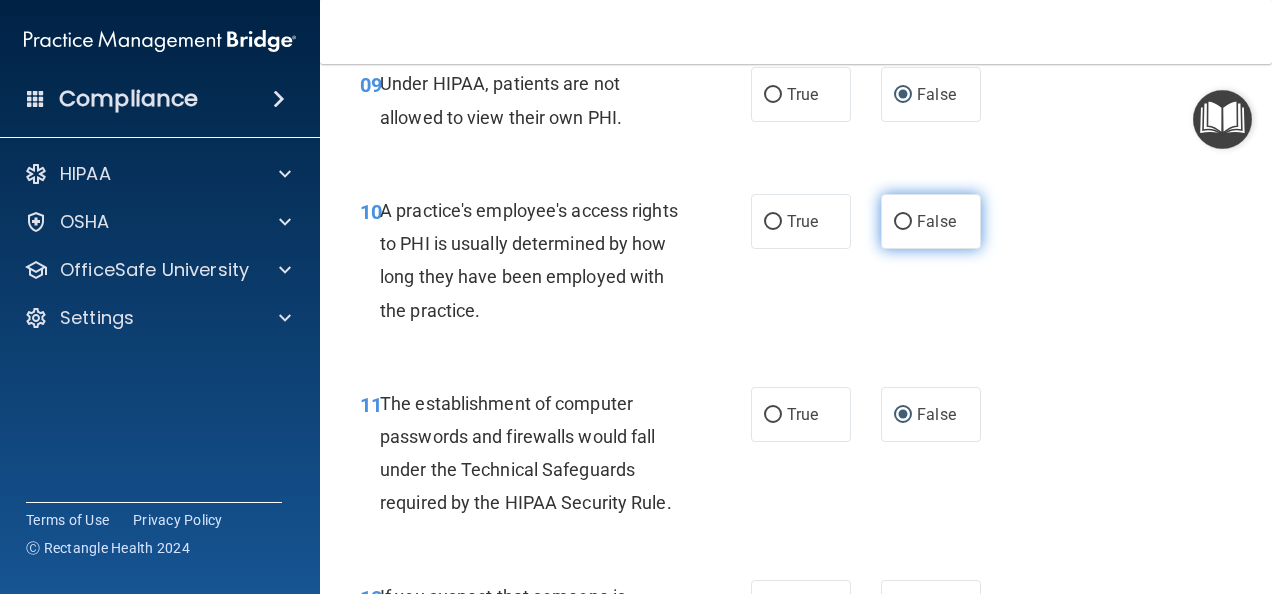 click on "False" at bounding box center (903, 222) 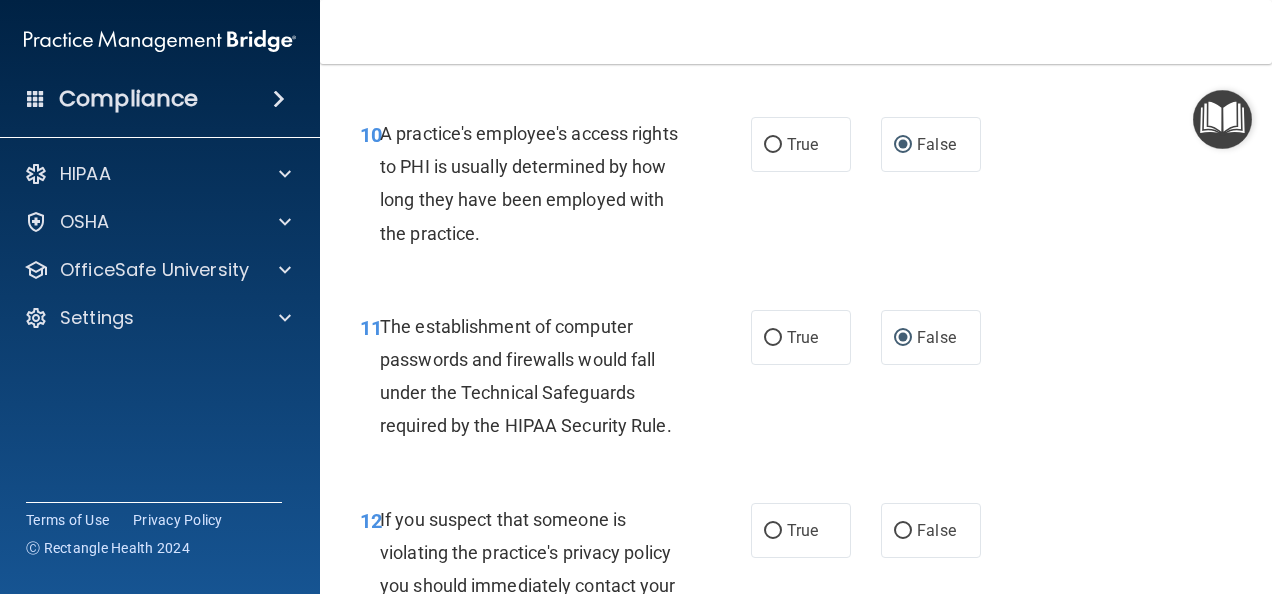 scroll, scrollTop: 2000, scrollLeft: 0, axis: vertical 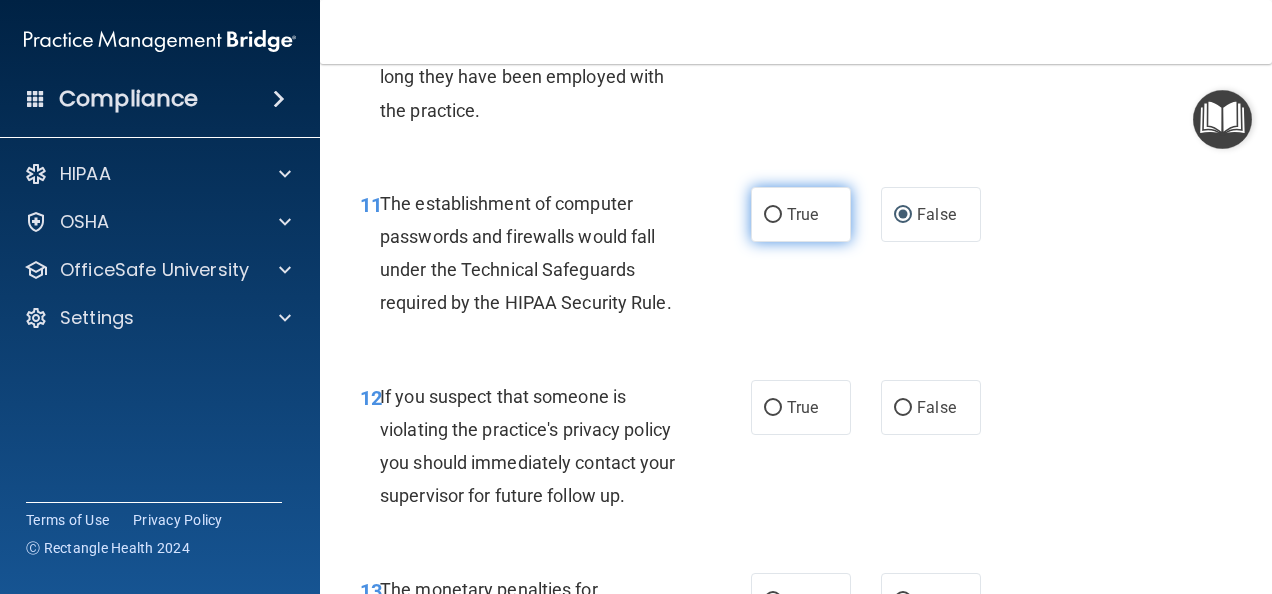 click on "True" at bounding box center [773, 215] 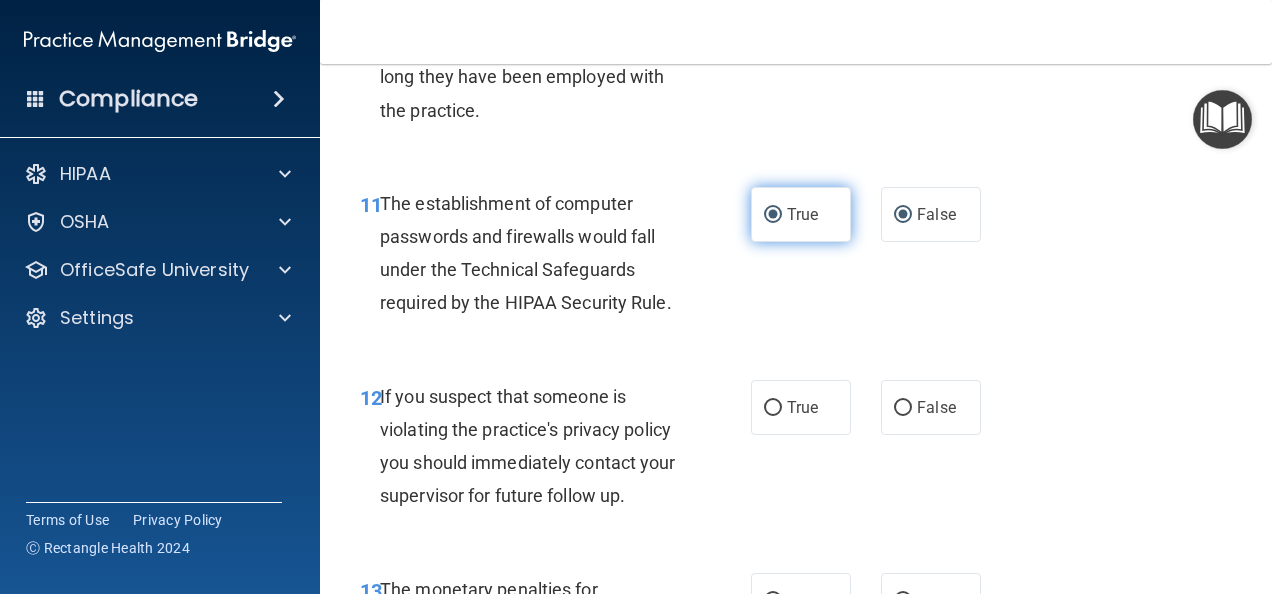 radio on "false" 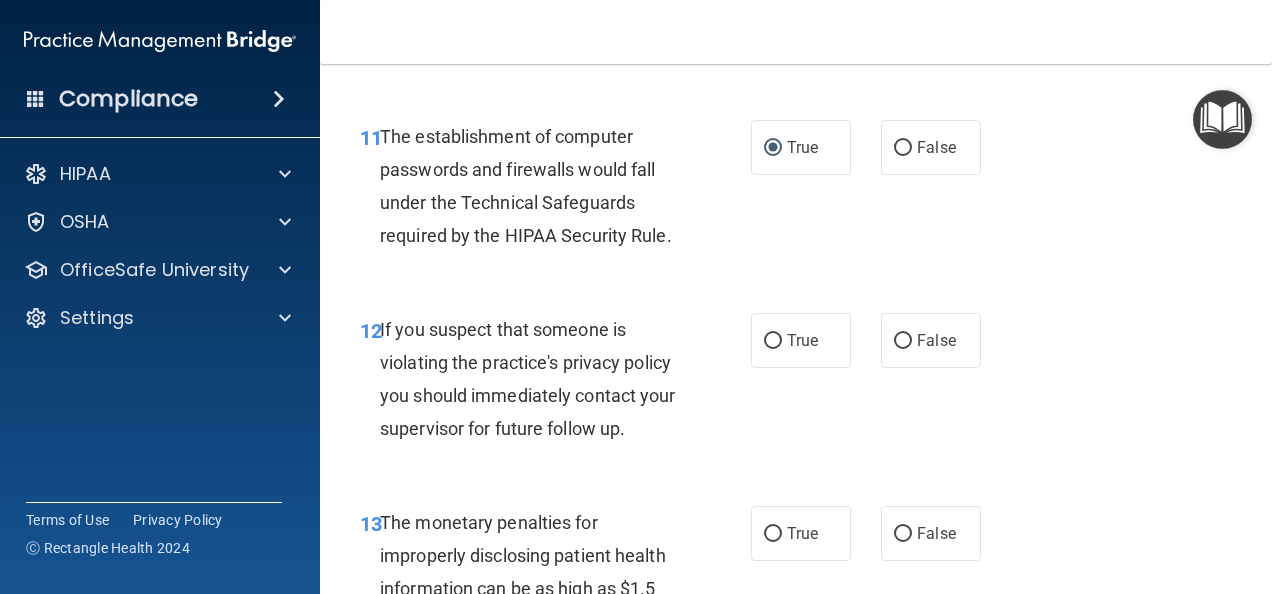 scroll, scrollTop: 2100, scrollLeft: 0, axis: vertical 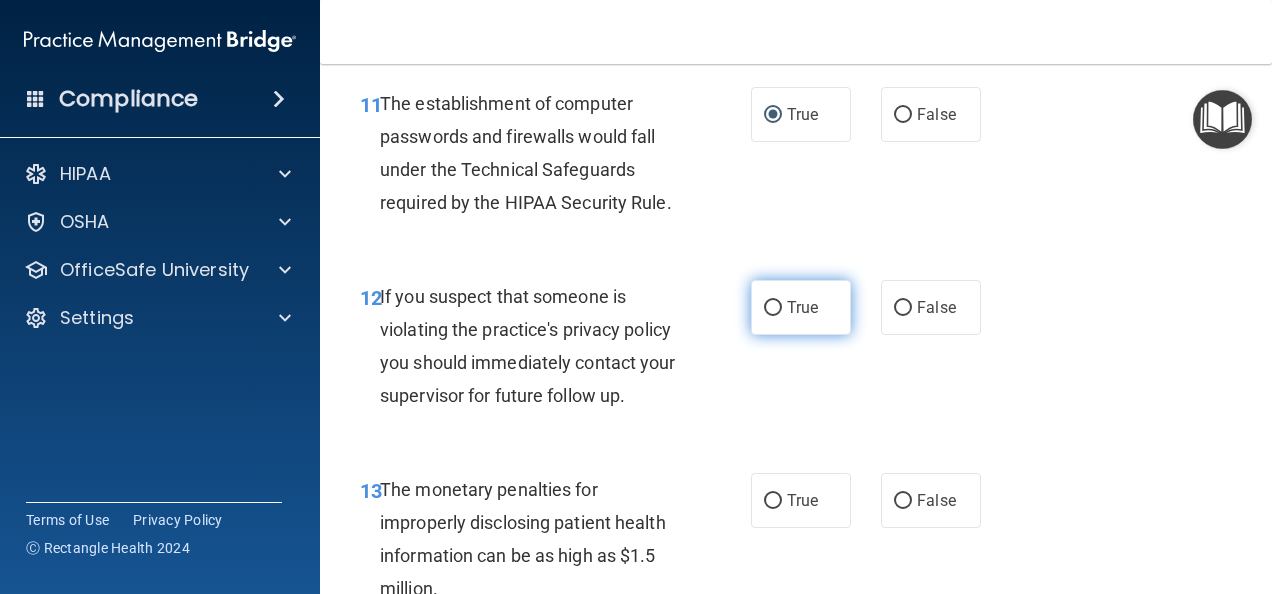 click on "True" at bounding box center [773, 308] 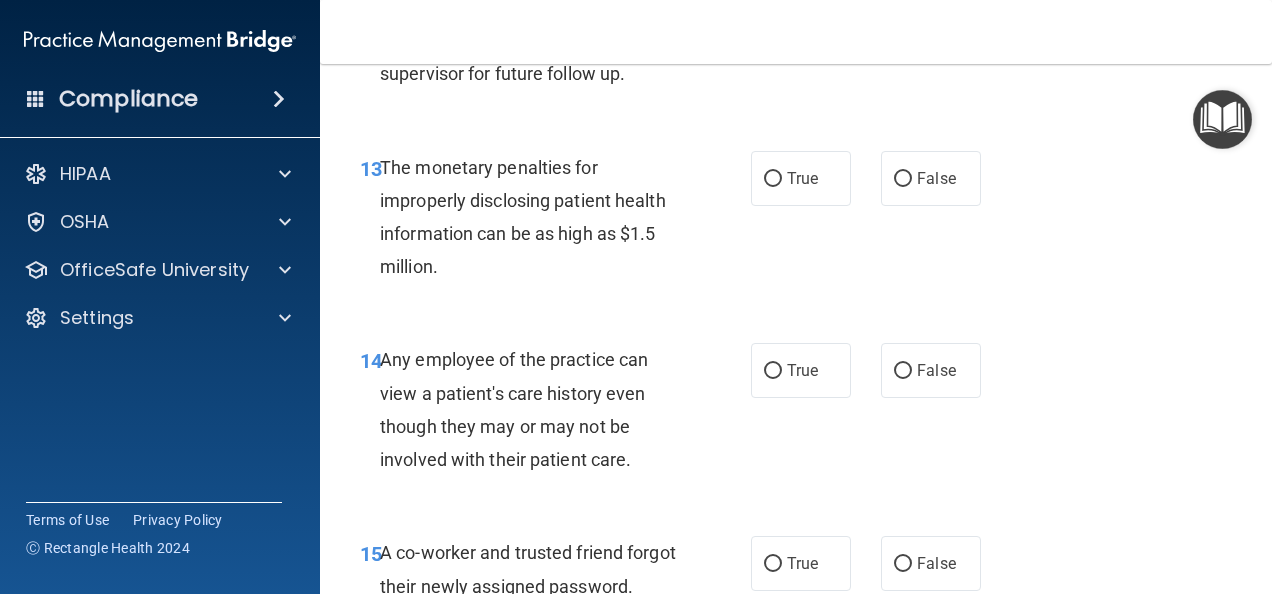 scroll, scrollTop: 2500, scrollLeft: 0, axis: vertical 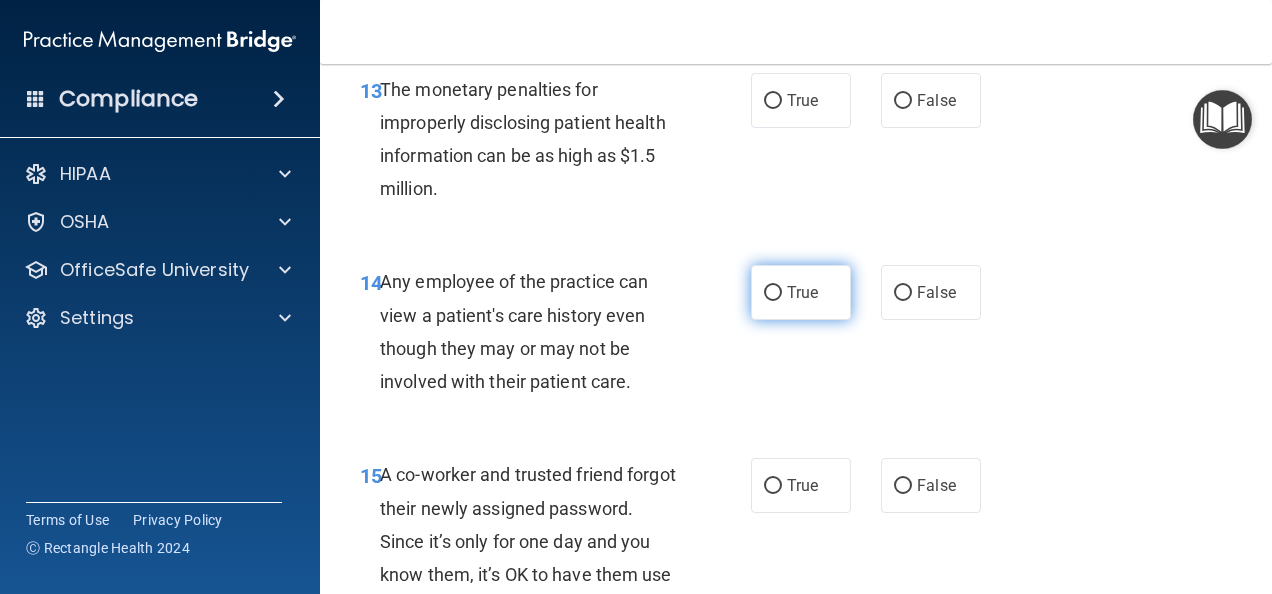 click on "True" at bounding box center [773, 293] 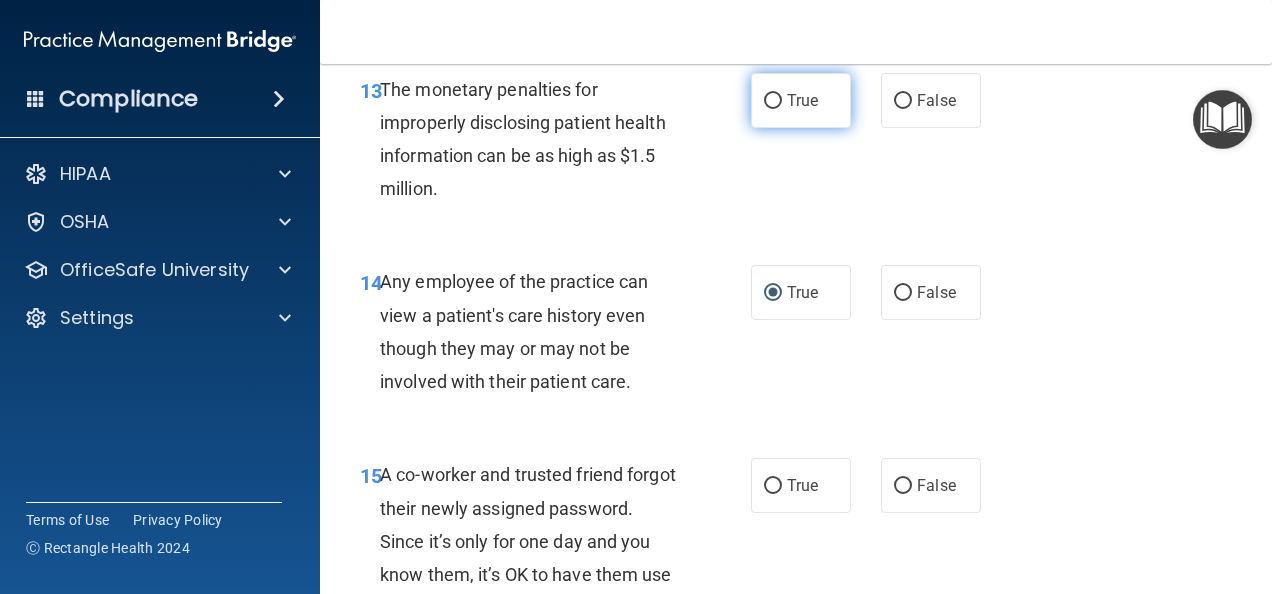click on "True" at bounding box center [773, 101] 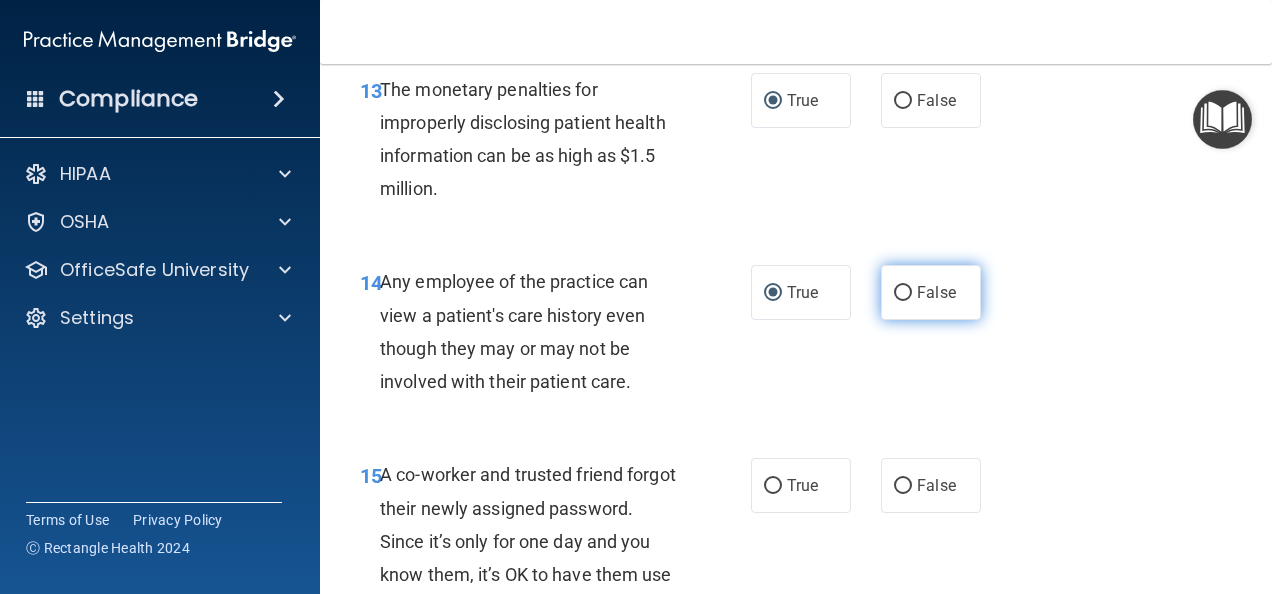 click on "False" at bounding box center (903, 293) 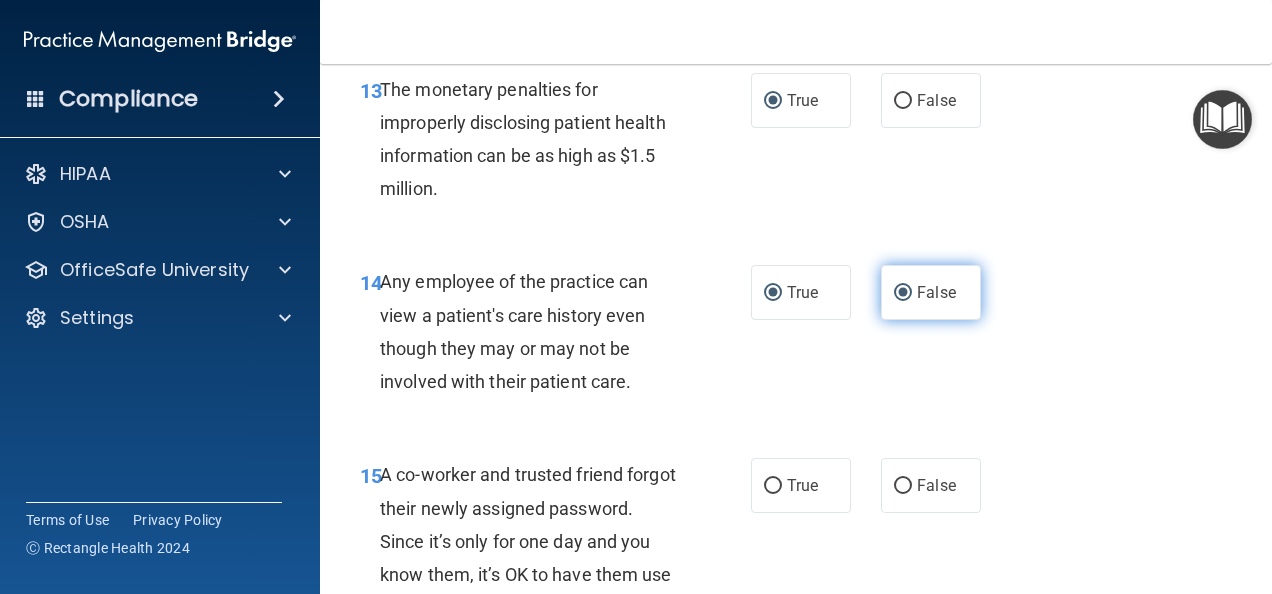 radio on "false" 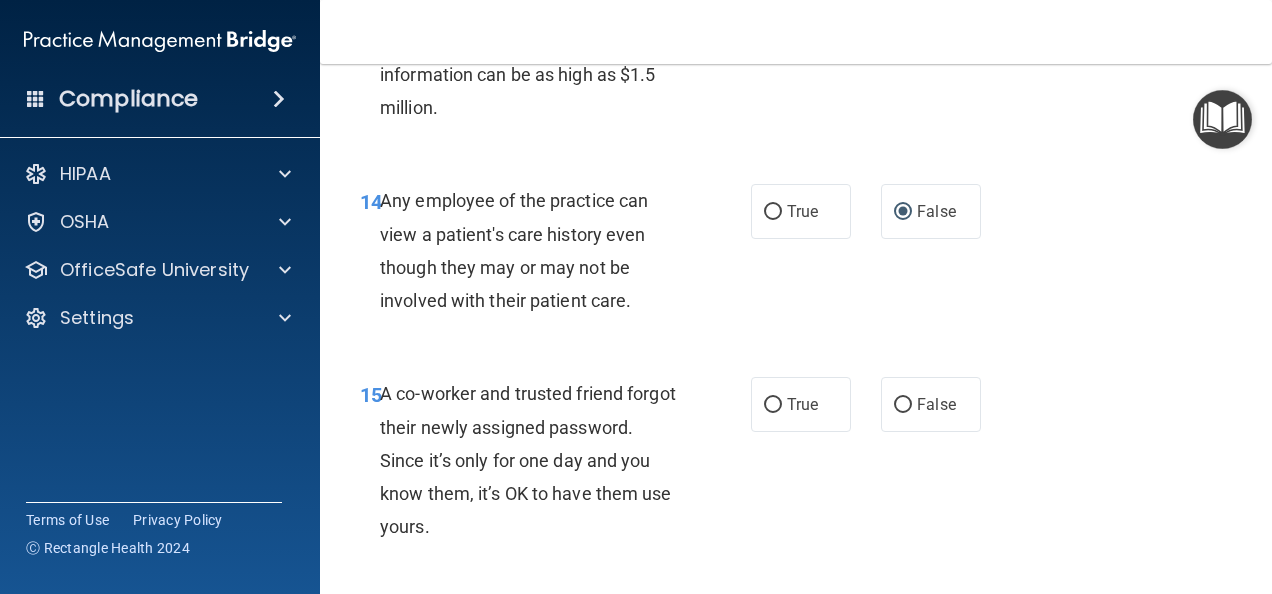 scroll, scrollTop: 2900, scrollLeft: 0, axis: vertical 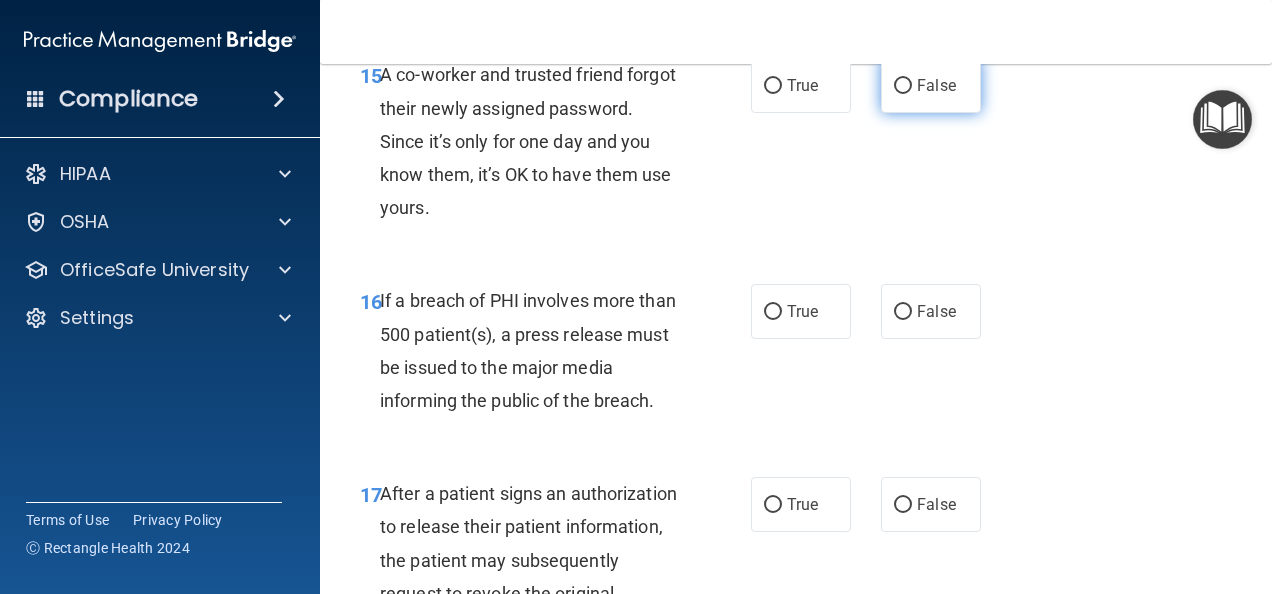 click on "False" at bounding box center [903, 86] 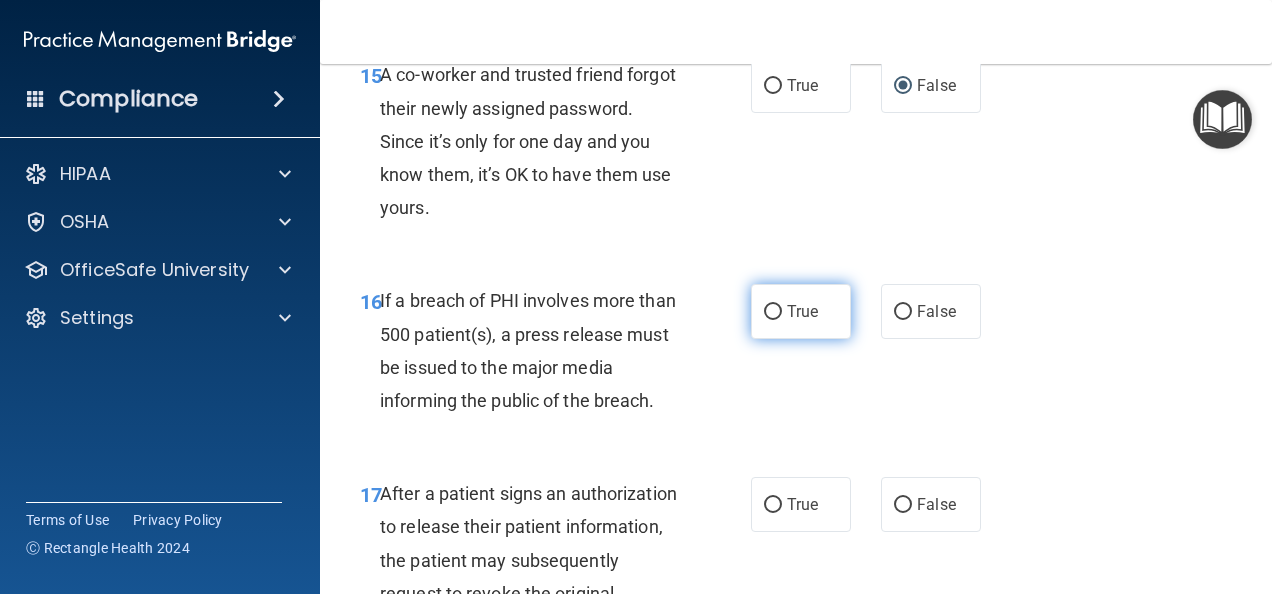 click on "True" at bounding box center (773, 312) 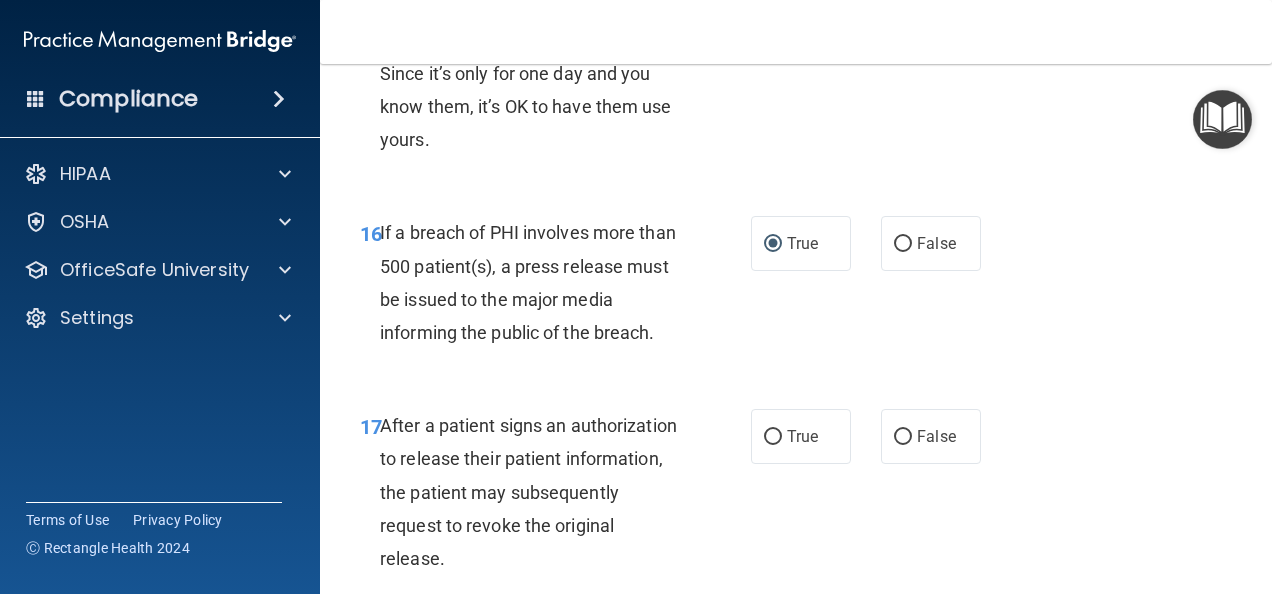 scroll, scrollTop: 3200, scrollLeft: 0, axis: vertical 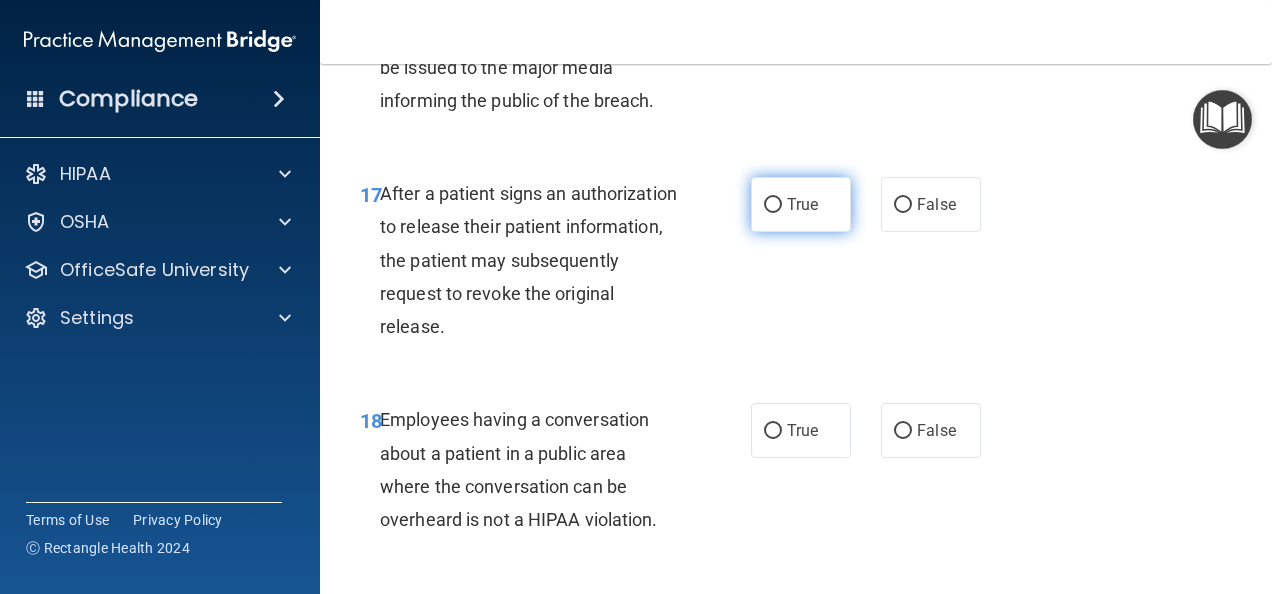 click on "True" at bounding box center [773, 205] 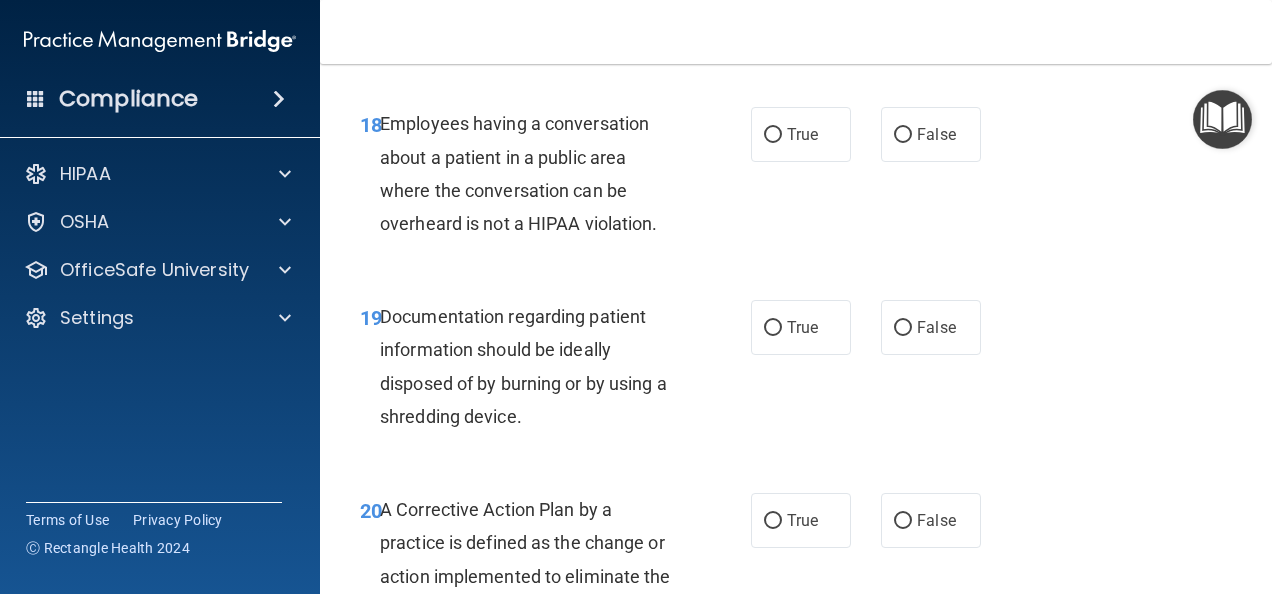 scroll, scrollTop: 3500, scrollLeft: 0, axis: vertical 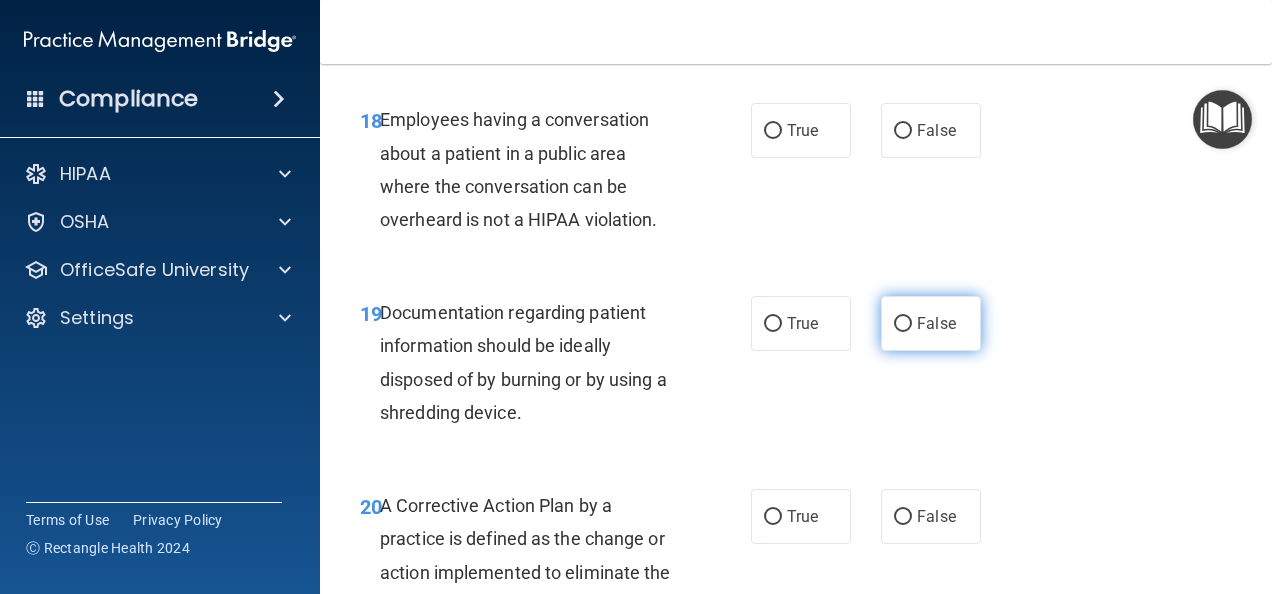 click on "False" at bounding box center [903, 324] 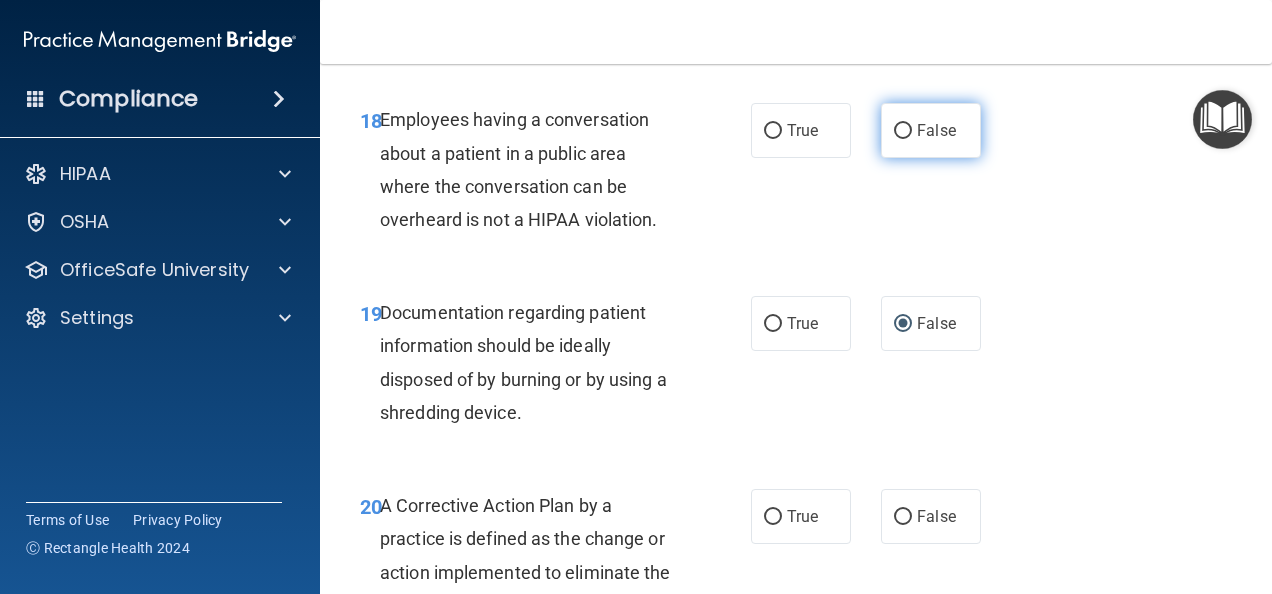 click on "False" at bounding box center (903, 131) 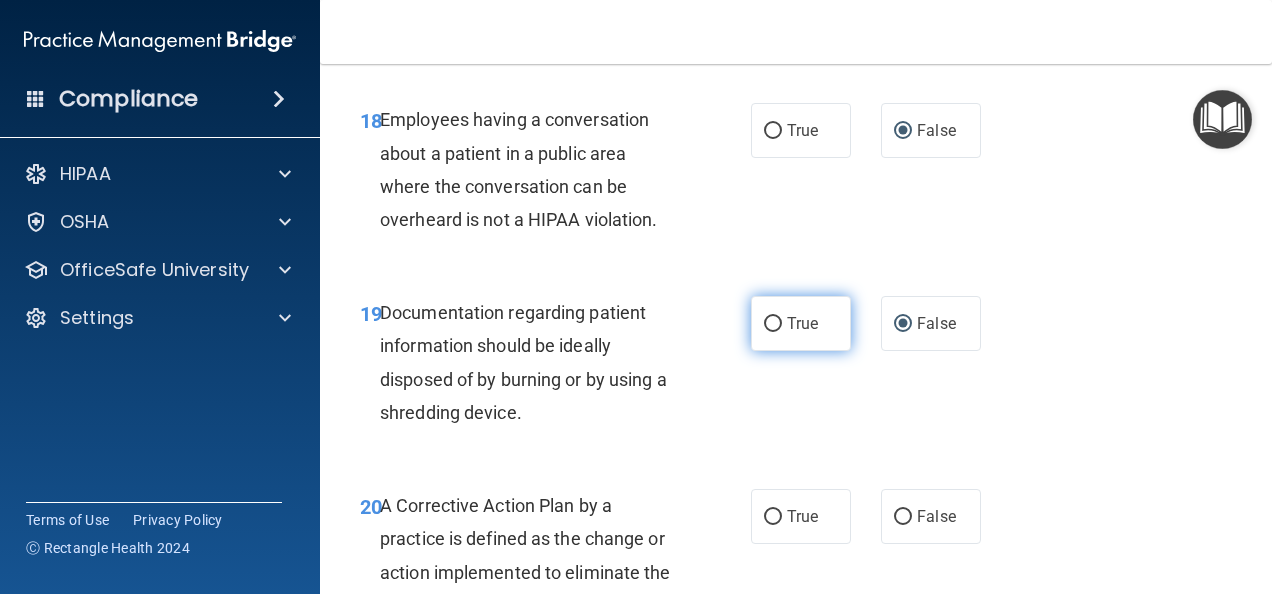 click on "True" at bounding box center (773, 324) 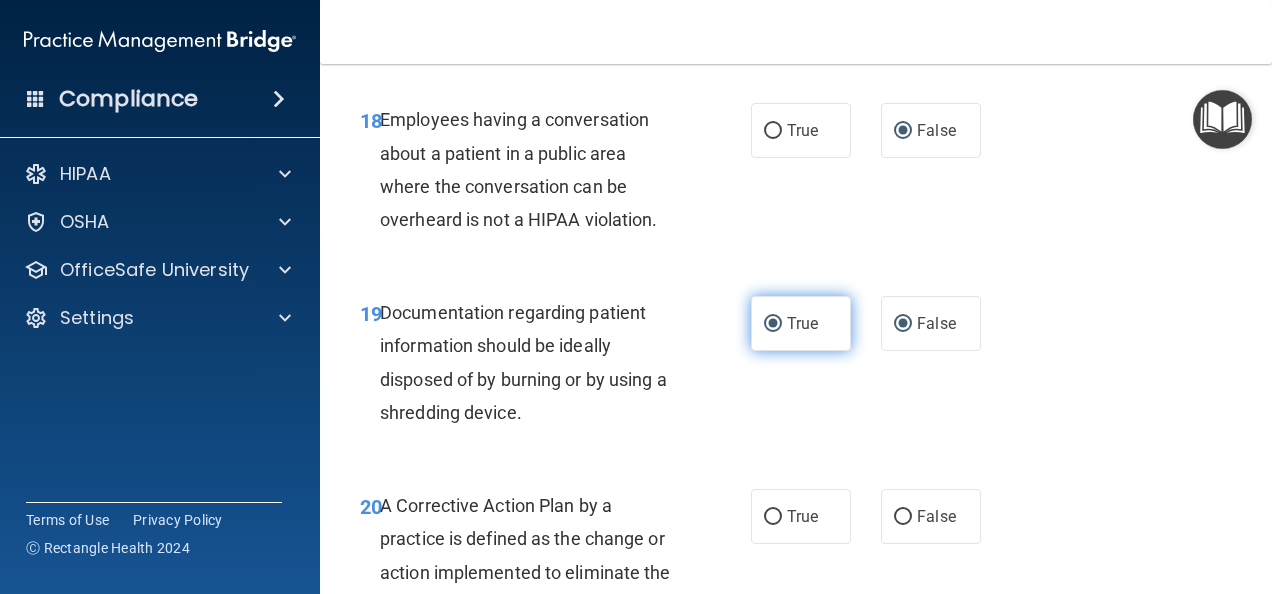 radio on "false" 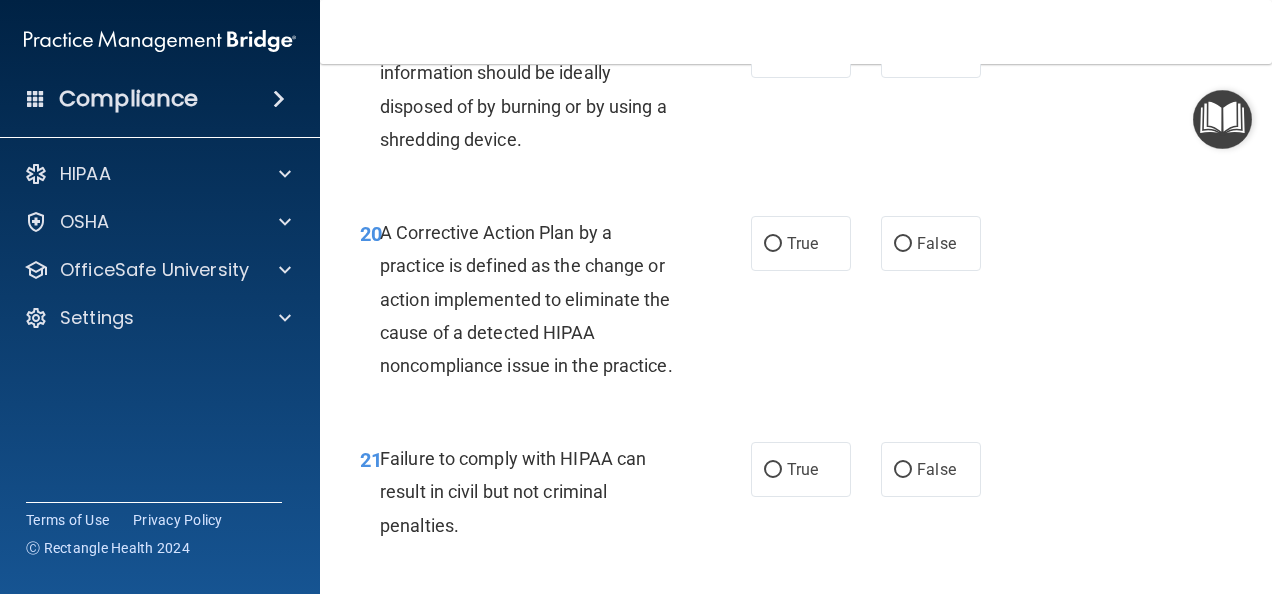 scroll, scrollTop: 3800, scrollLeft: 0, axis: vertical 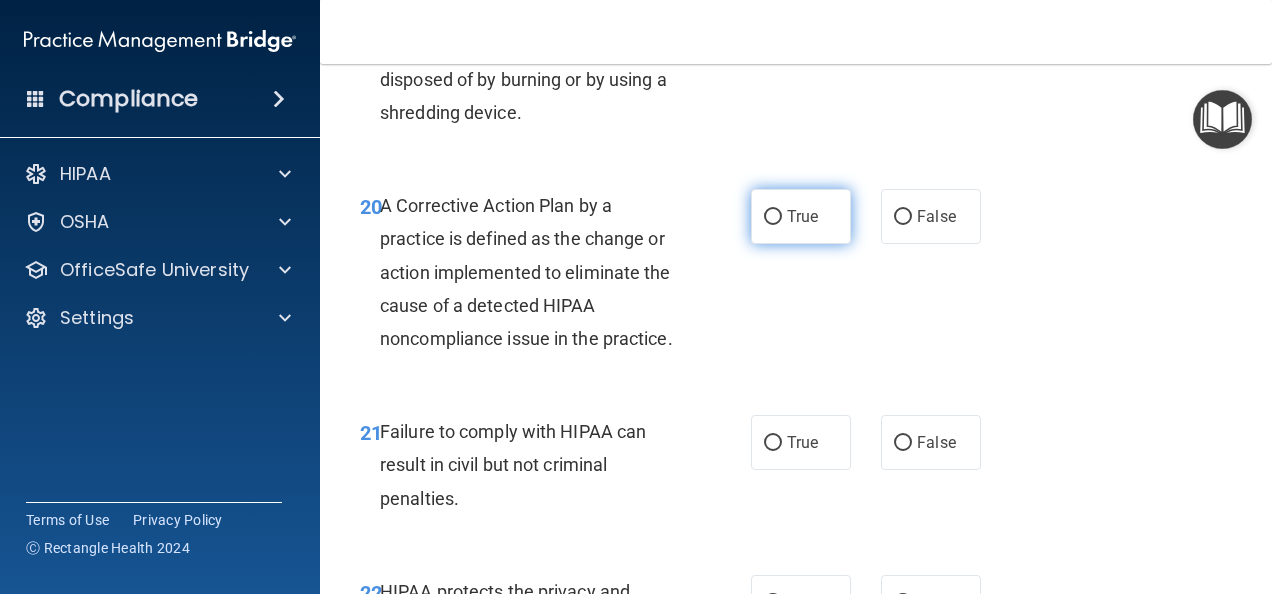 click on "True" at bounding box center [773, 217] 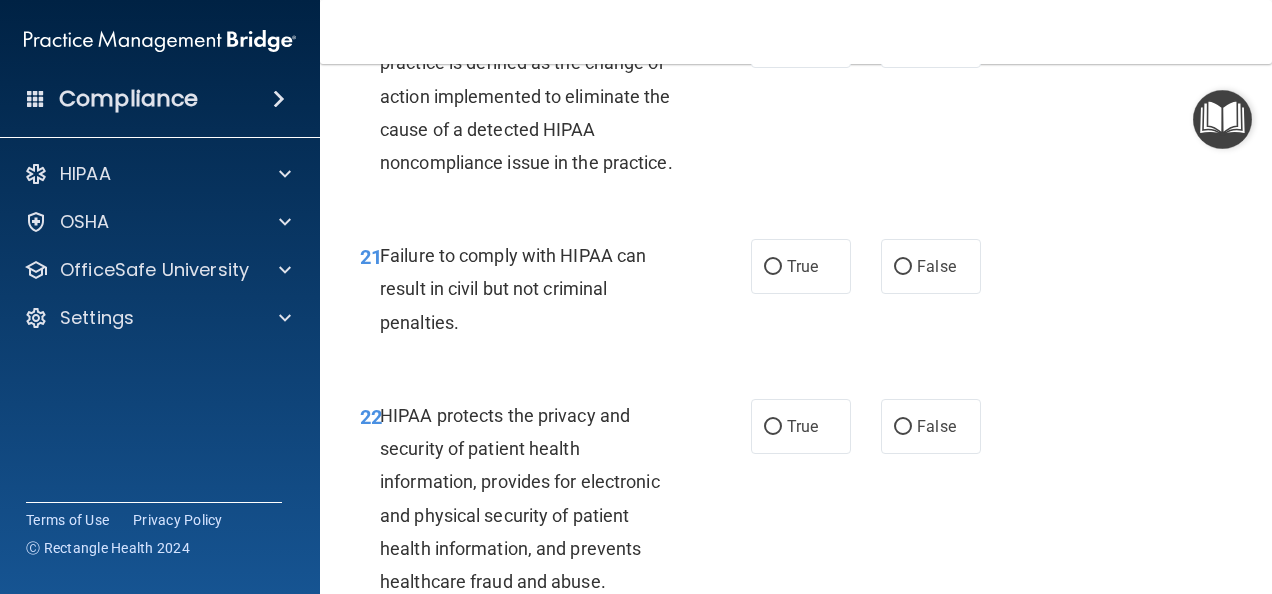 scroll, scrollTop: 4000, scrollLeft: 0, axis: vertical 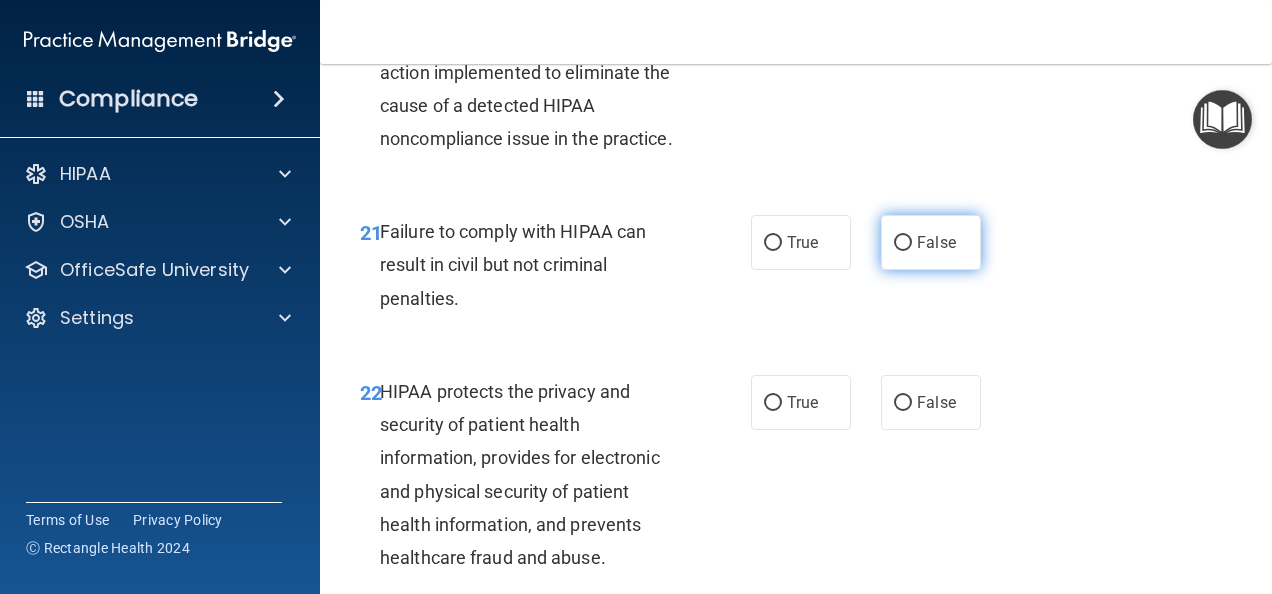 click on "False" at bounding box center (903, 243) 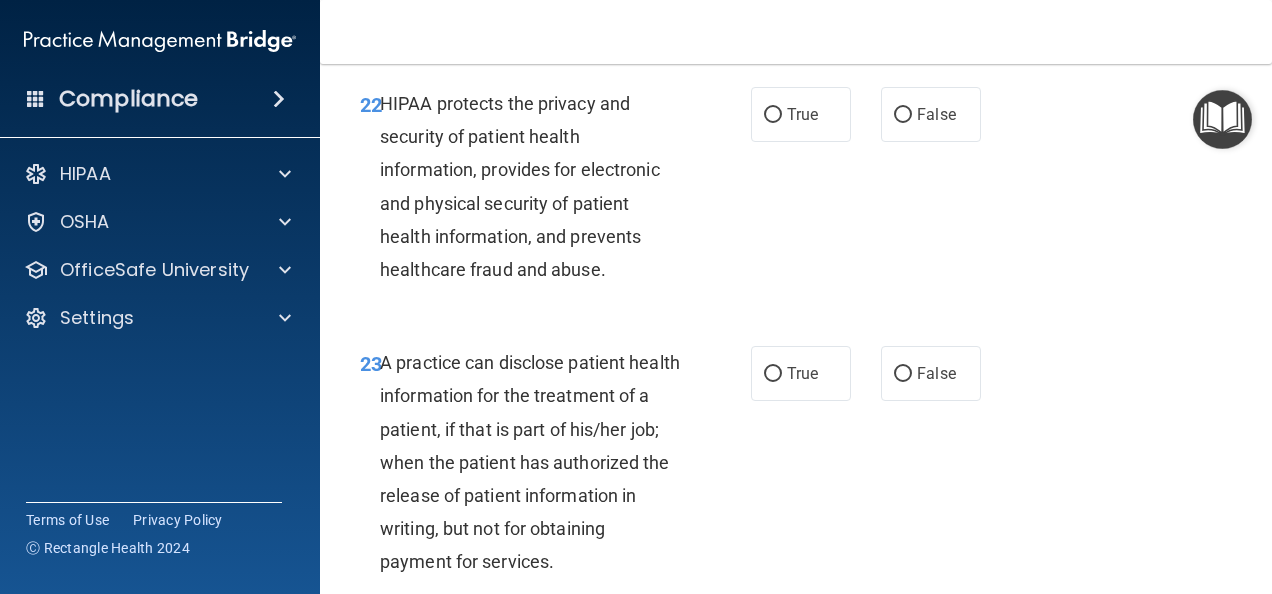 scroll, scrollTop: 4300, scrollLeft: 0, axis: vertical 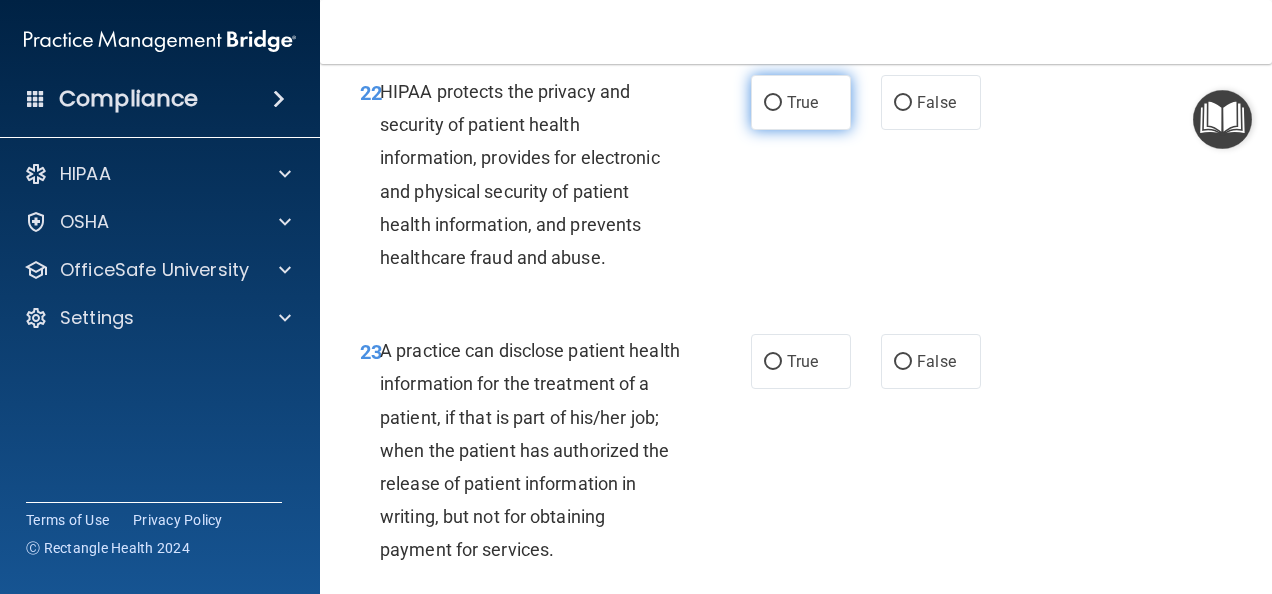 click on "True" at bounding box center [773, 103] 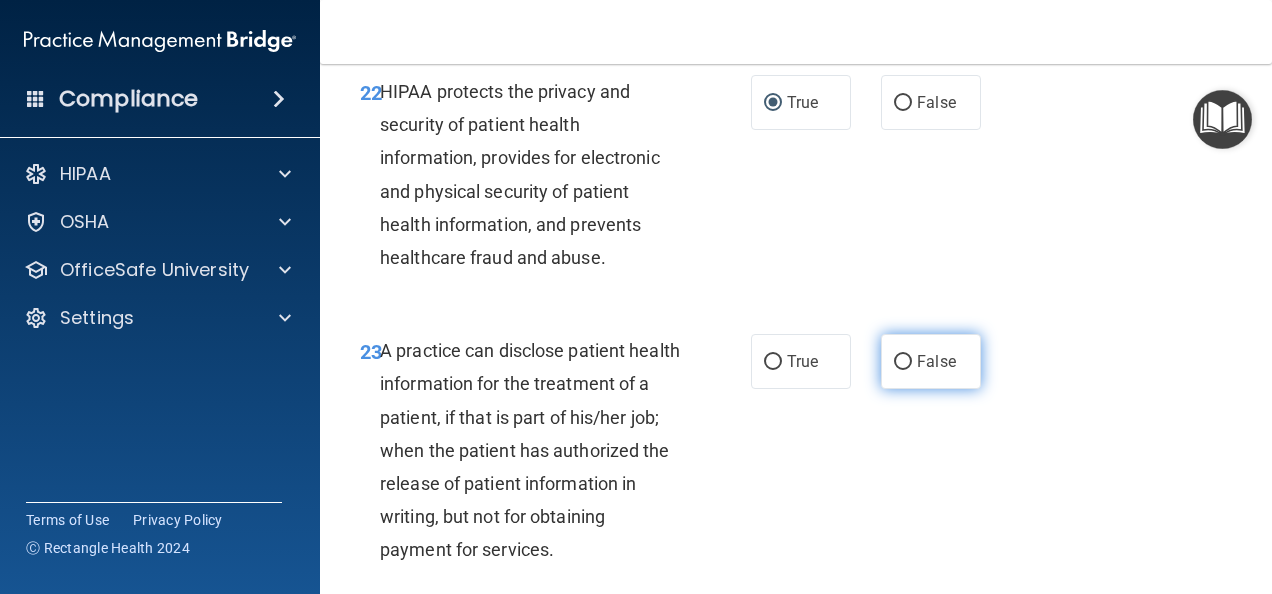 click on "False" at bounding box center [903, 362] 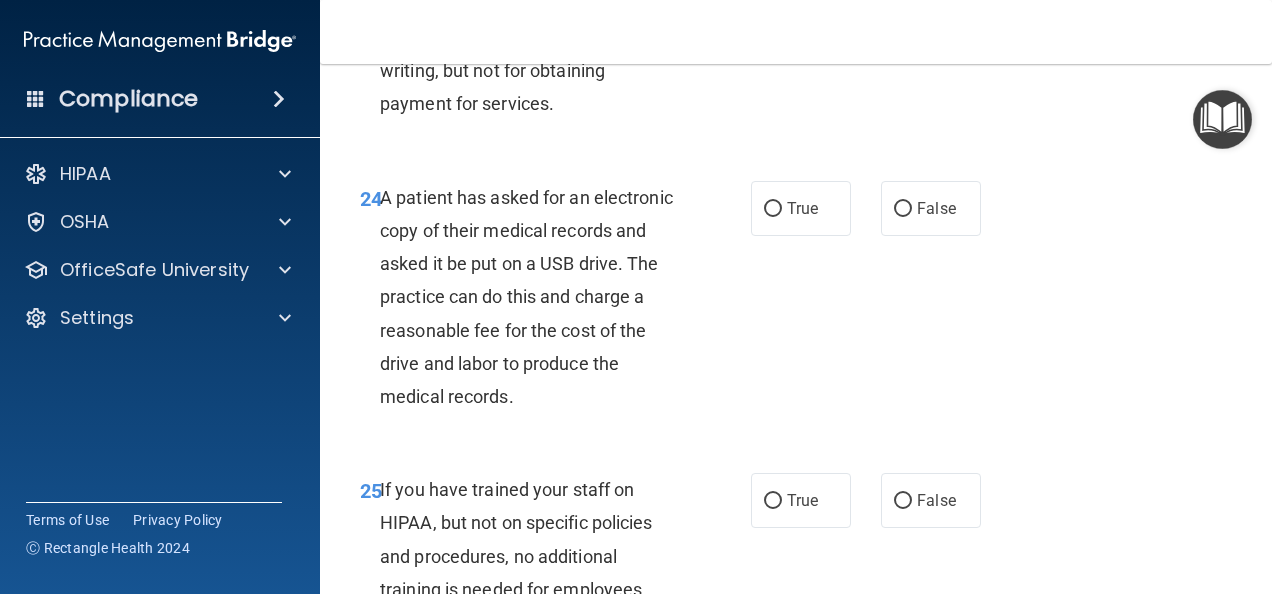 scroll, scrollTop: 4800, scrollLeft: 0, axis: vertical 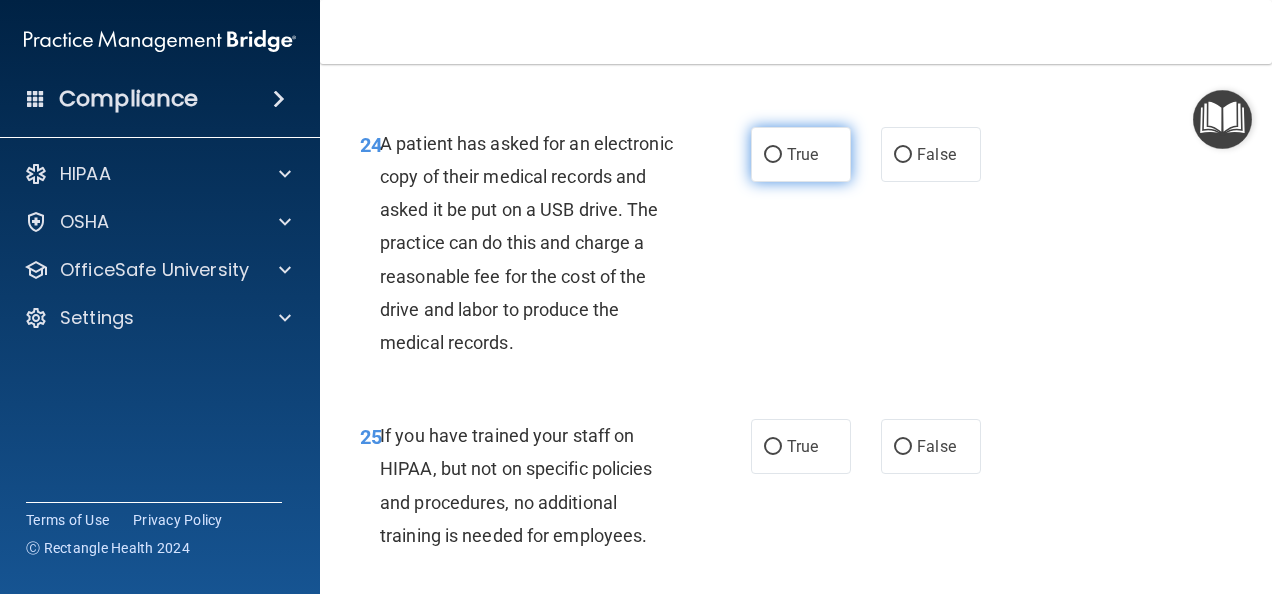 click on "True" at bounding box center (773, 155) 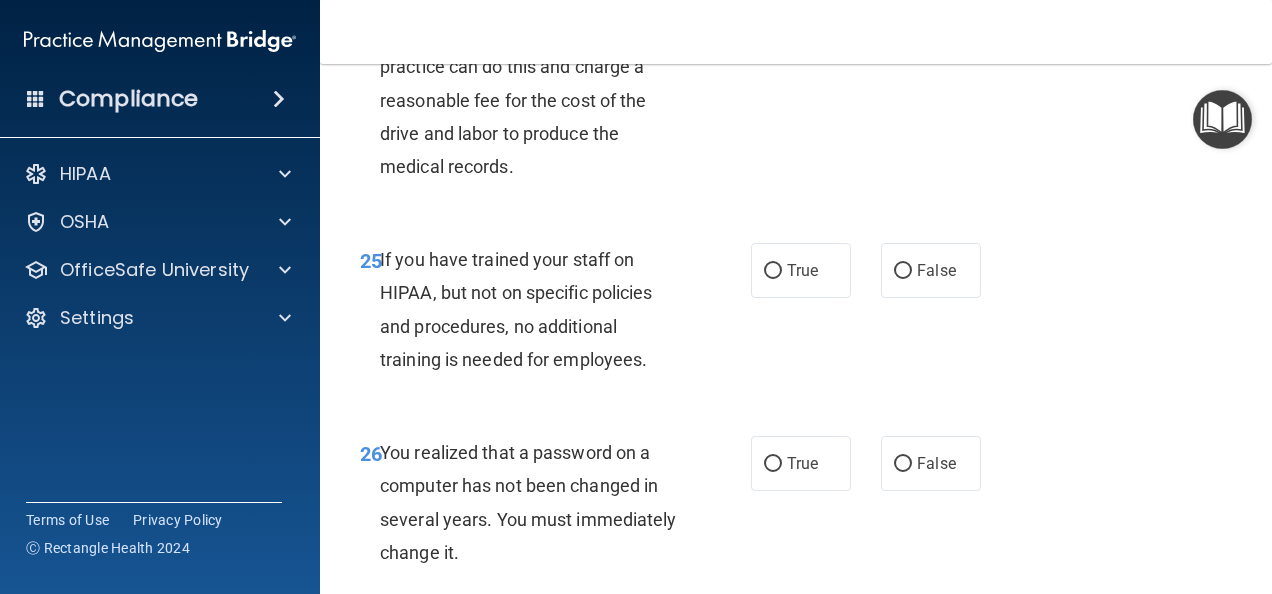 scroll, scrollTop: 5000, scrollLeft: 0, axis: vertical 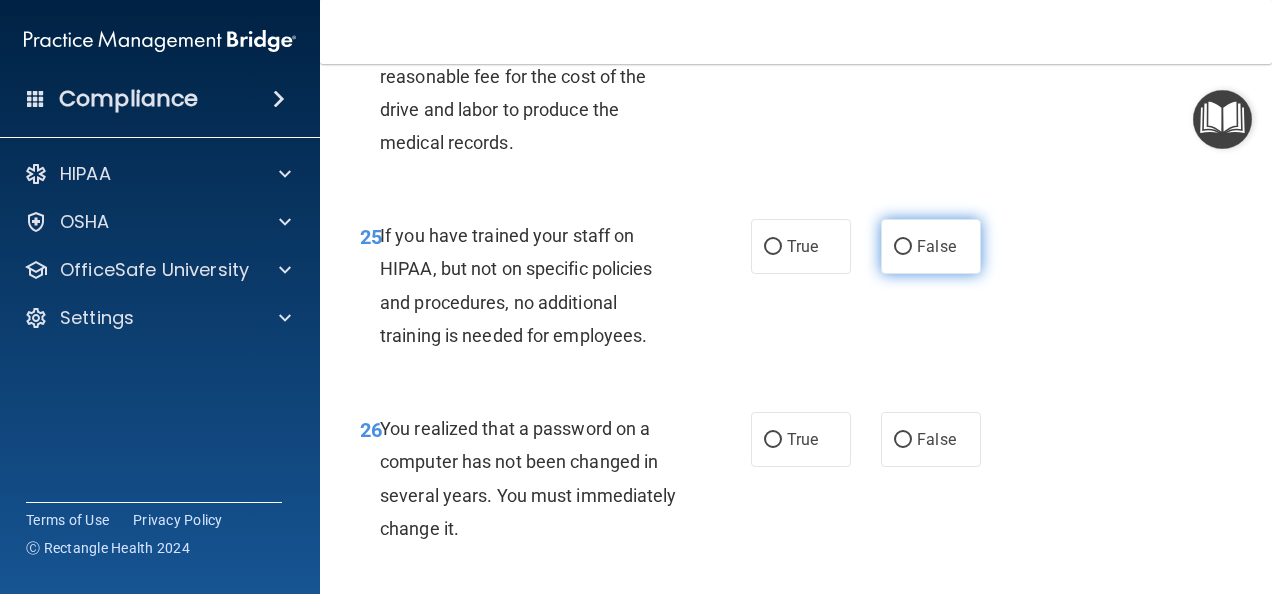 click on "False" at bounding box center (903, 247) 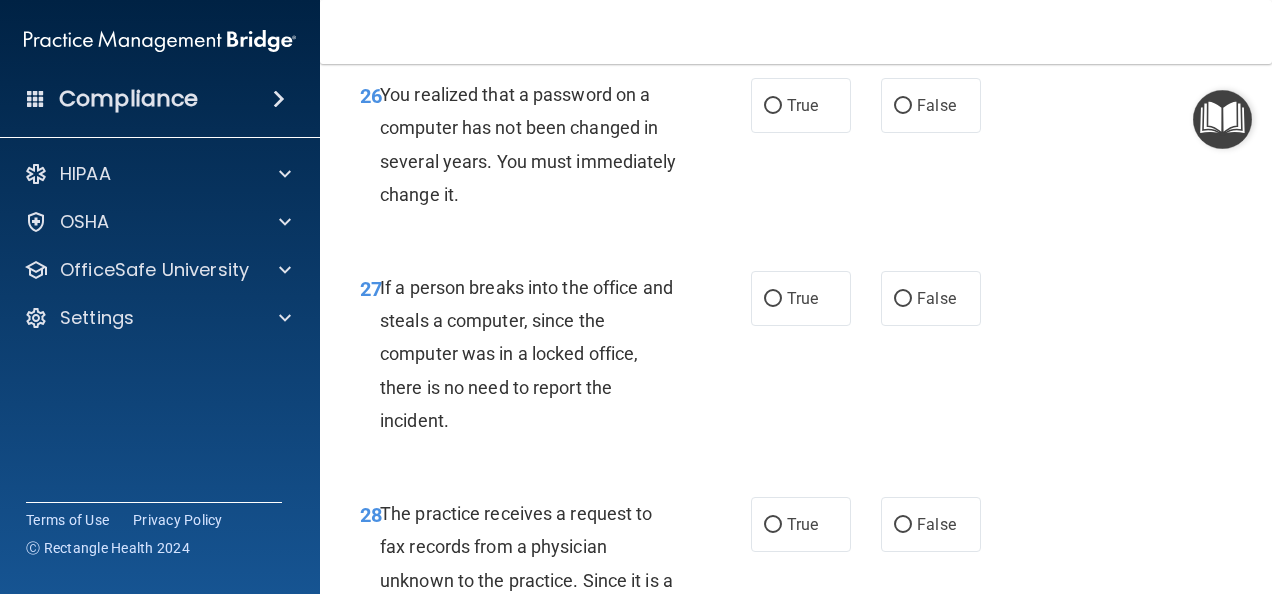 scroll, scrollTop: 5300, scrollLeft: 0, axis: vertical 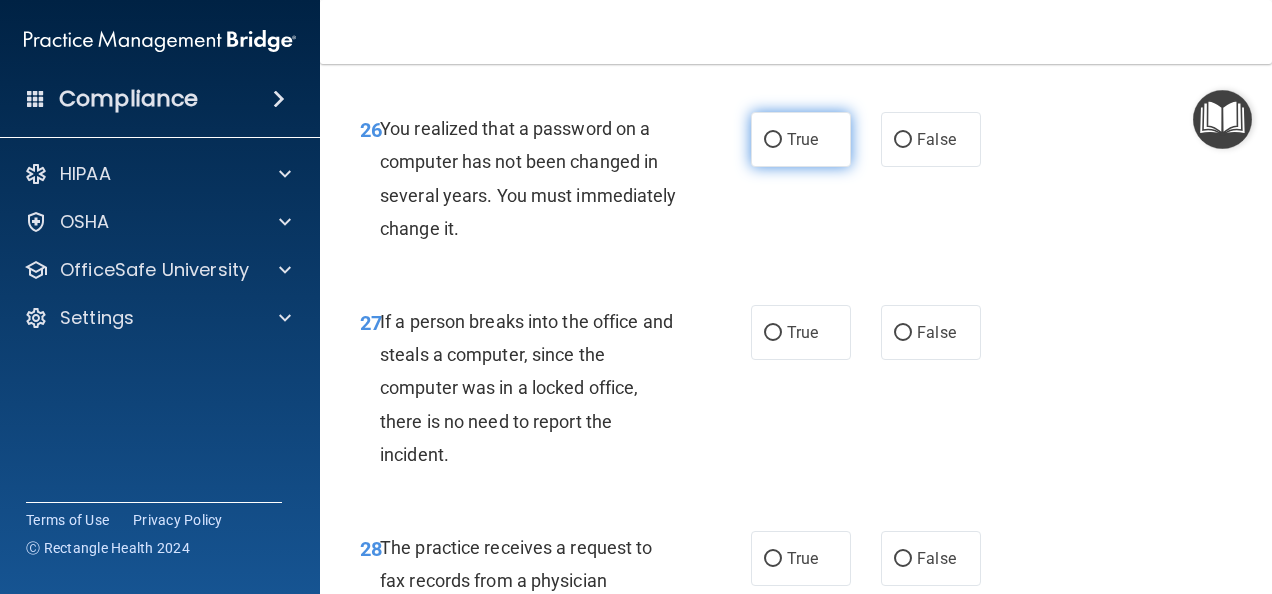 click on "True" at bounding box center [773, 140] 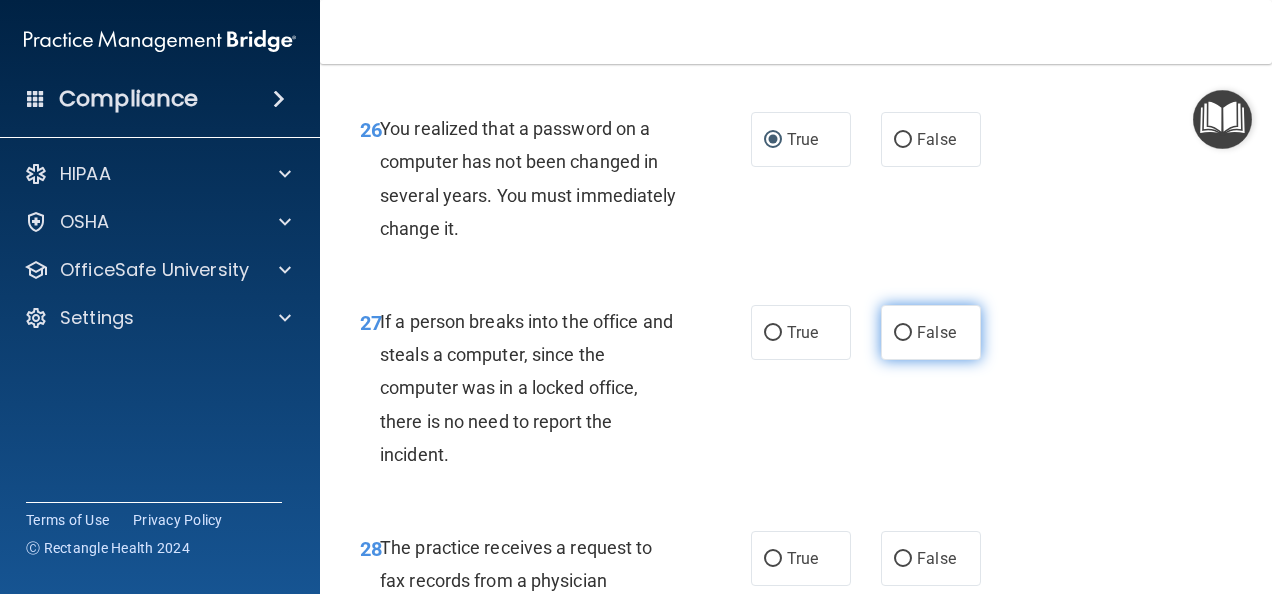 click on "False" at bounding box center [903, 333] 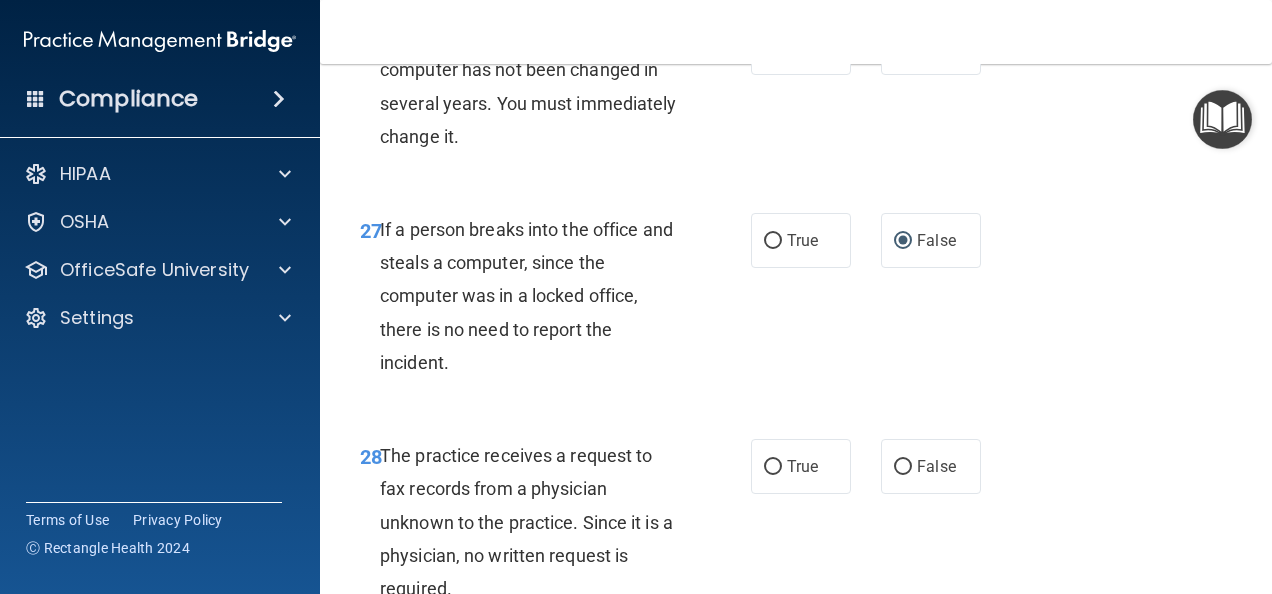 scroll, scrollTop: 5700, scrollLeft: 0, axis: vertical 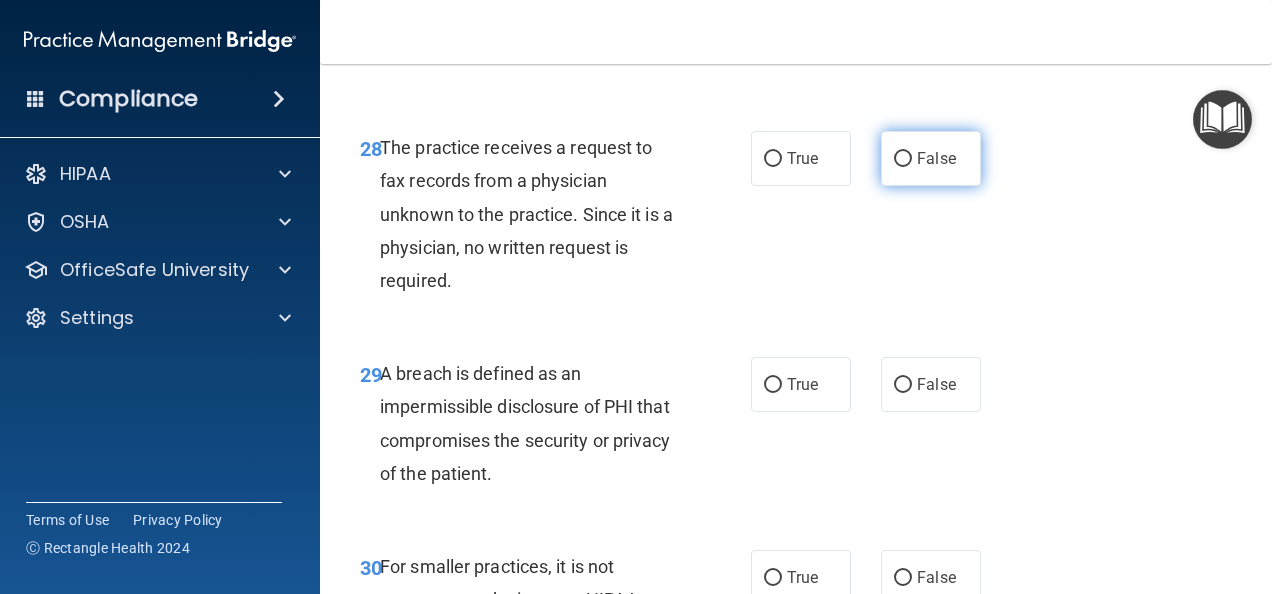 click on "False" at bounding box center (903, 159) 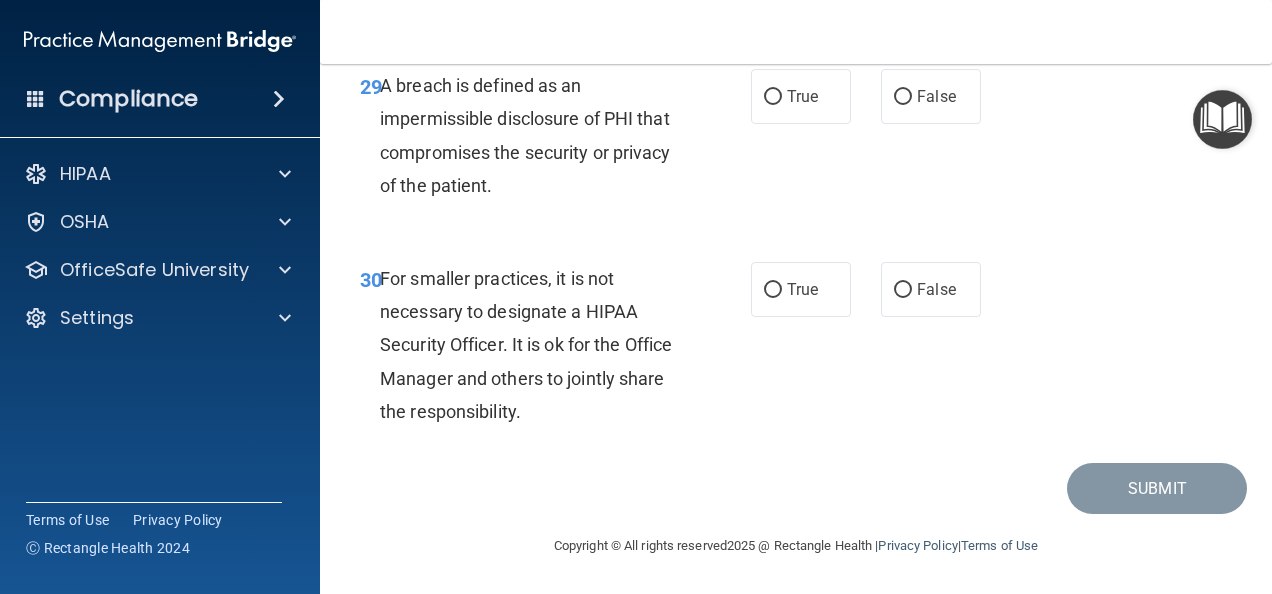 scroll, scrollTop: 6000, scrollLeft: 0, axis: vertical 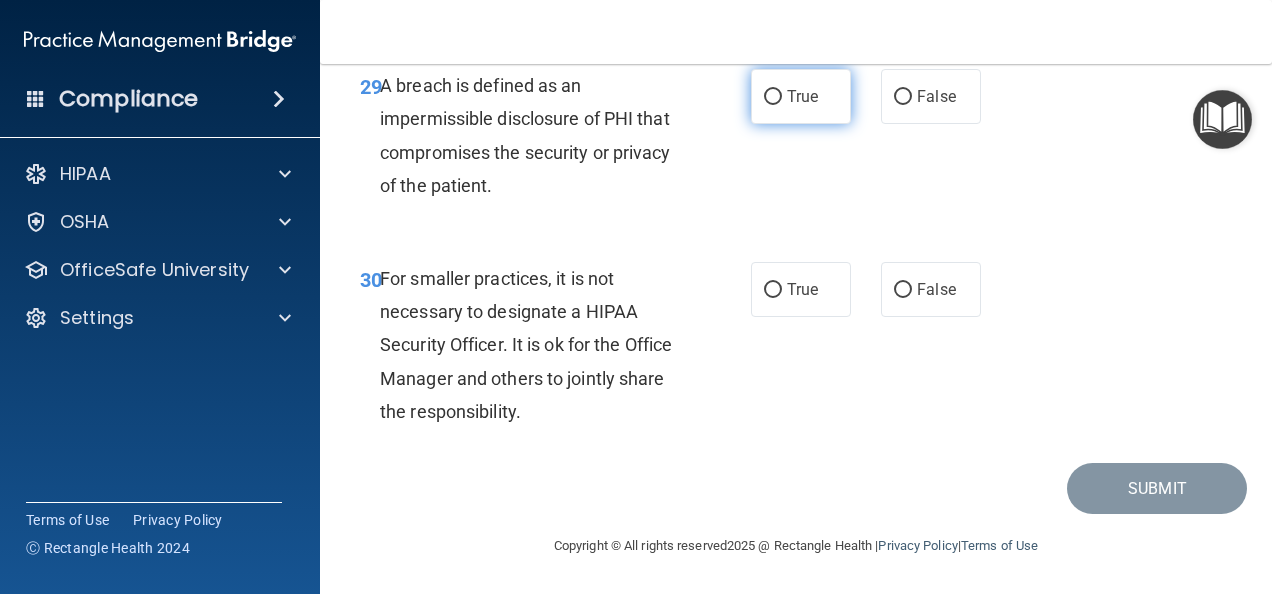 click on "True" at bounding box center [773, 97] 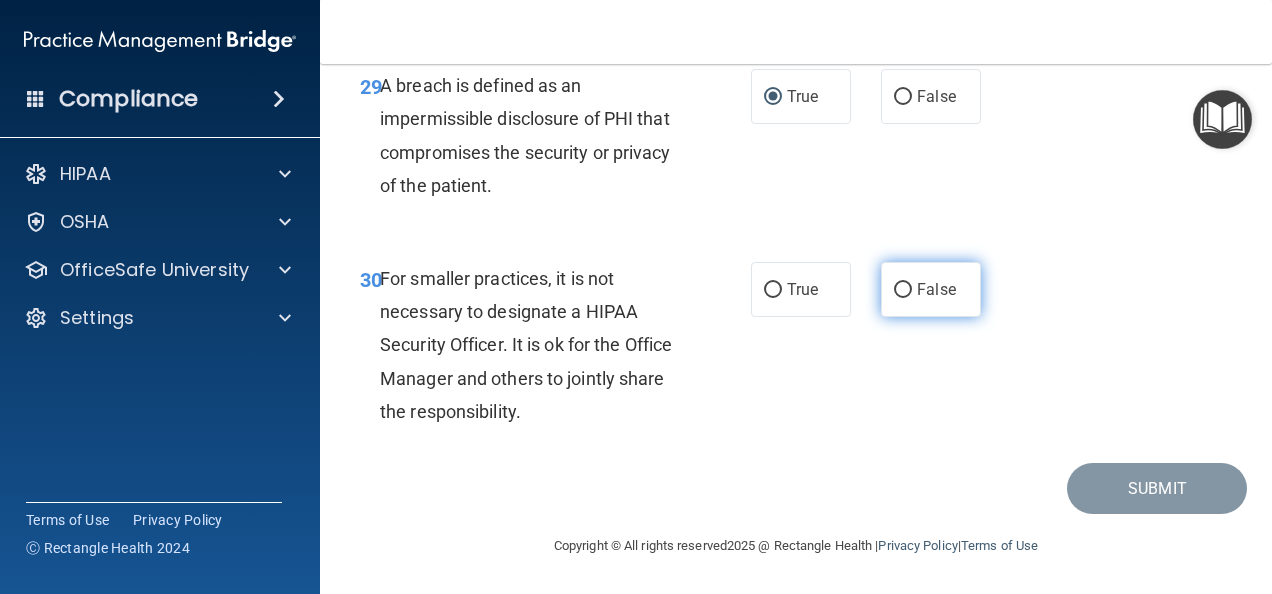 click on "False" at bounding box center (903, 290) 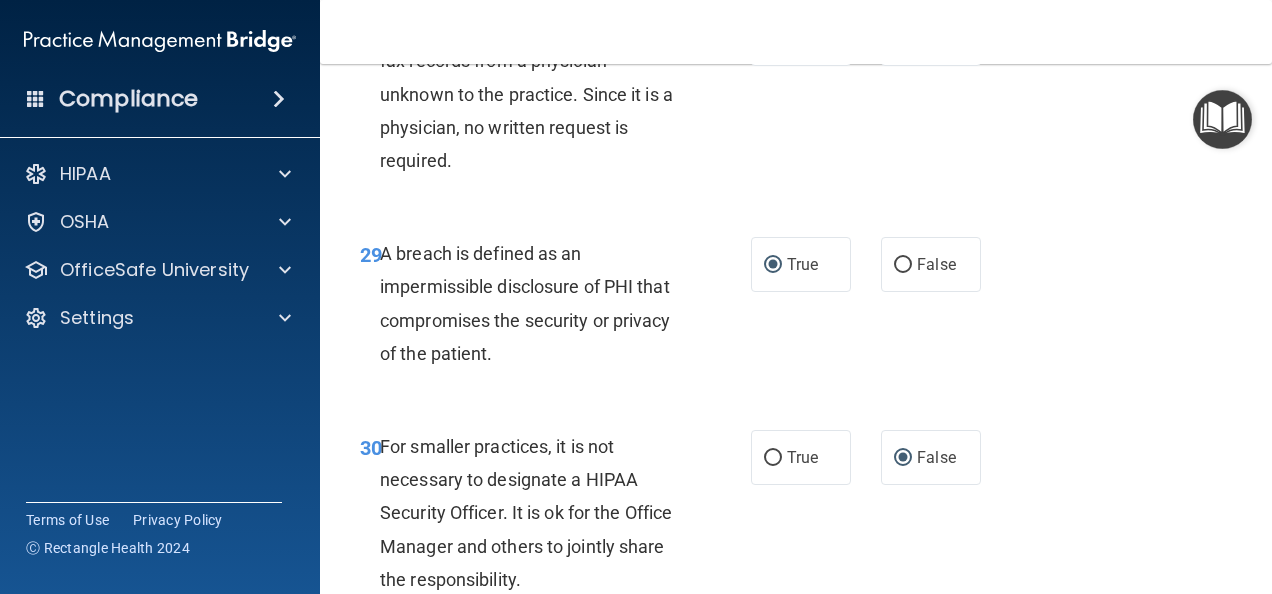 scroll, scrollTop: 5920, scrollLeft: 0, axis: vertical 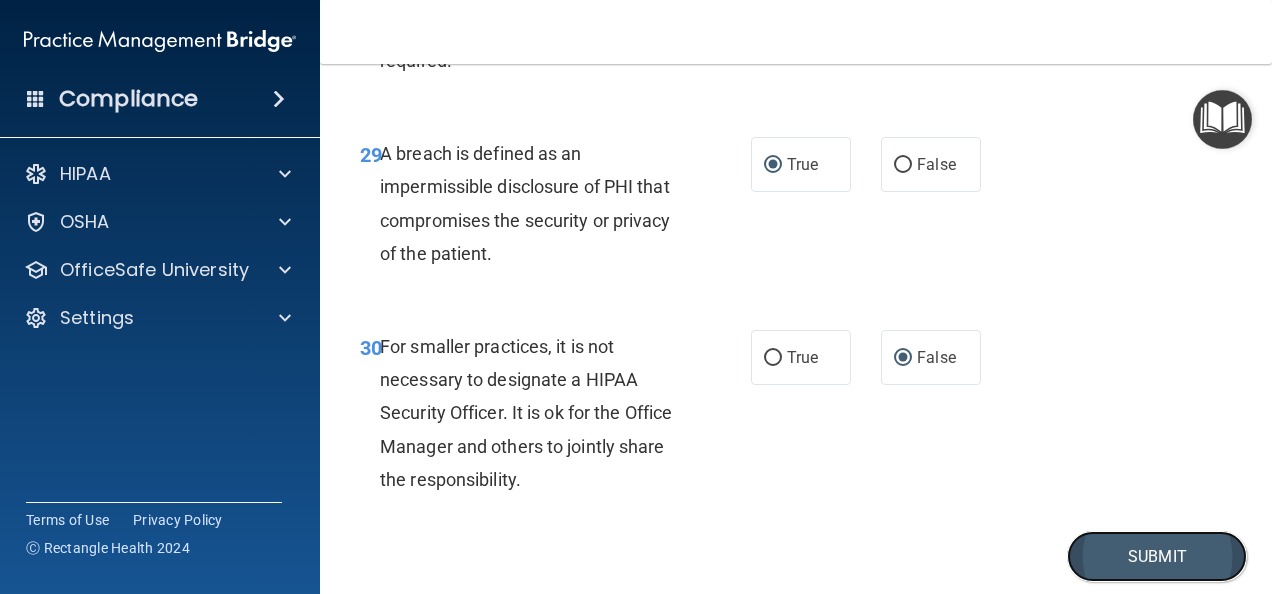 click on "Submit" at bounding box center [1157, 556] 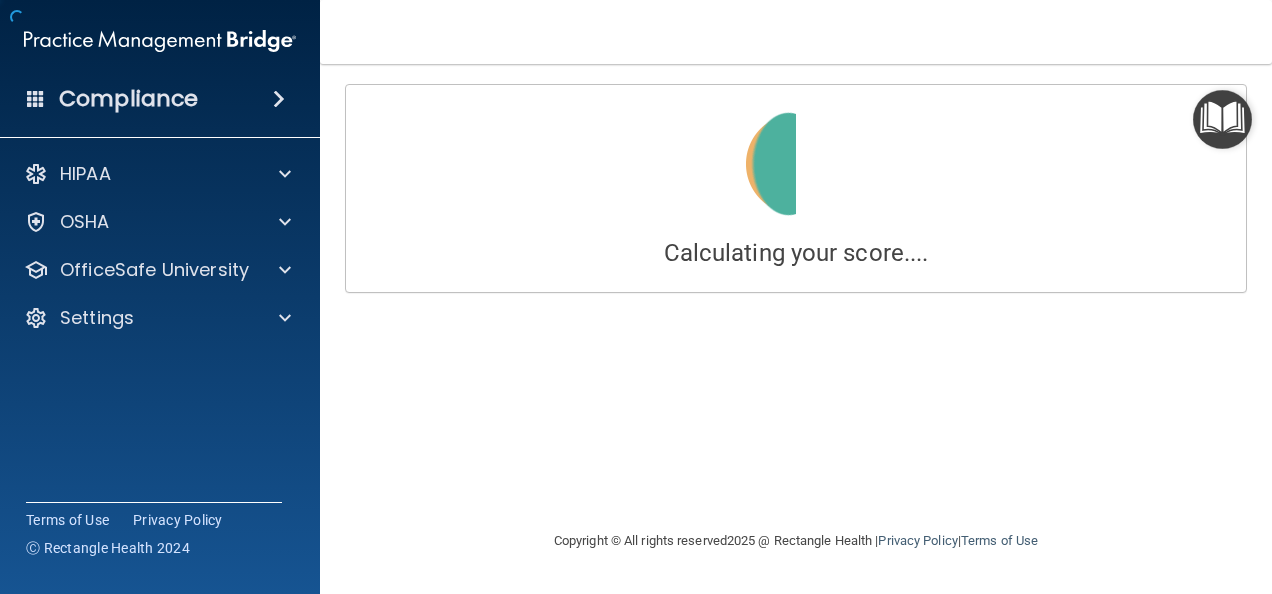 scroll, scrollTop: 0, scrollLeft: 0, axis: both 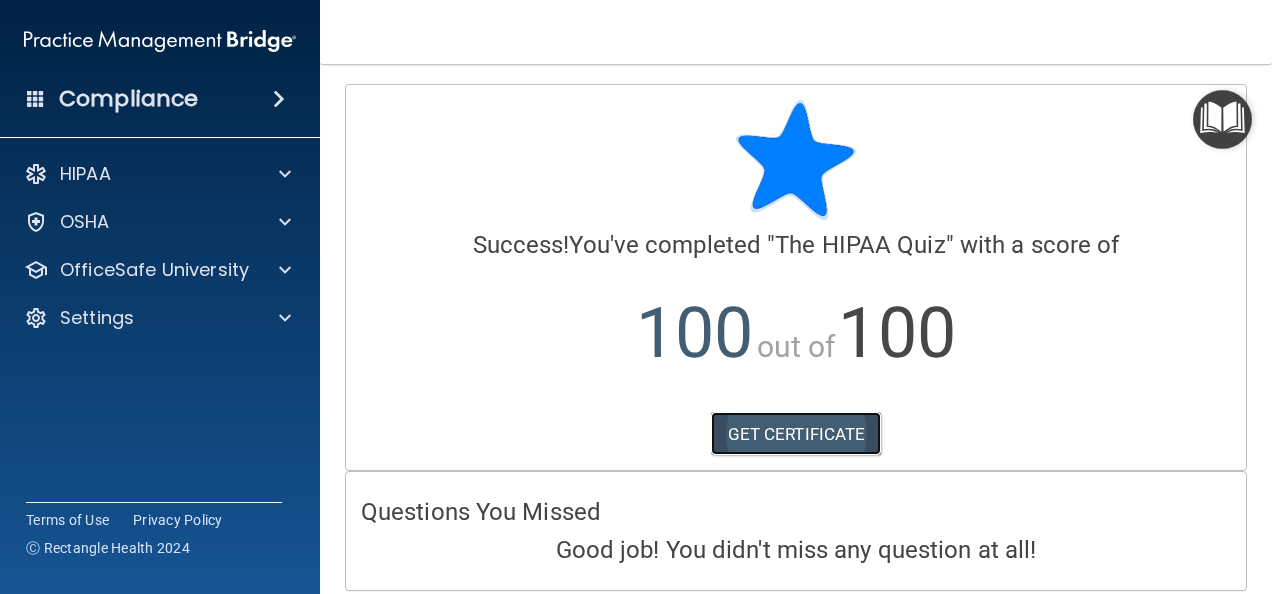 click on "GET CERTIFICATE" at bounding box center (796, 434) 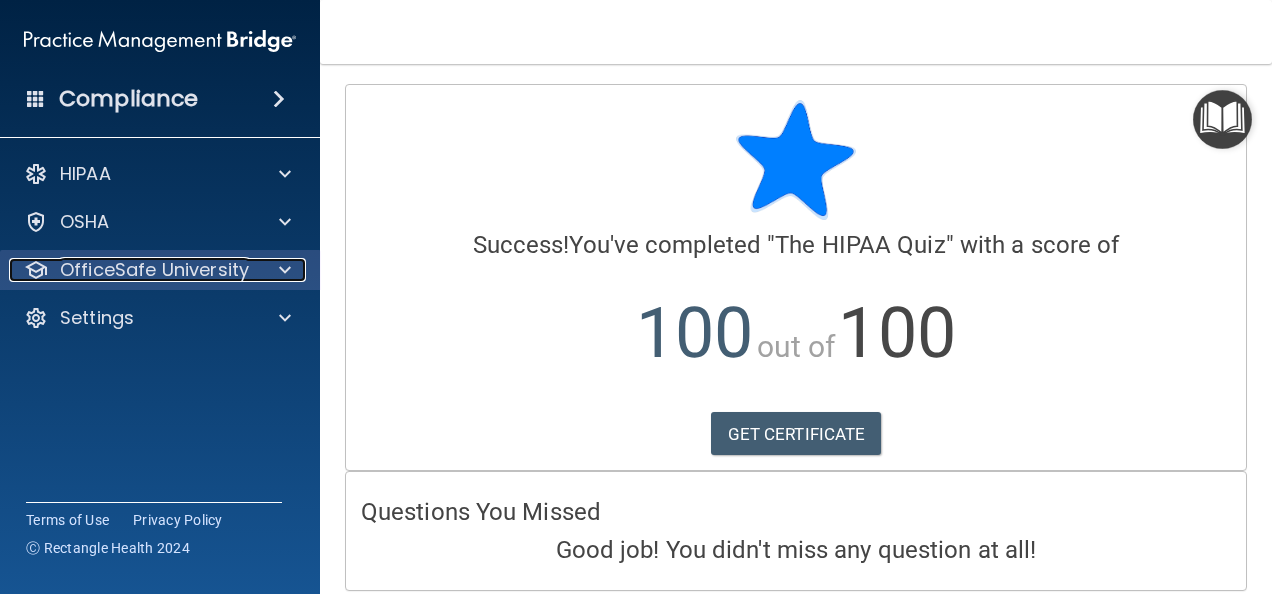 click at bounding box center (282, 270) 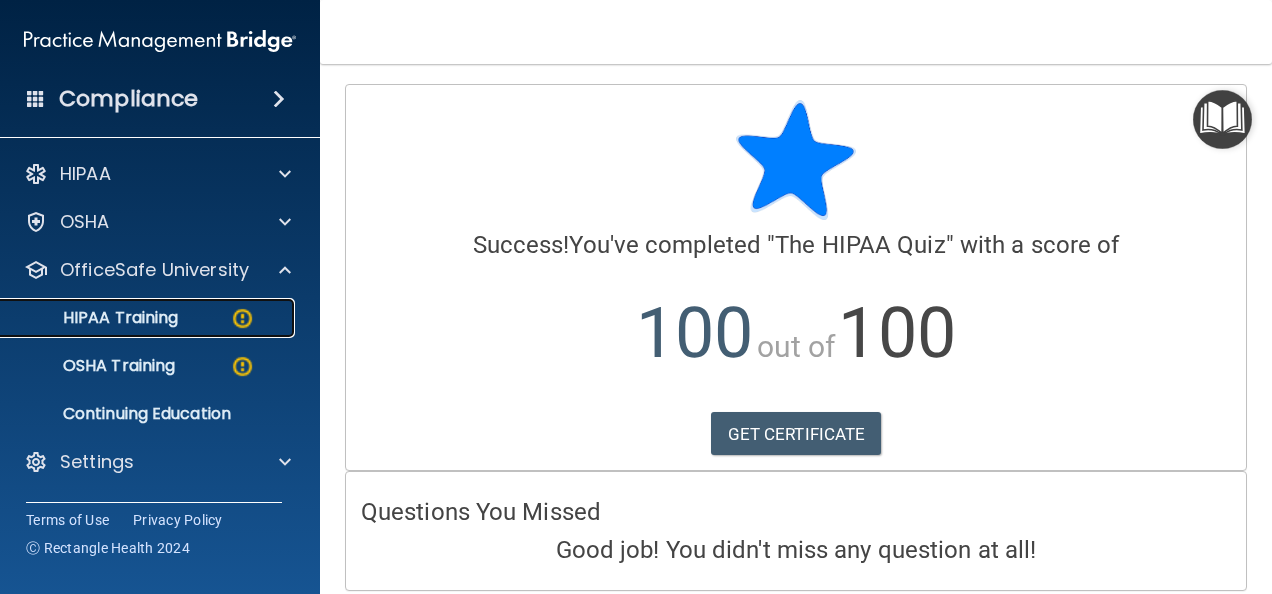 click on "HIPAA Training" at bounding box center [95, 318] 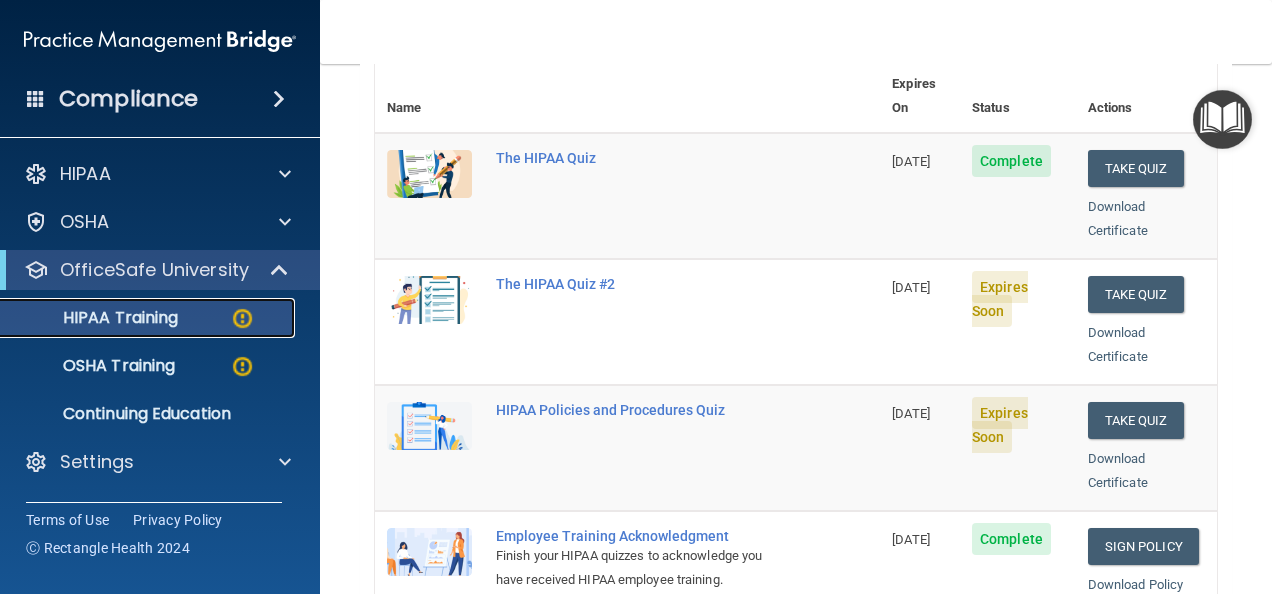 scroll, scrollTop: 300, scrollLeft: 0, axis: vertical 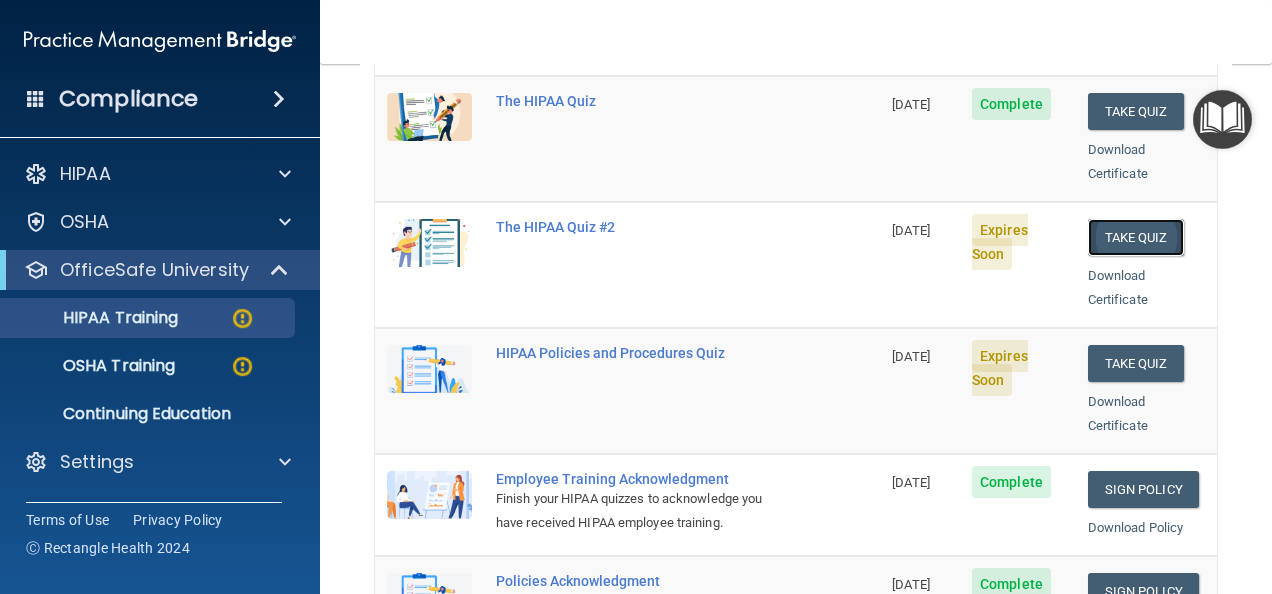 click on "Take Quiz" at bounding box center (1136, 237) 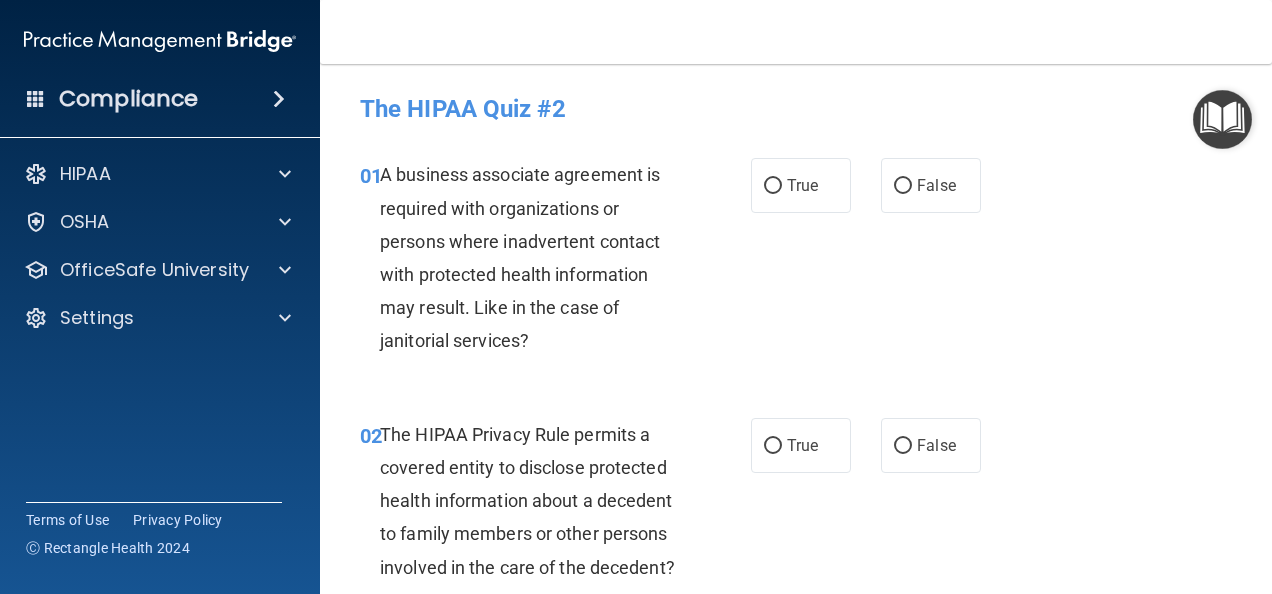 scroll, scrollTop: 0, scrollLeft: 0, axis: both 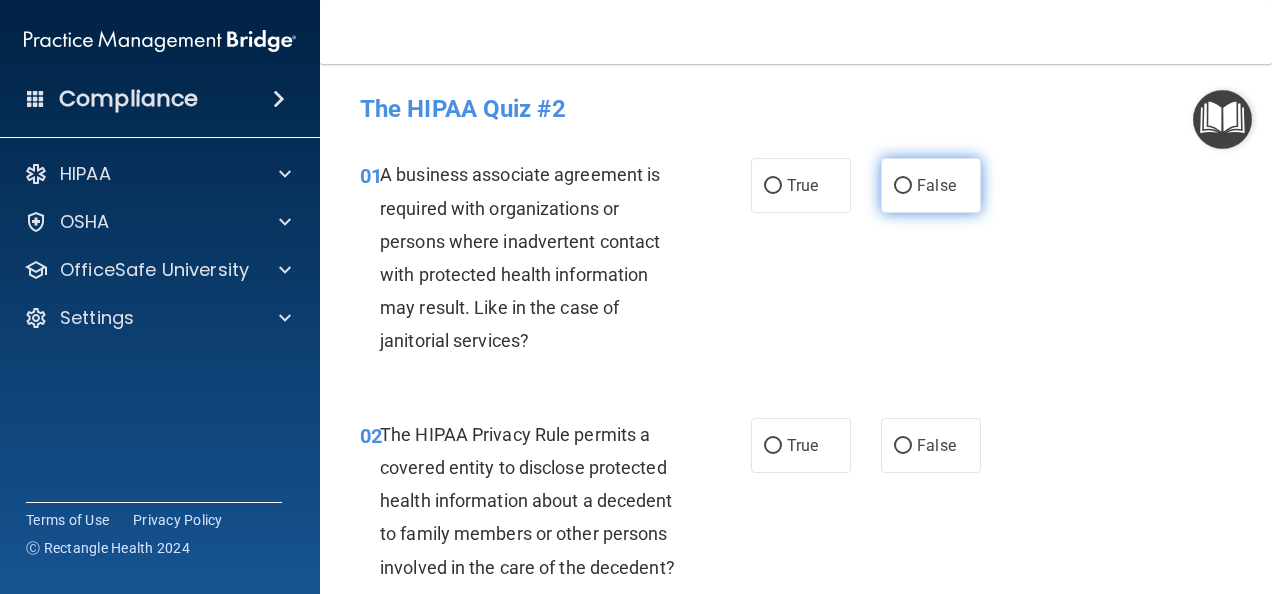 click on "False" at bounding box center [903, 186] 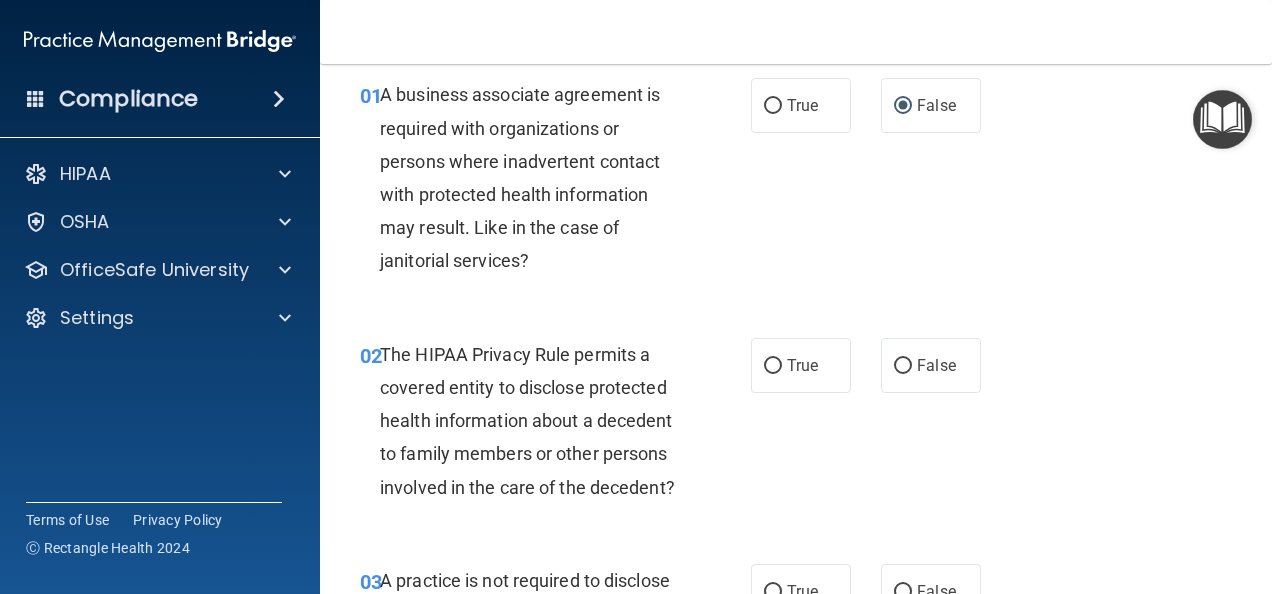 scroll, scrollTop: 300, scrollLeft: 0, axis: vertical 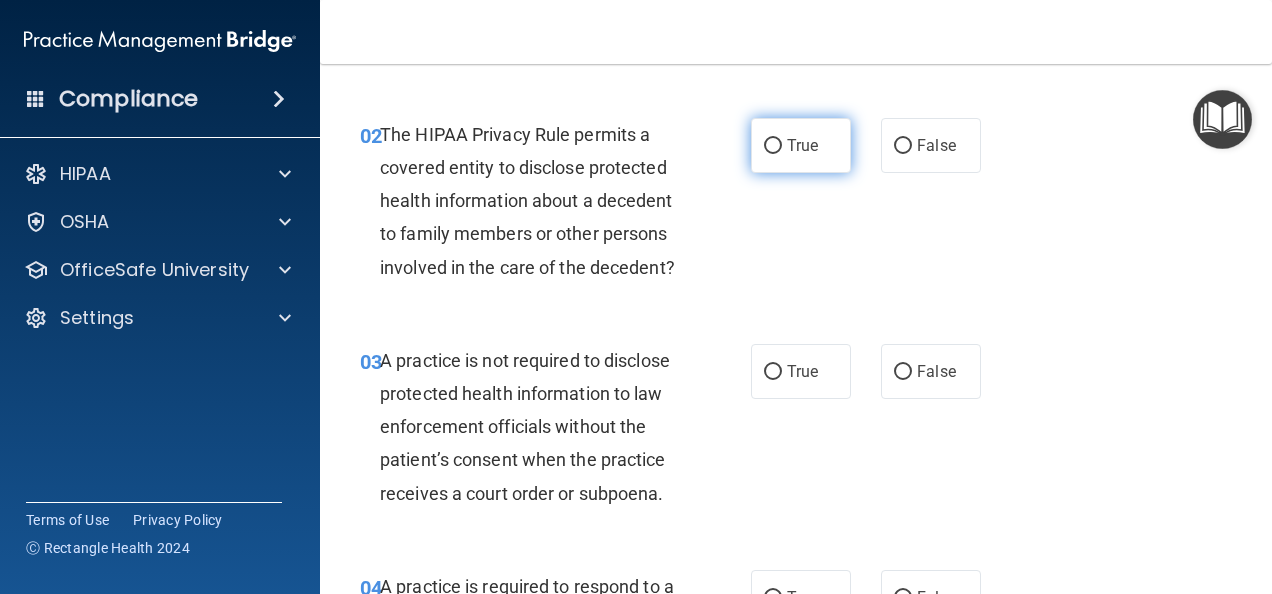 click on "True" at bounding box center [773, 146] 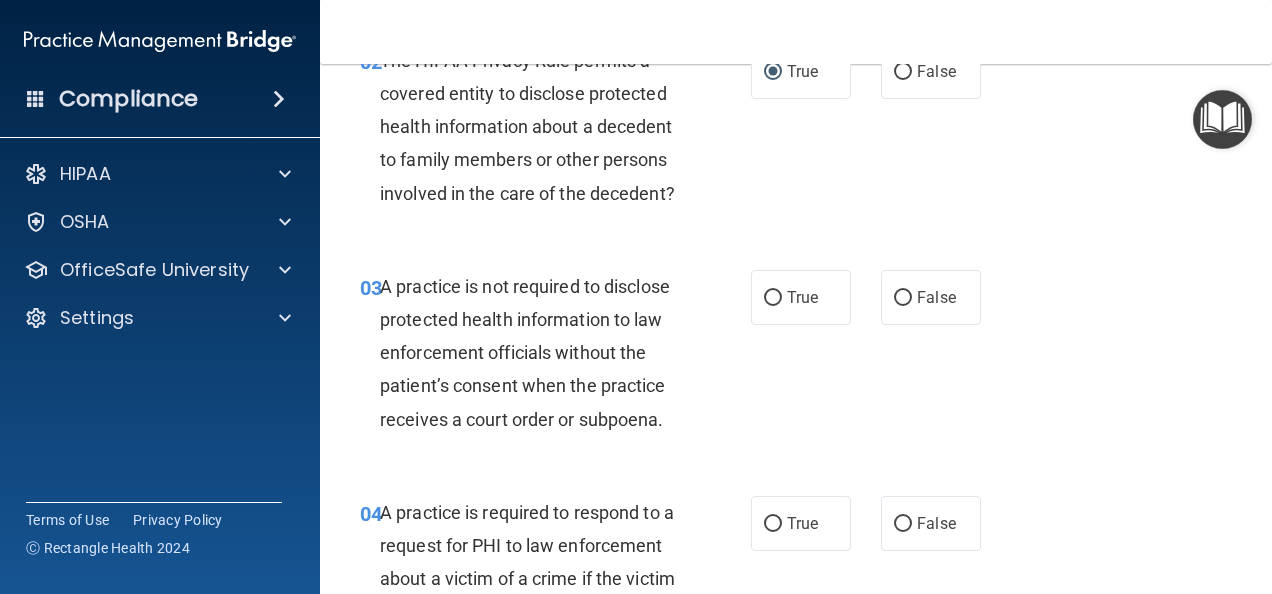 scroll, scrollTop: 600, scrollLeft: 0, axis: vertical 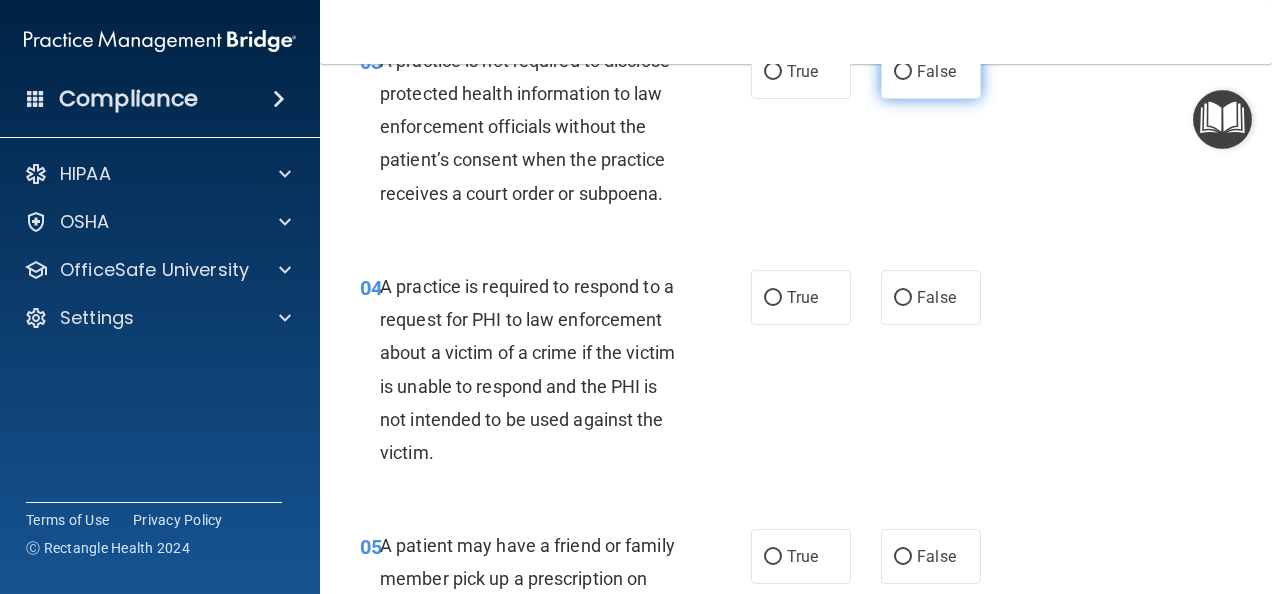 click on "False" at bounding box center [903, 72] 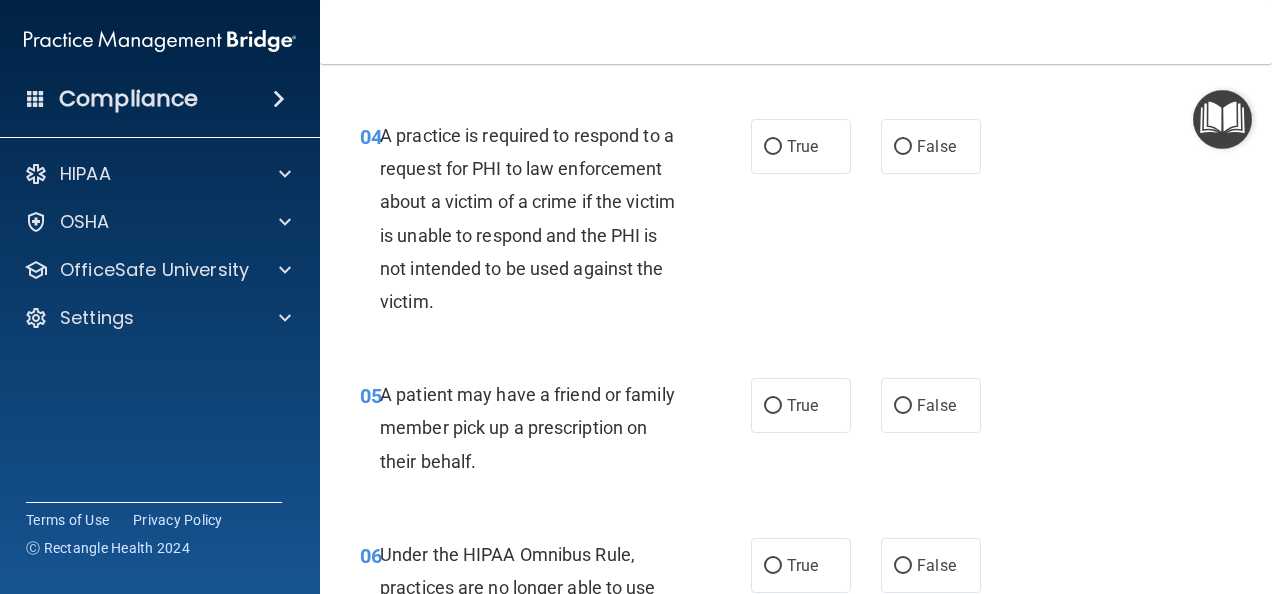 scroll, scrollTop: 800, scrollLeft: 0, axis: vertical 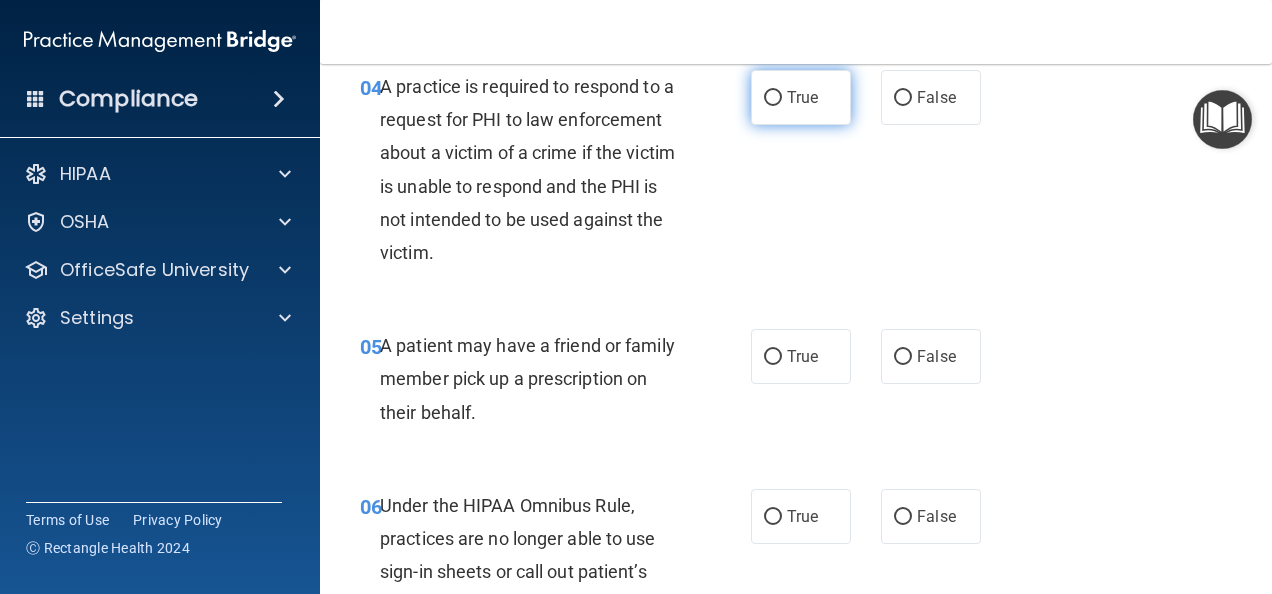 click on "True" at bounding box center [773, 98] 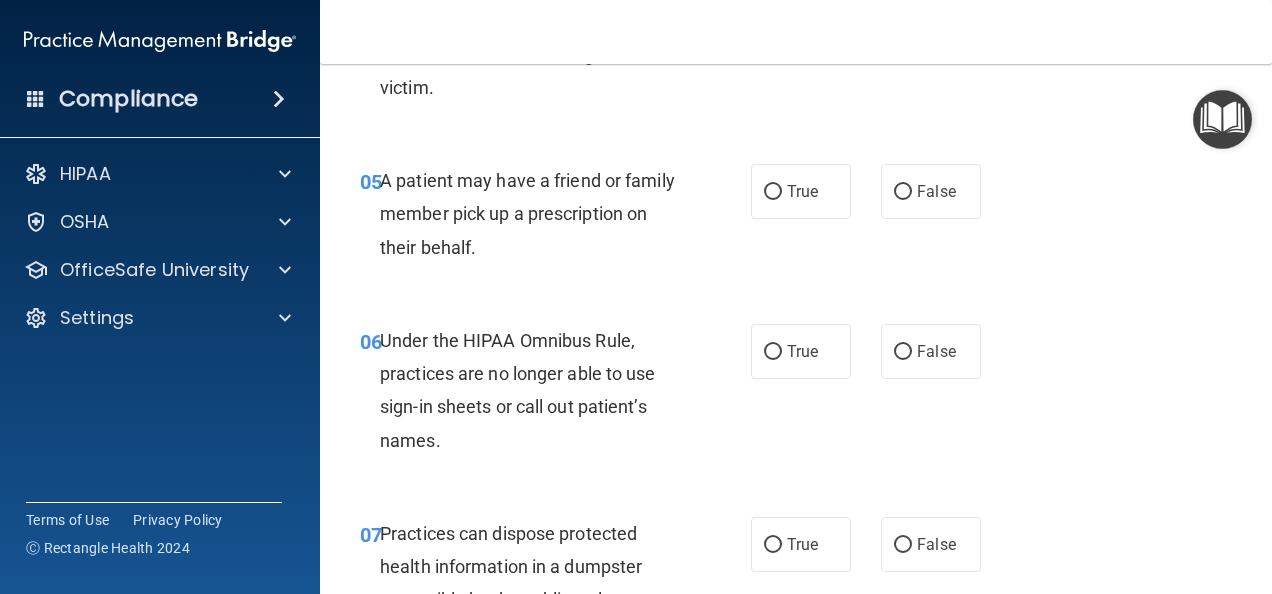 scroll, scrollTop: 1000, scrollLeft: 0, axis: vertical 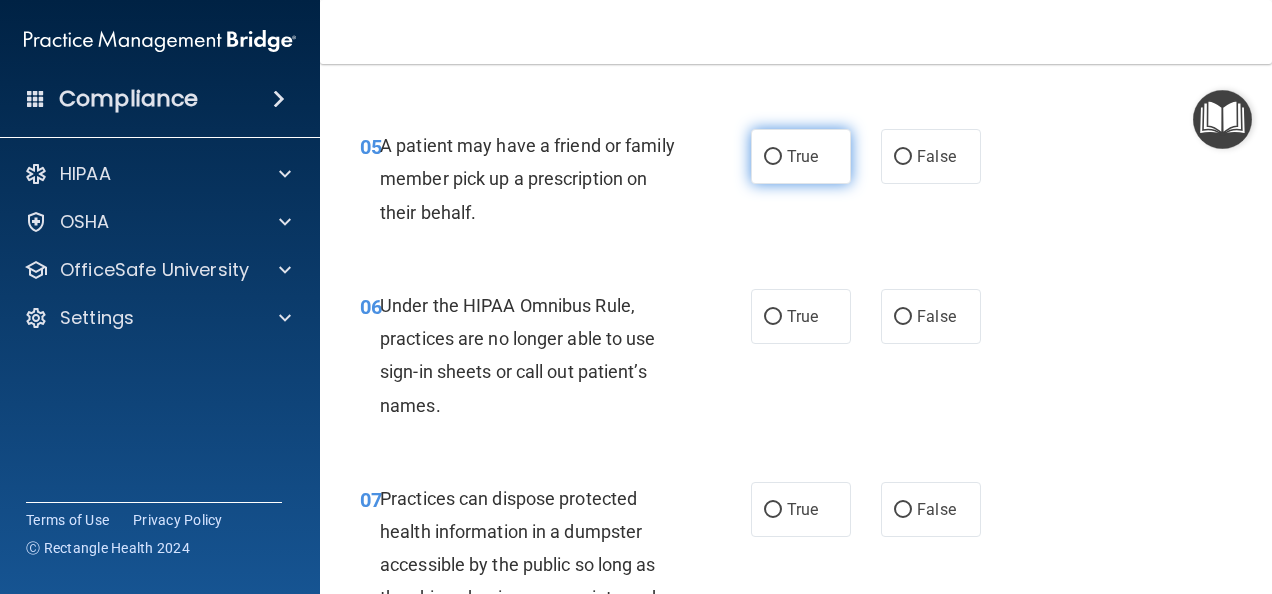 click on "True" at bounding box center (773, 157) 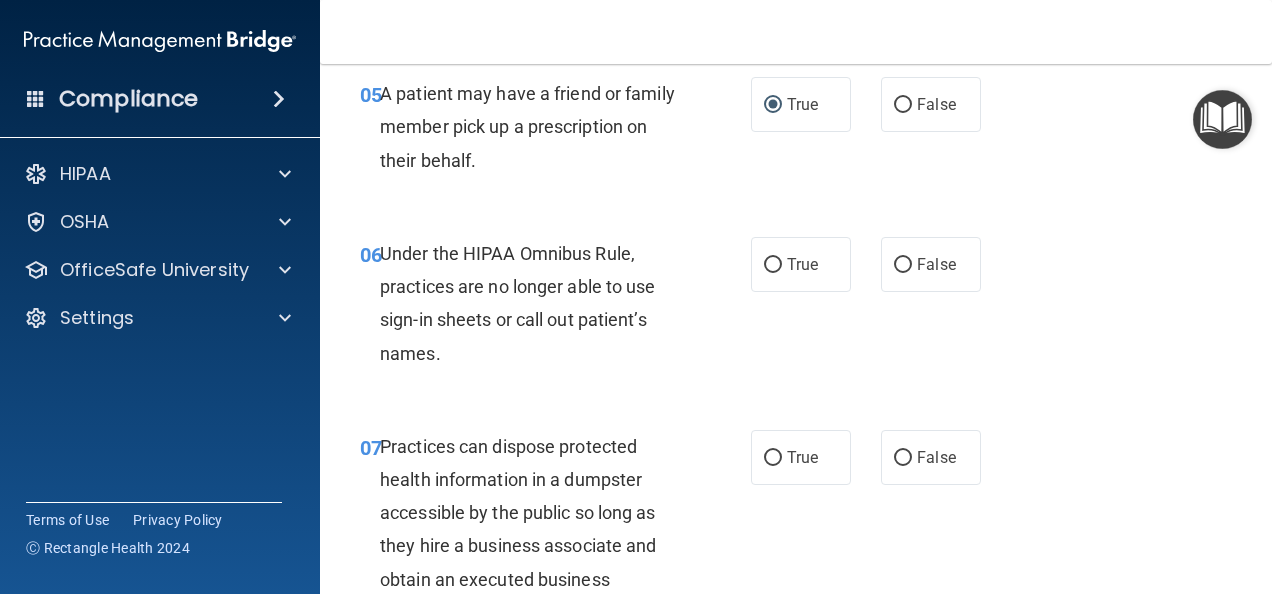 scroll, scrollTop: 1100, scrollLeft: 0, axis: vertical 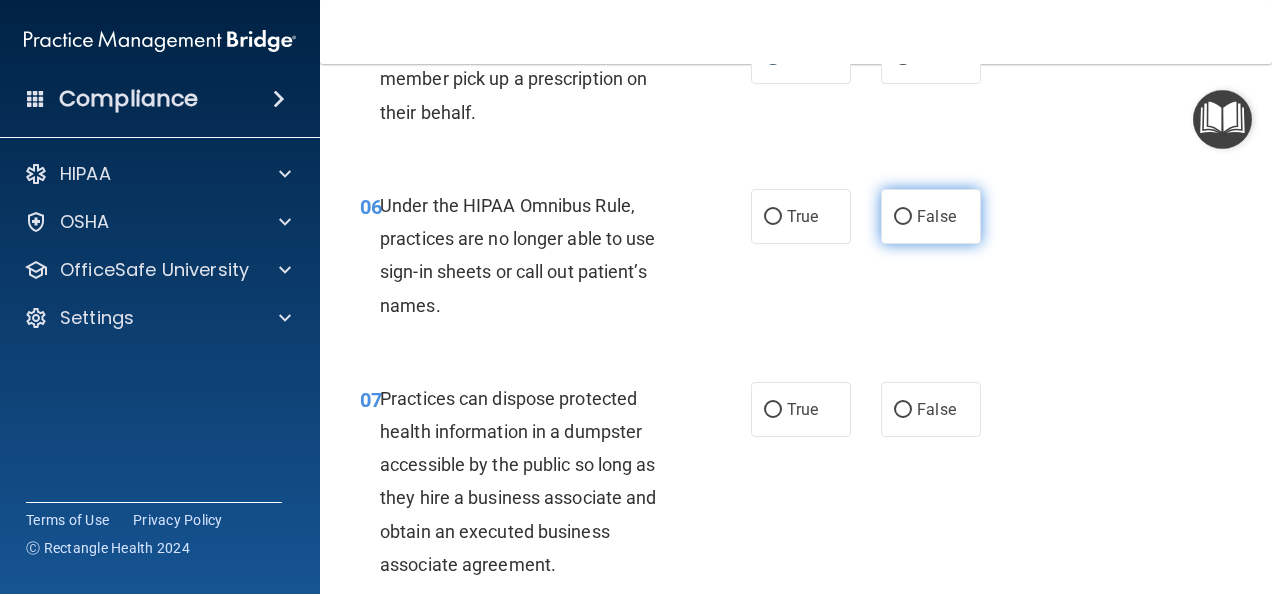 click on "False" at bounding box center (903, 217) 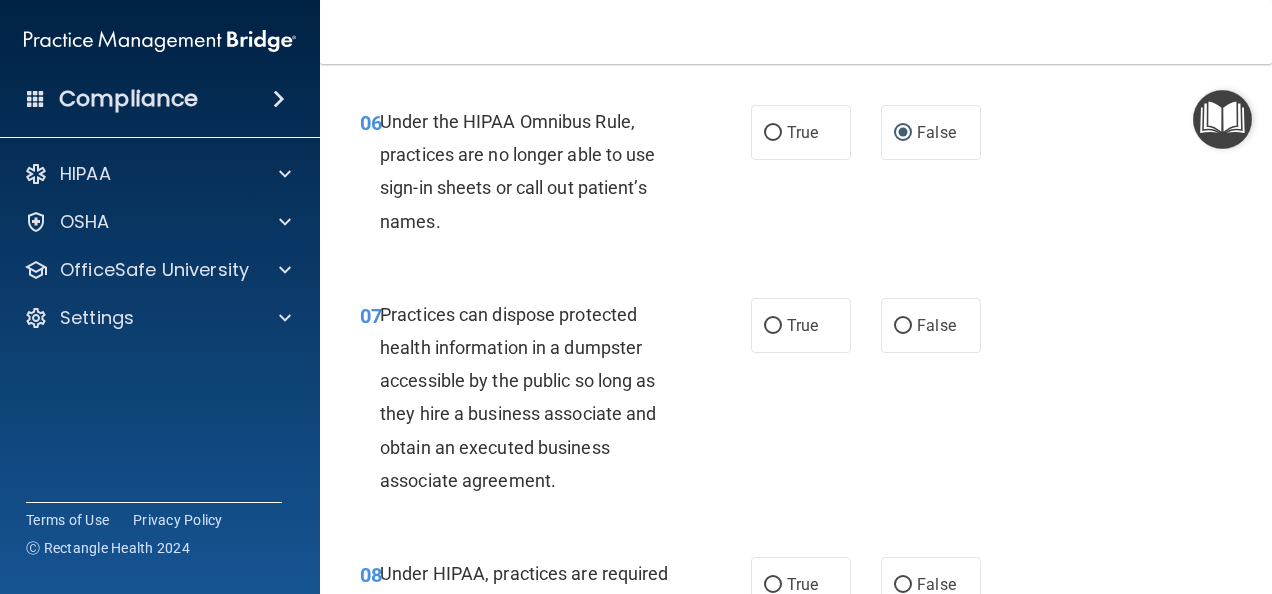 scroll, scrollTop: 1400, scrollLeft: 0, axis: vertical 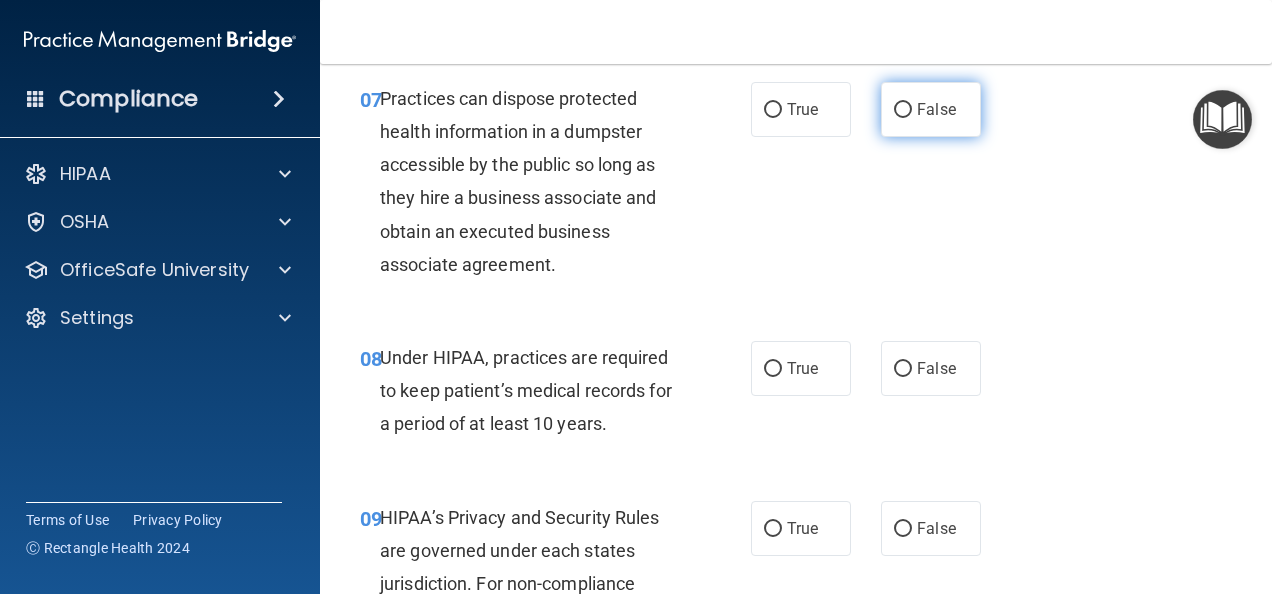 click on "False" at bounding box center (903, 110) 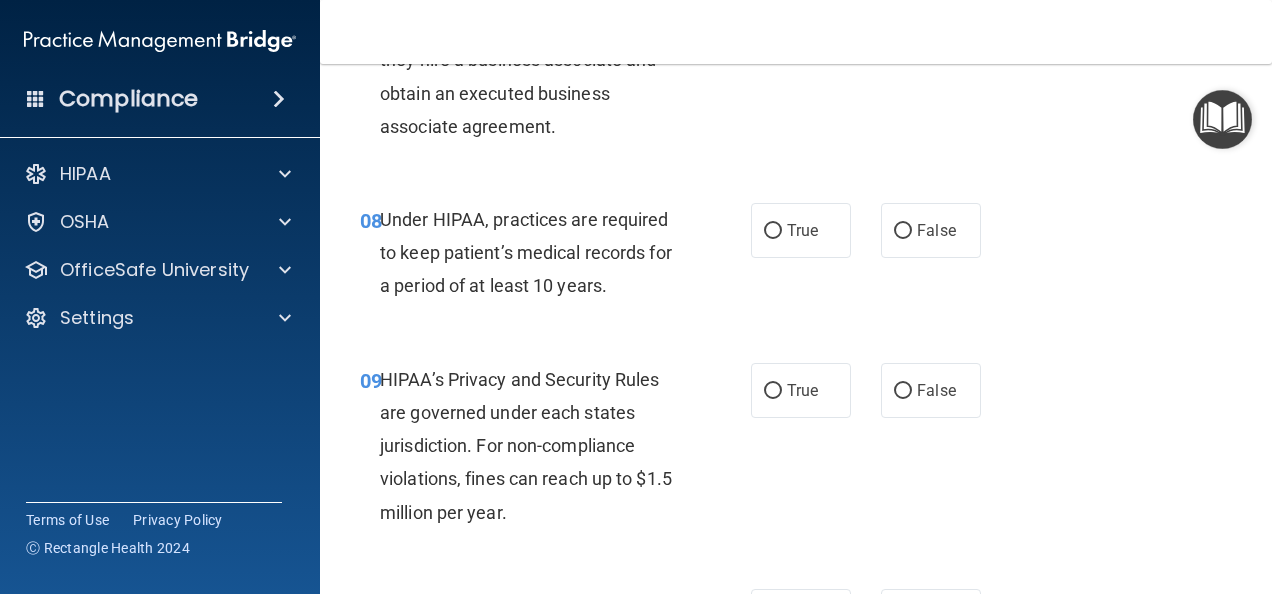 scroll, scrollTop: 1600, scrollLeft: 0, axis: vertical 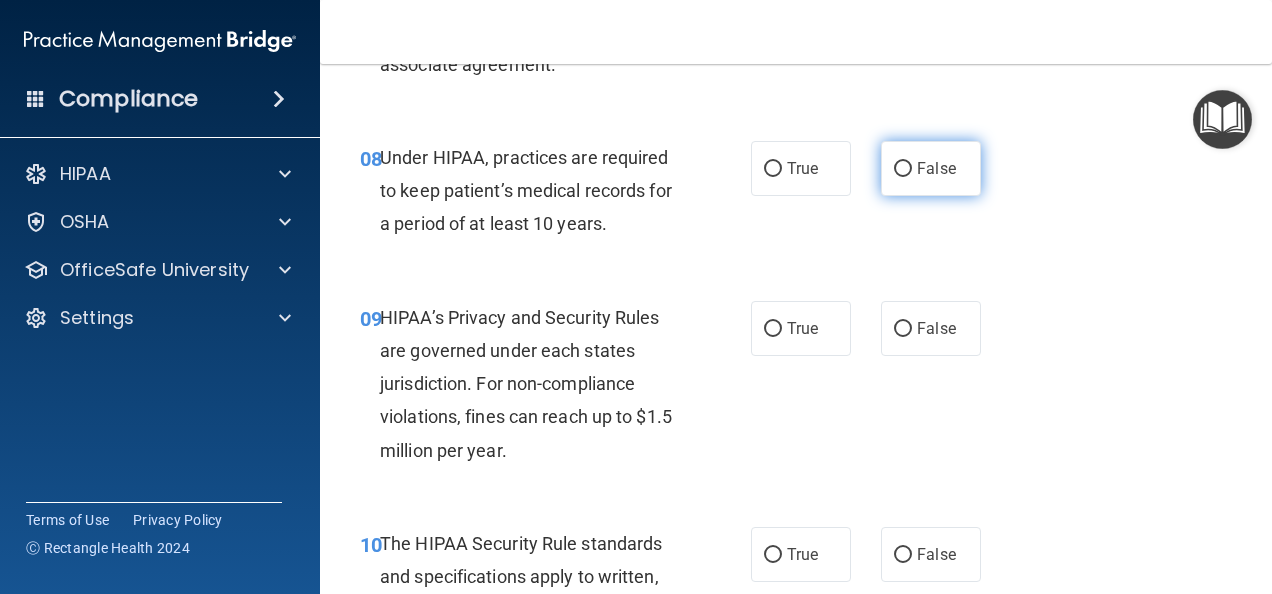 click on "False" at bounding box center (903, 169) 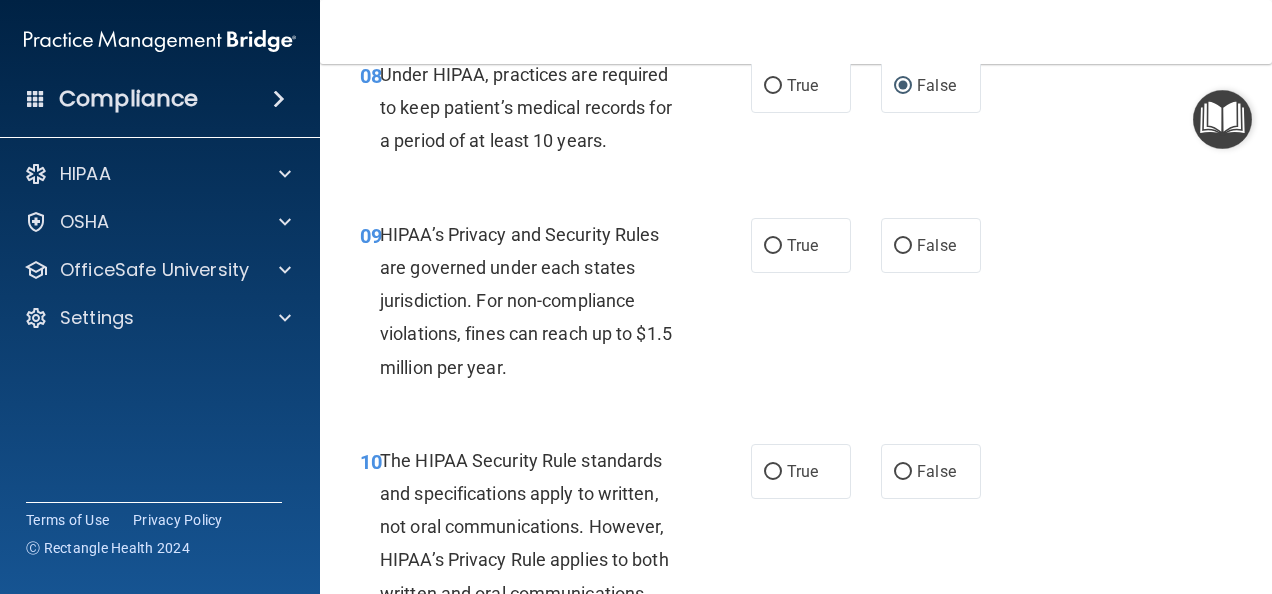 scroll, scrollTop: 1800, scrollLeft: 0, axis: vertical 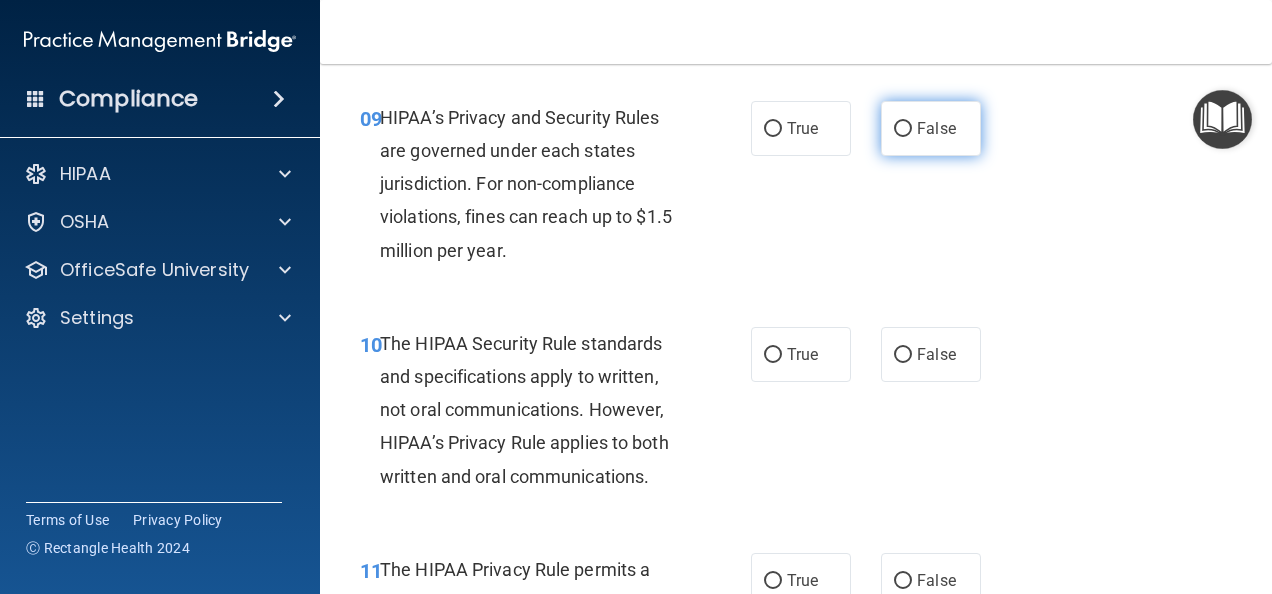 click on "False" at bounding box center [903, 129] 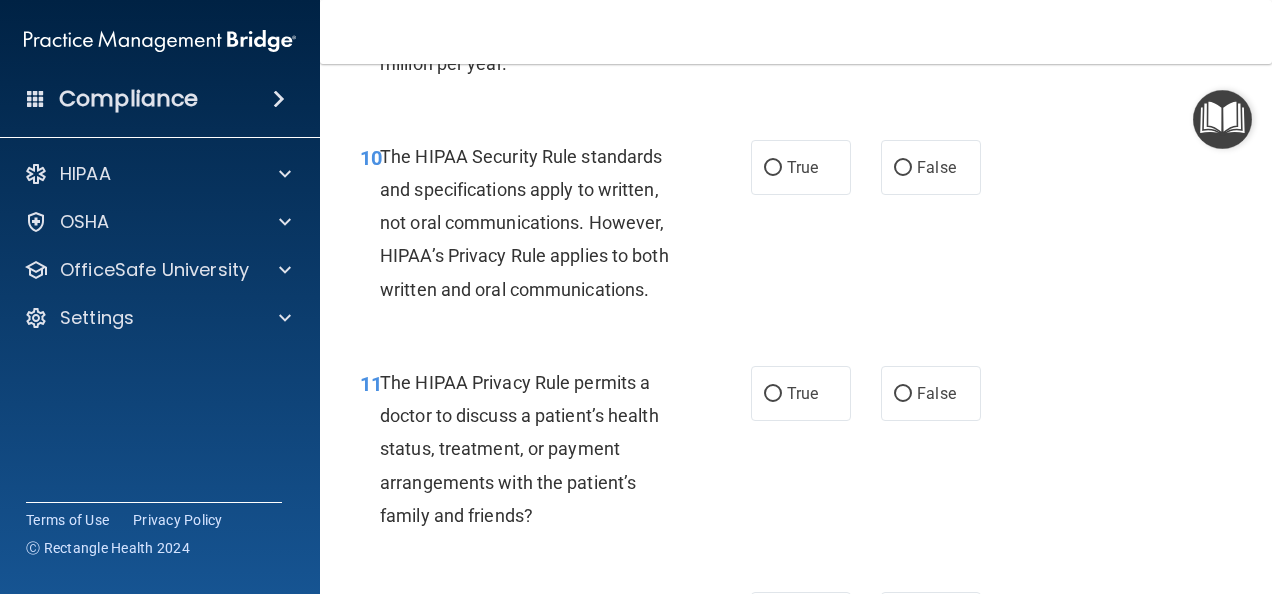 scroll, scrollTop: 2000, scrollLeft: 0, axis: vertical 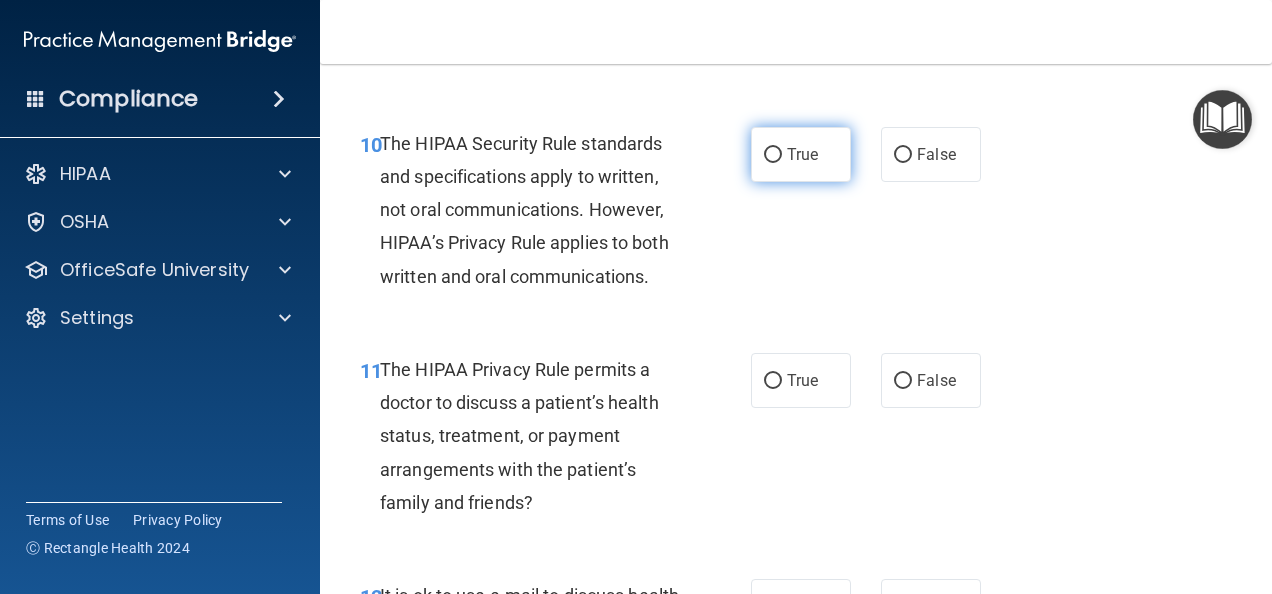 click on "True" at bounding box center (773, 155) 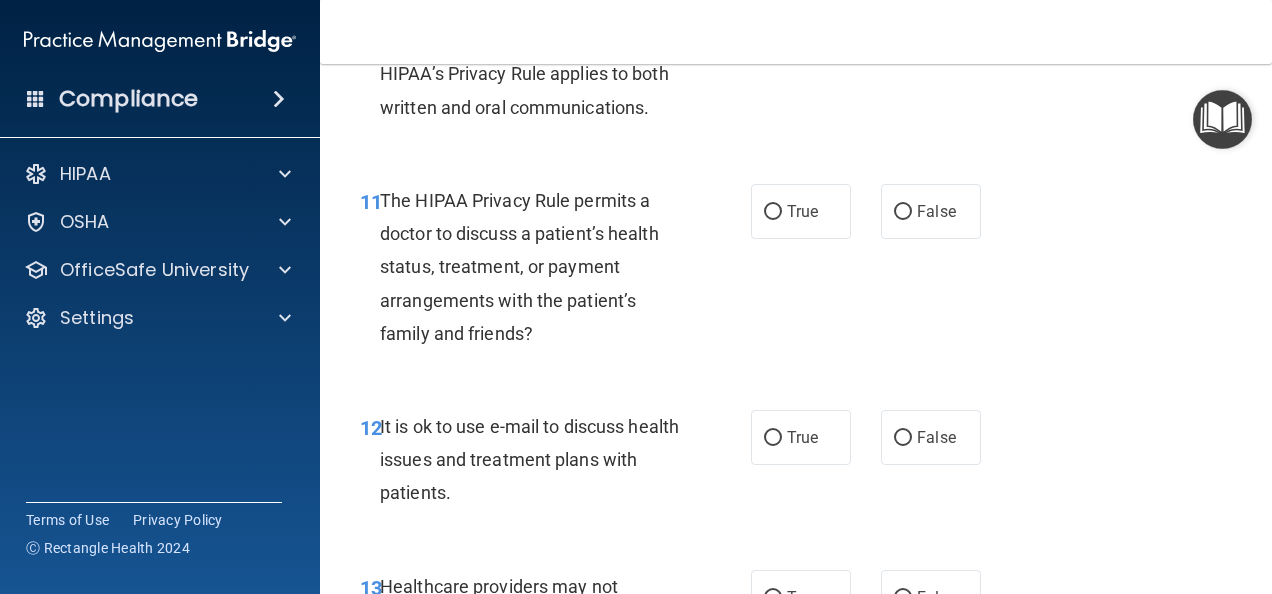 scroll, scrollTop: 2200, scrollLeft: 0, axis: vertical 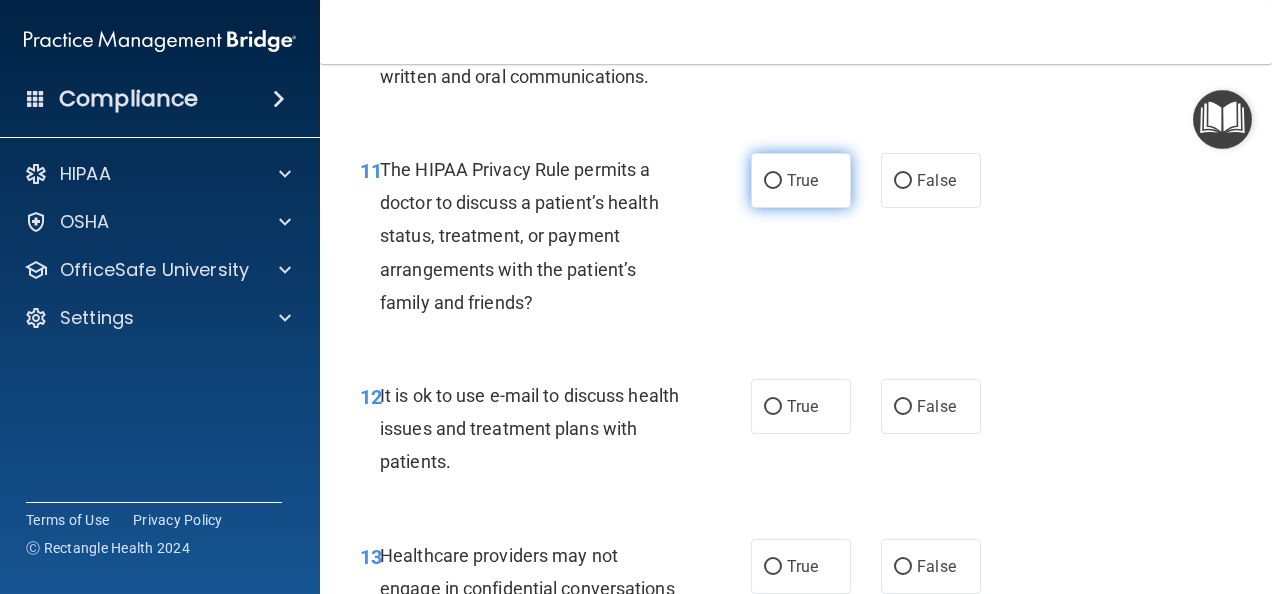 click on "True" at bounding box center (773, 181) 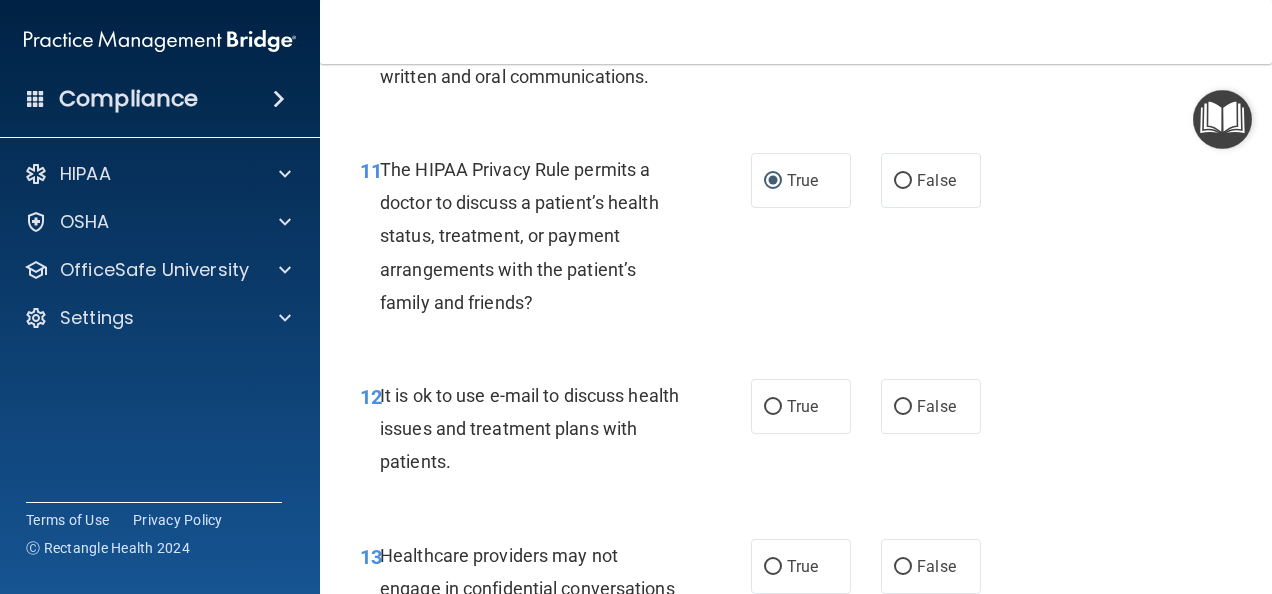 scroll, scrollTop: 2500, scrollLeft: 0, axis: vertical 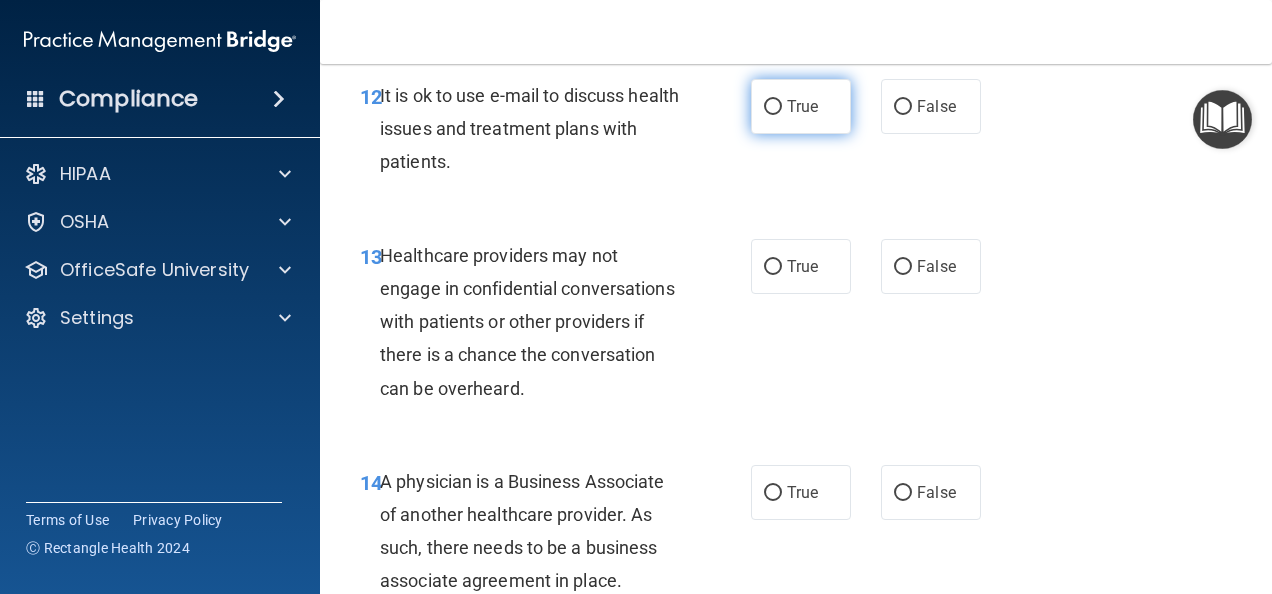 click on "True" at bounding box center (773, 107) 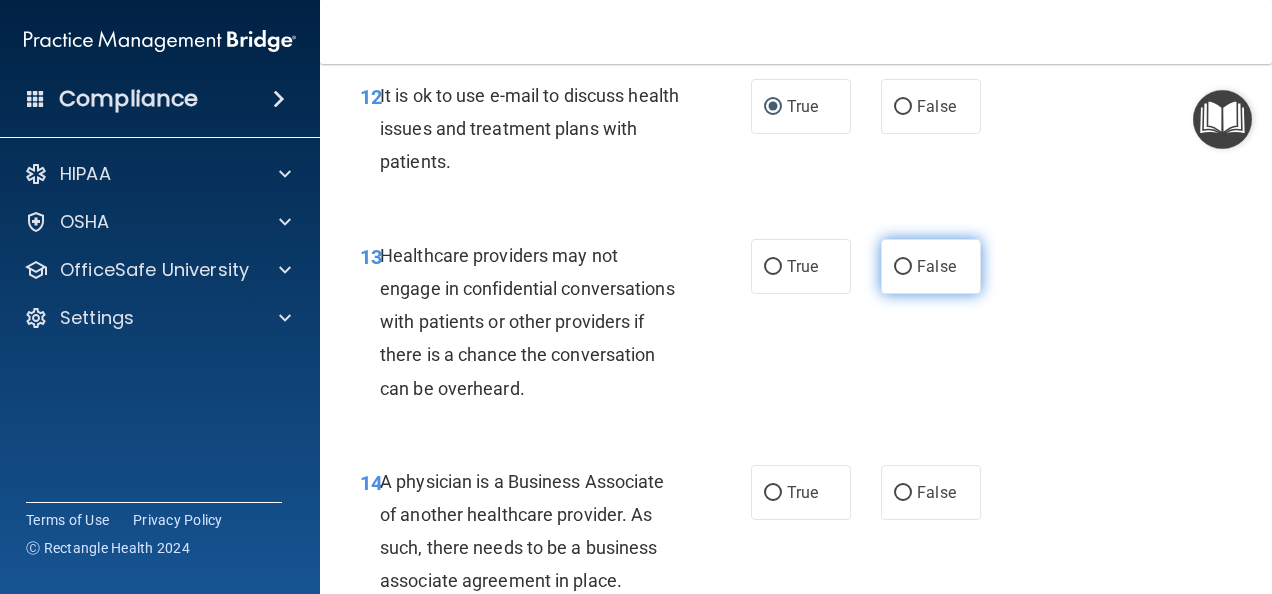 click on "False" at bounding box center (903, 267) 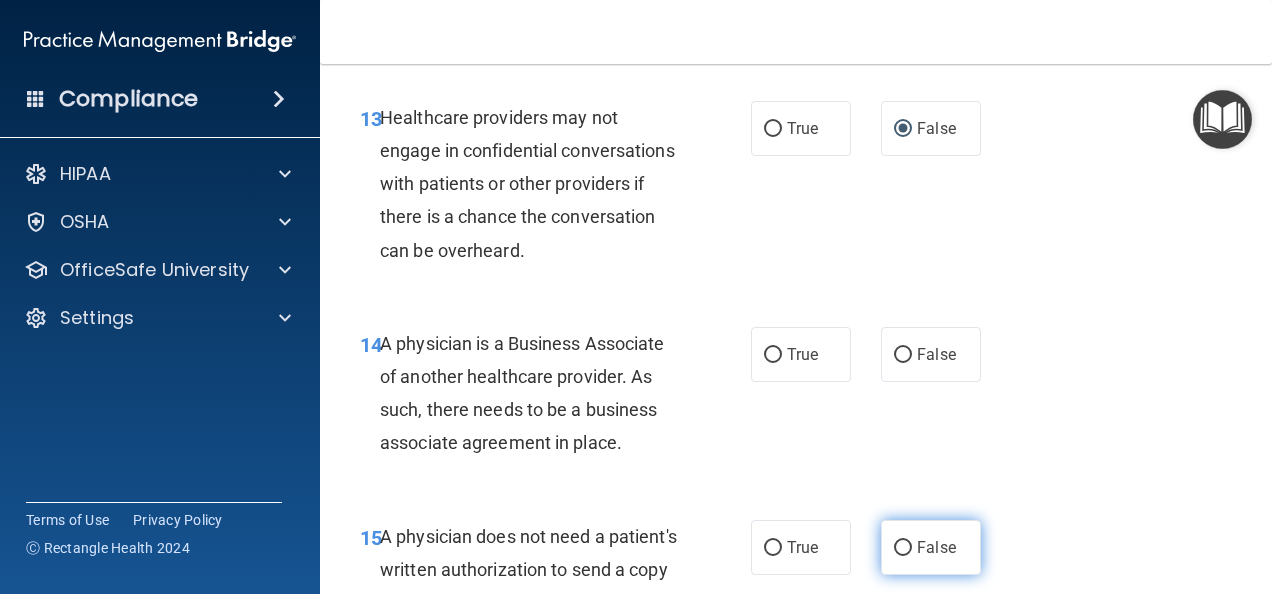 scroll, scrollTop: 2900, scrollLeft: 0, axis: vertical 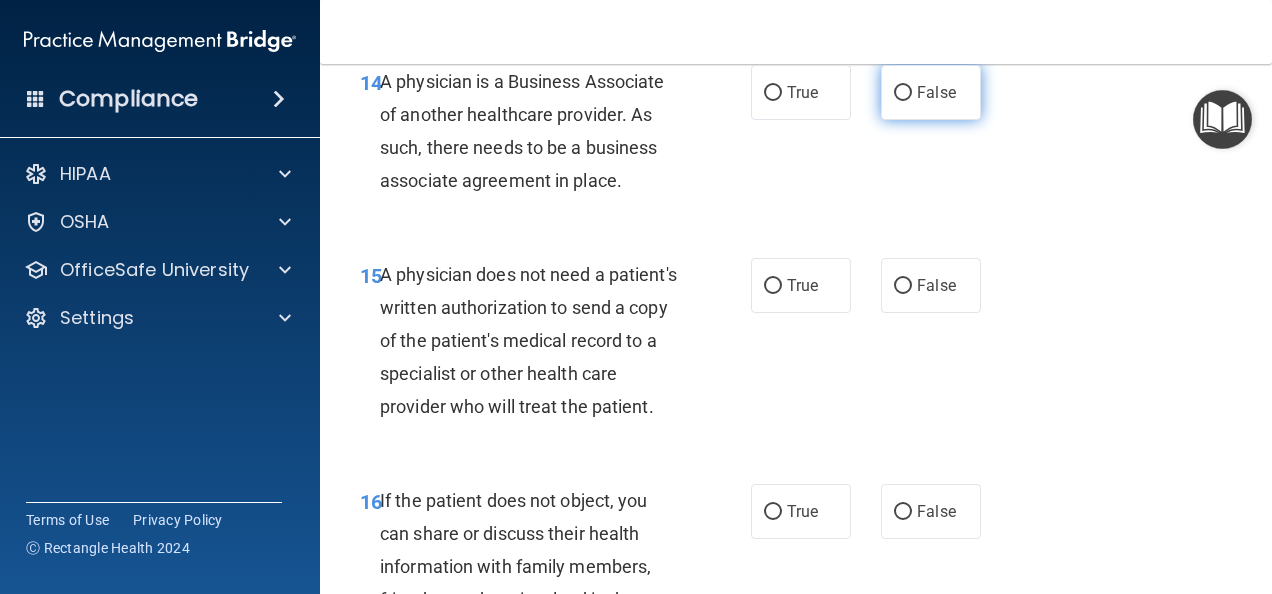 click on "False" at bounding box center (903, 93) 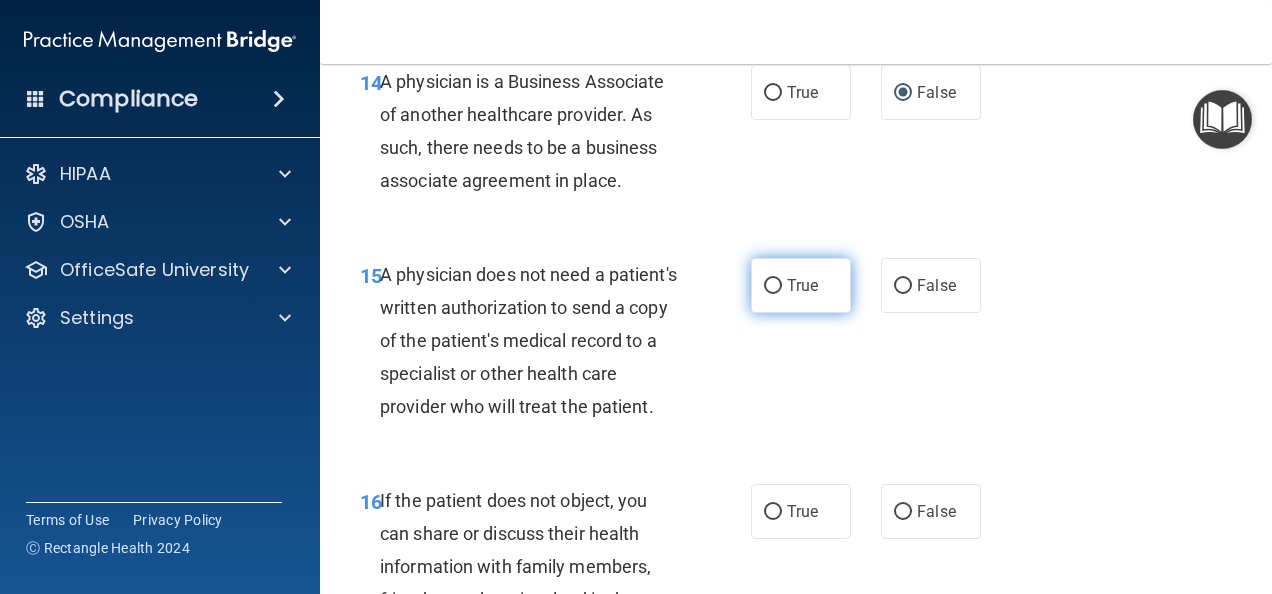 click on "True" at bounding box center (773, 286) 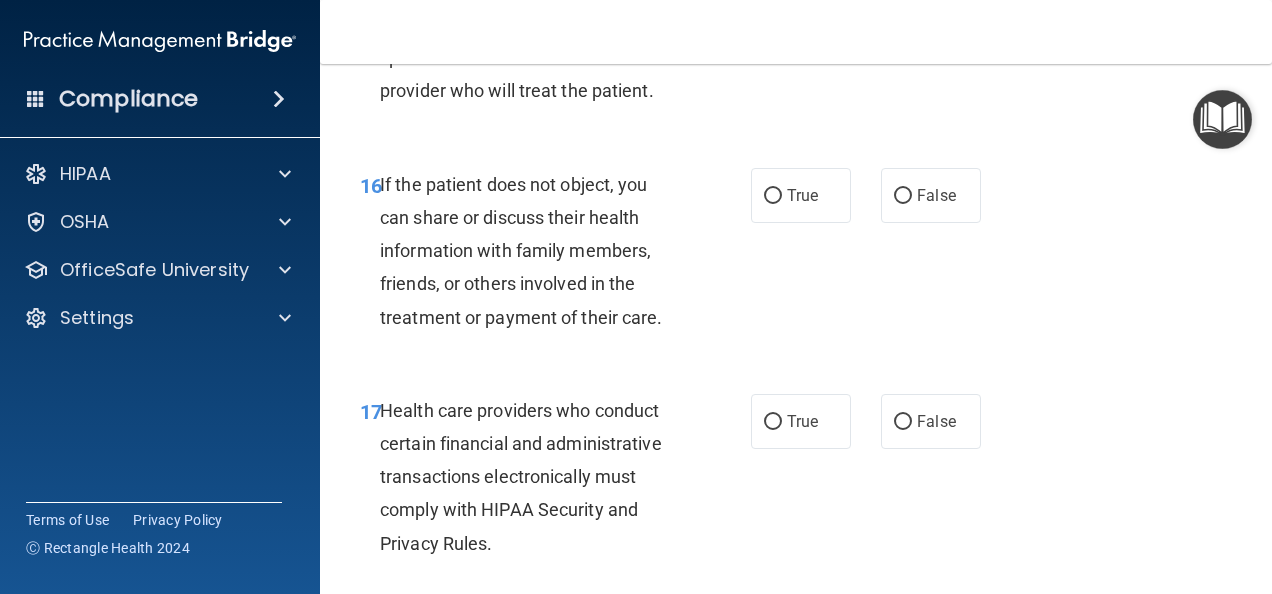 scroll, scrollTop: 3300, scrollLeft: 0, axis: vertical 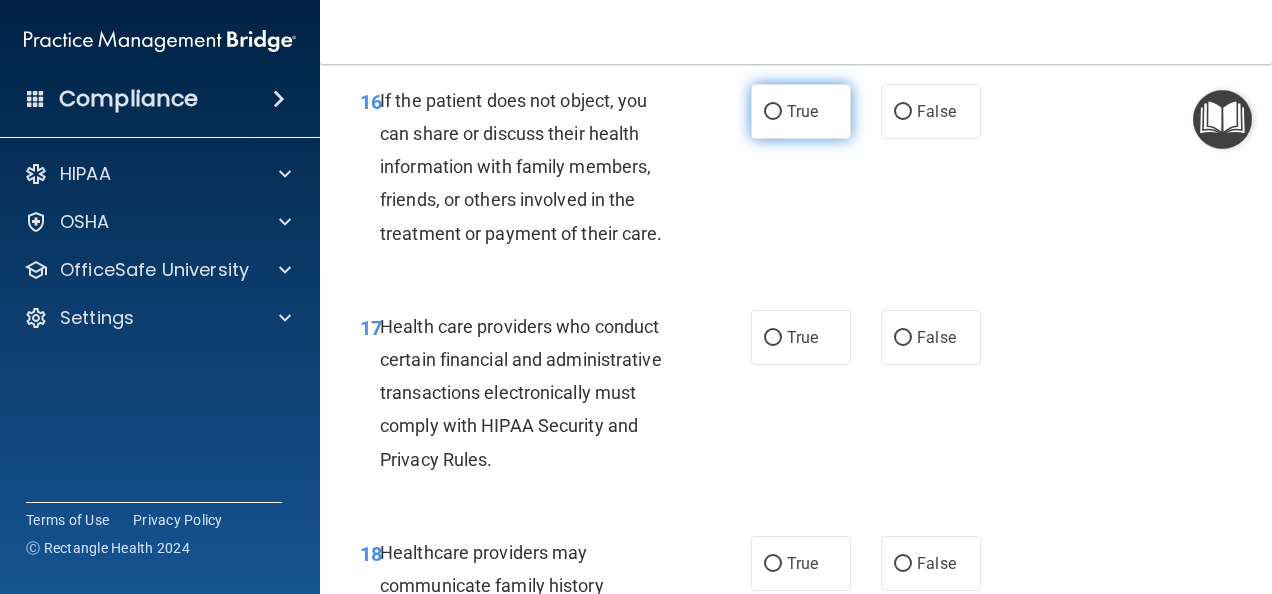click on "True" at bounding box center (773, 112) 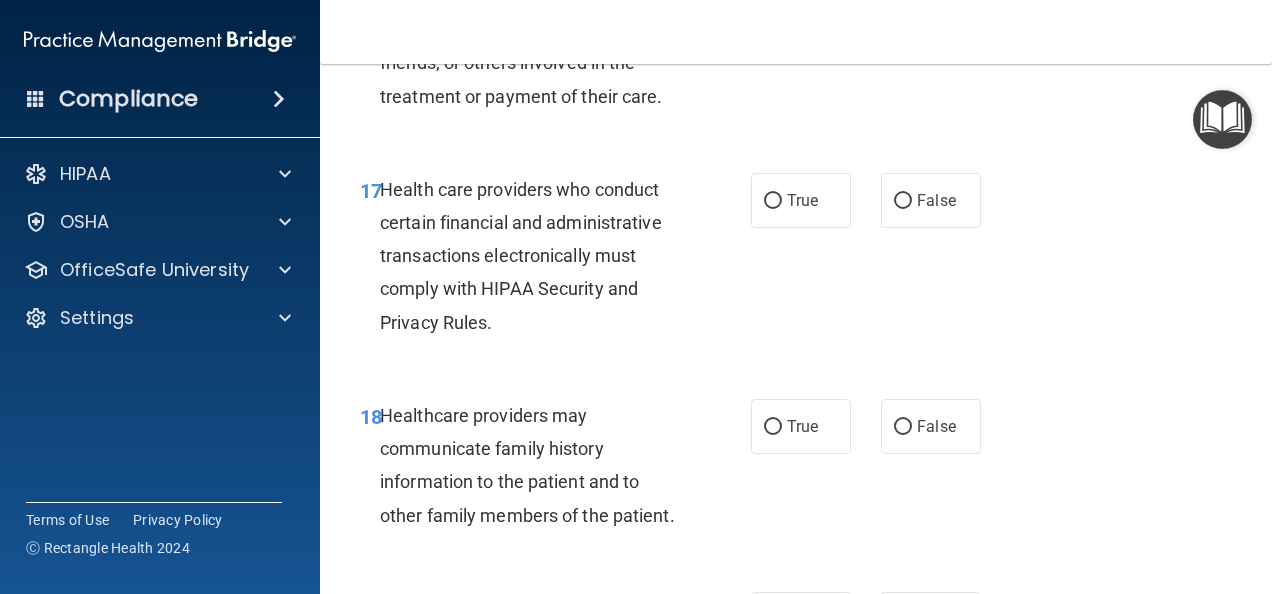 scroll, scrollTop: 3500, scrollLeft: 0, axis: vertical 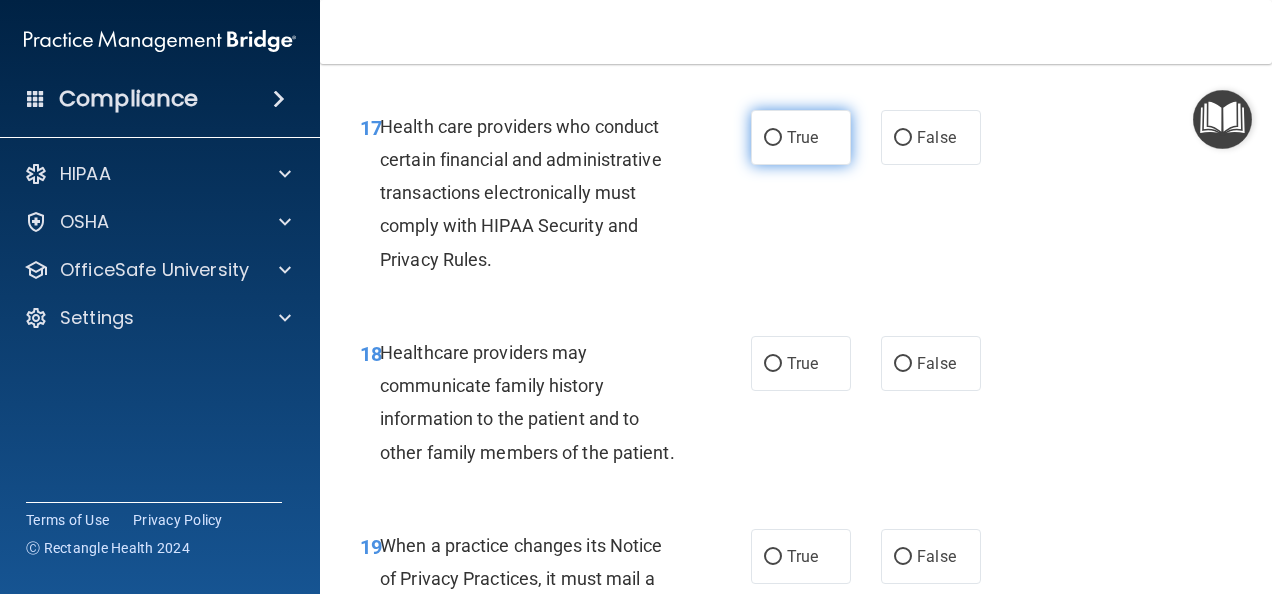 click on "True" at bounding box center [773, 138] 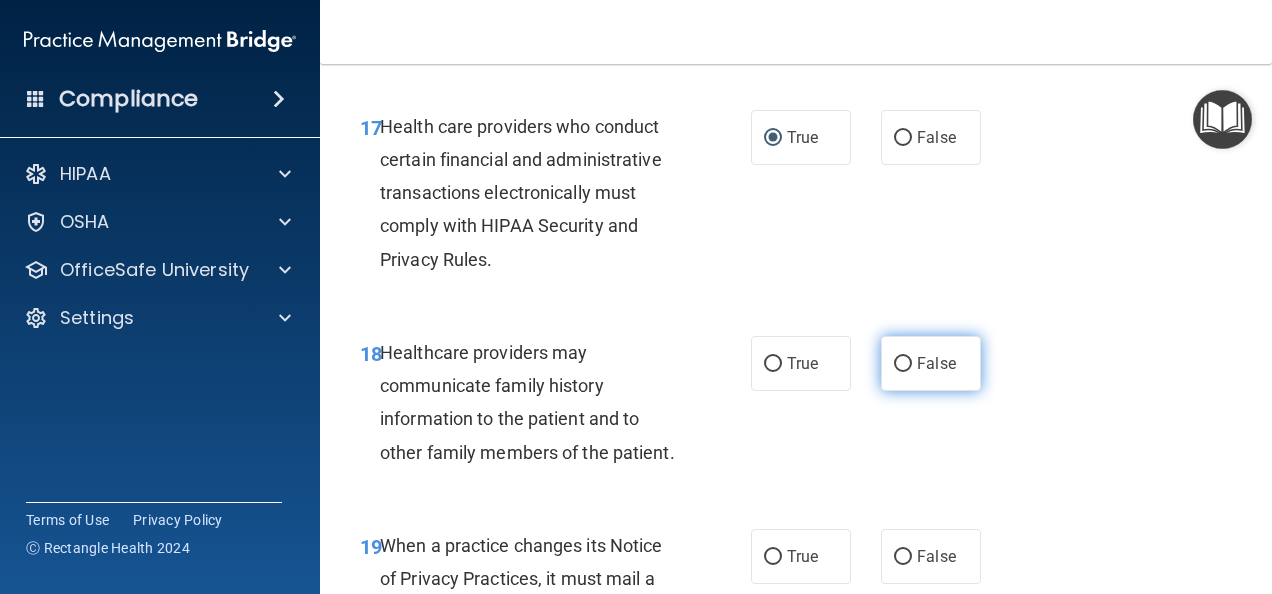 click on "False" at bounding box center [903, 364] 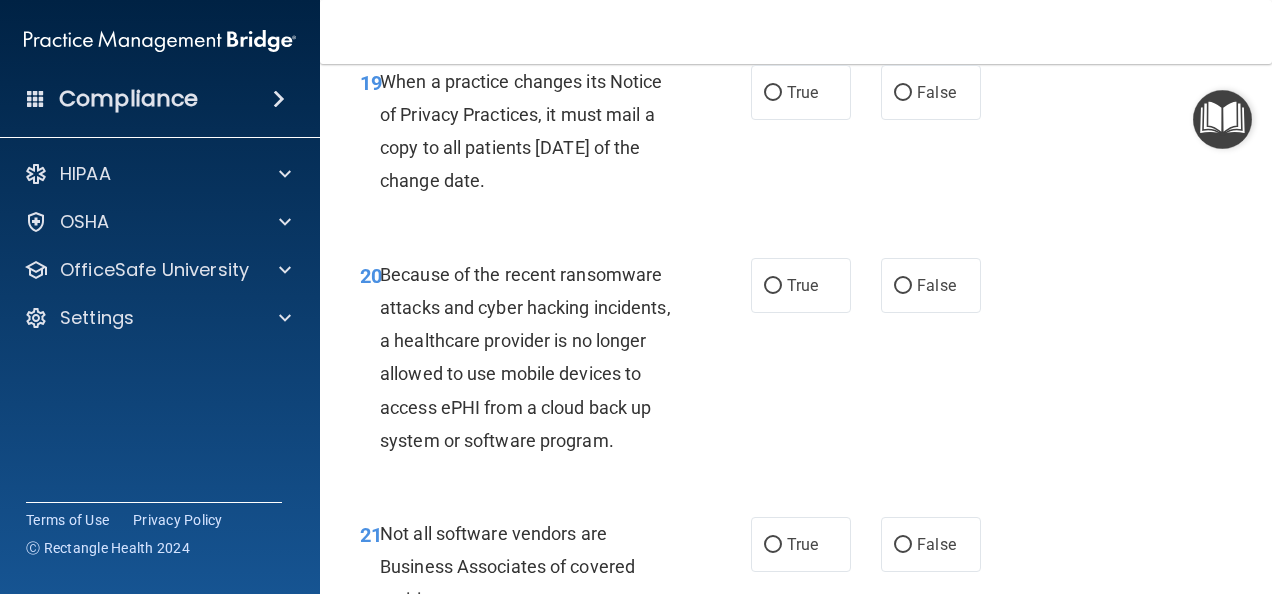 scroll, scrollTop: 4000, scrollLeft: 0, axis: vertical 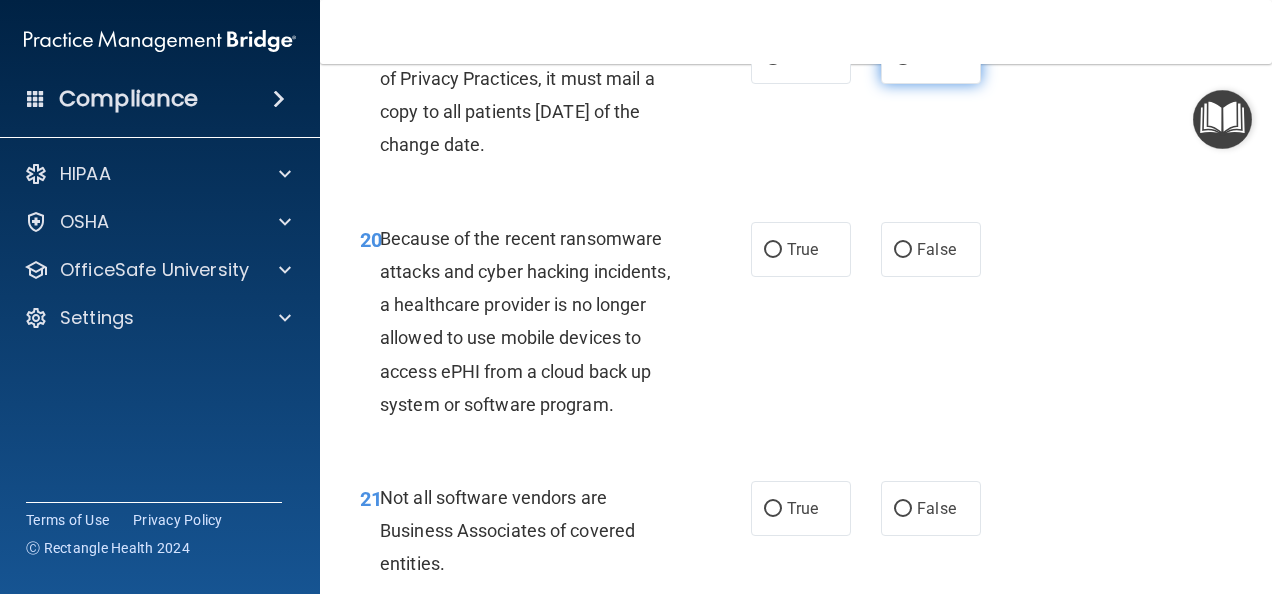 click on "False" at bounding box center [903, 57] 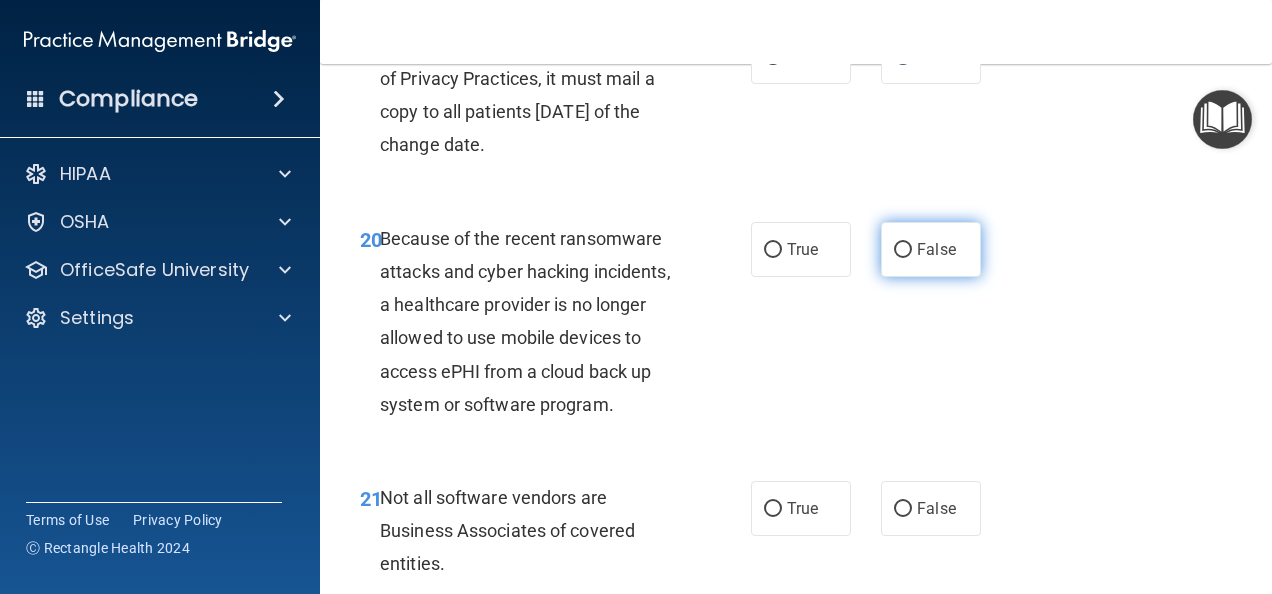 click on "False" at bounding box center (903, 250) 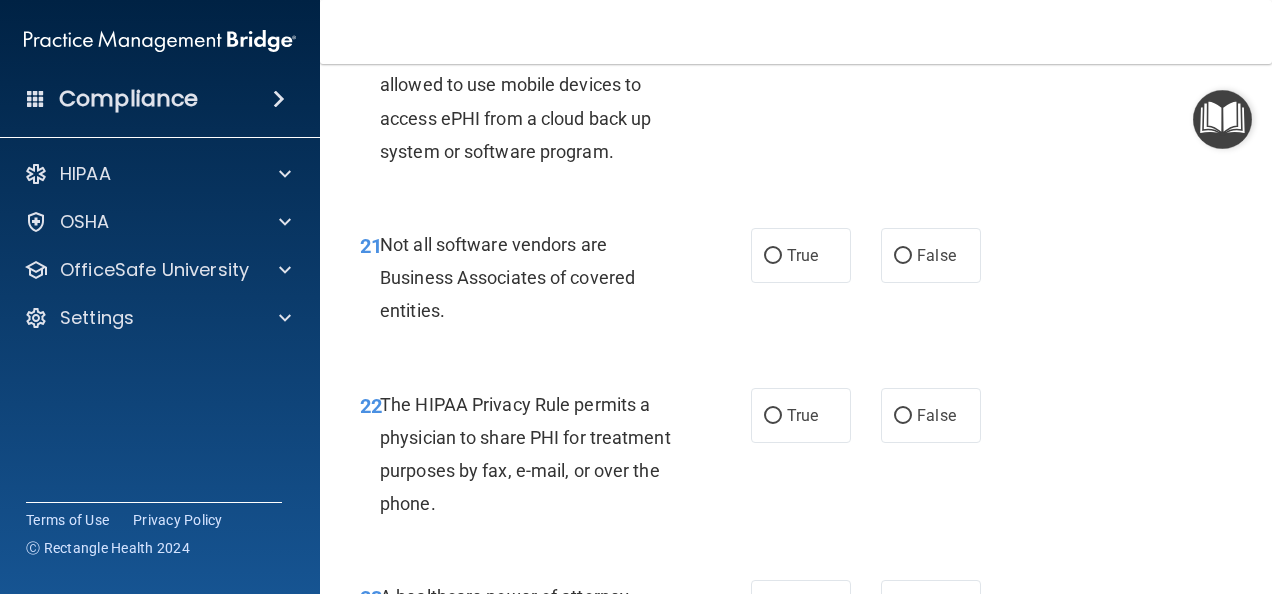 scroll, scrollTop: 4400, scrollLeft: 0, axis: vertical 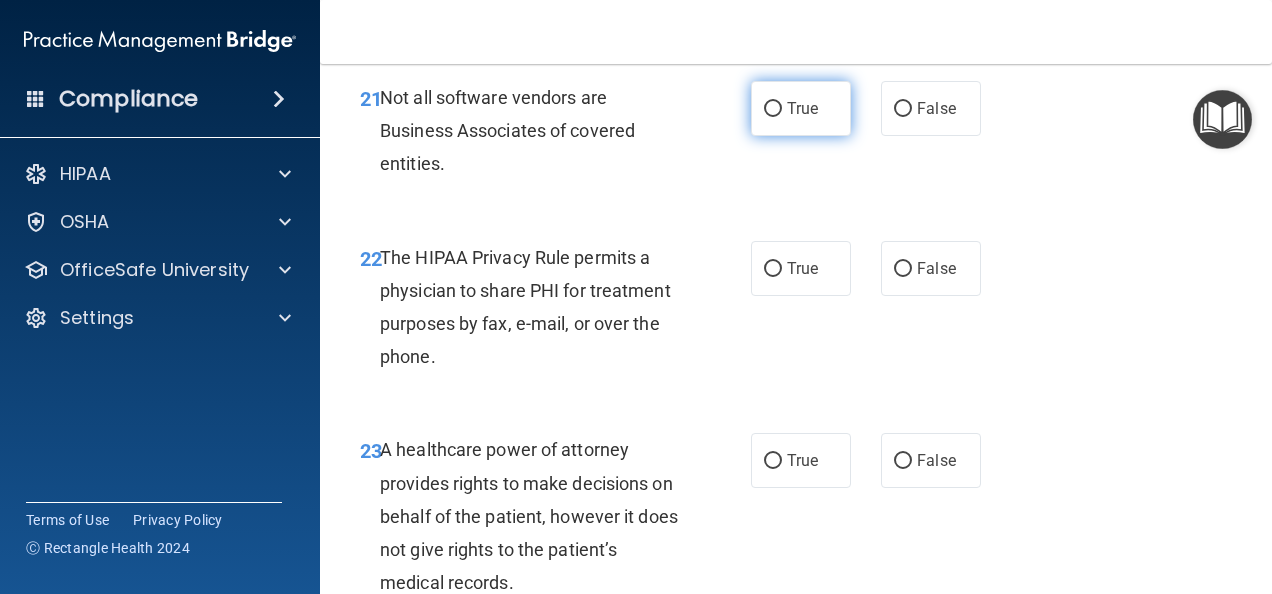 click on "True" at bounding box center (773, 109) 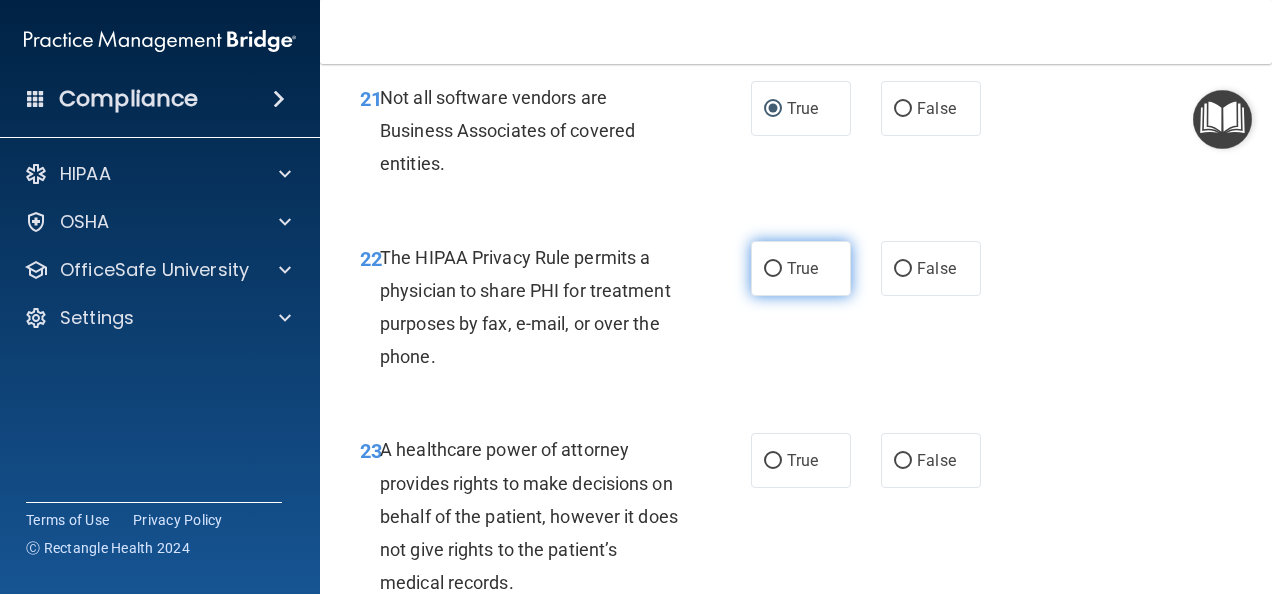 click on "True" at bounding box center (773, 269) 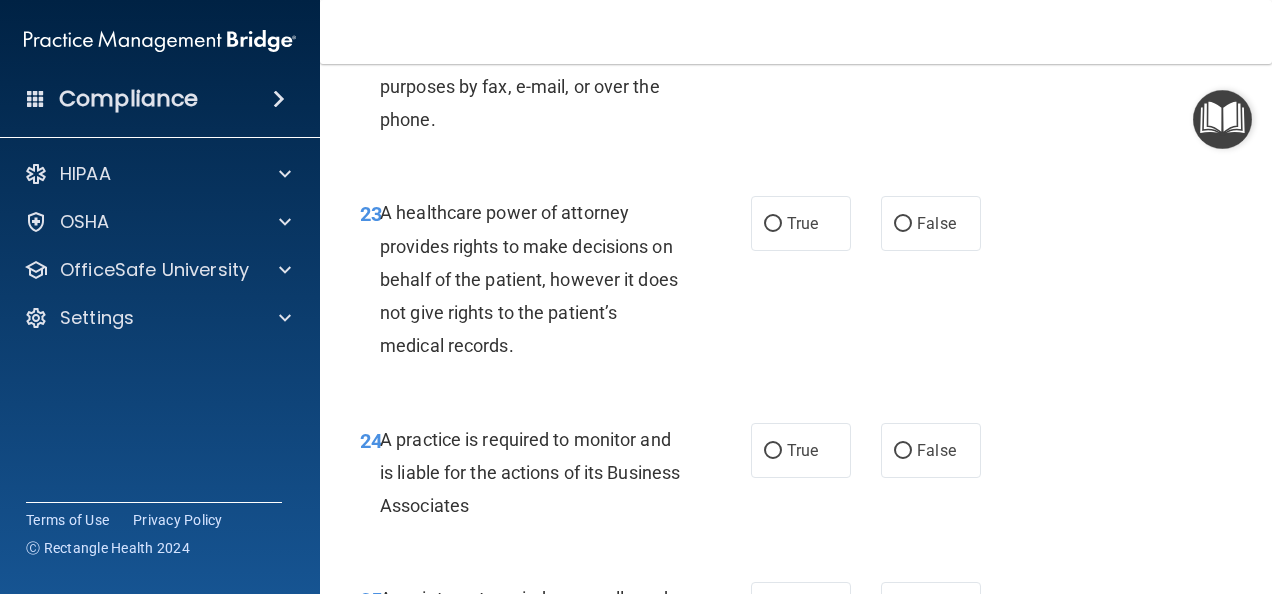 scroll, scrollTop: 4700, scrollLeft: 0, axis: vertical 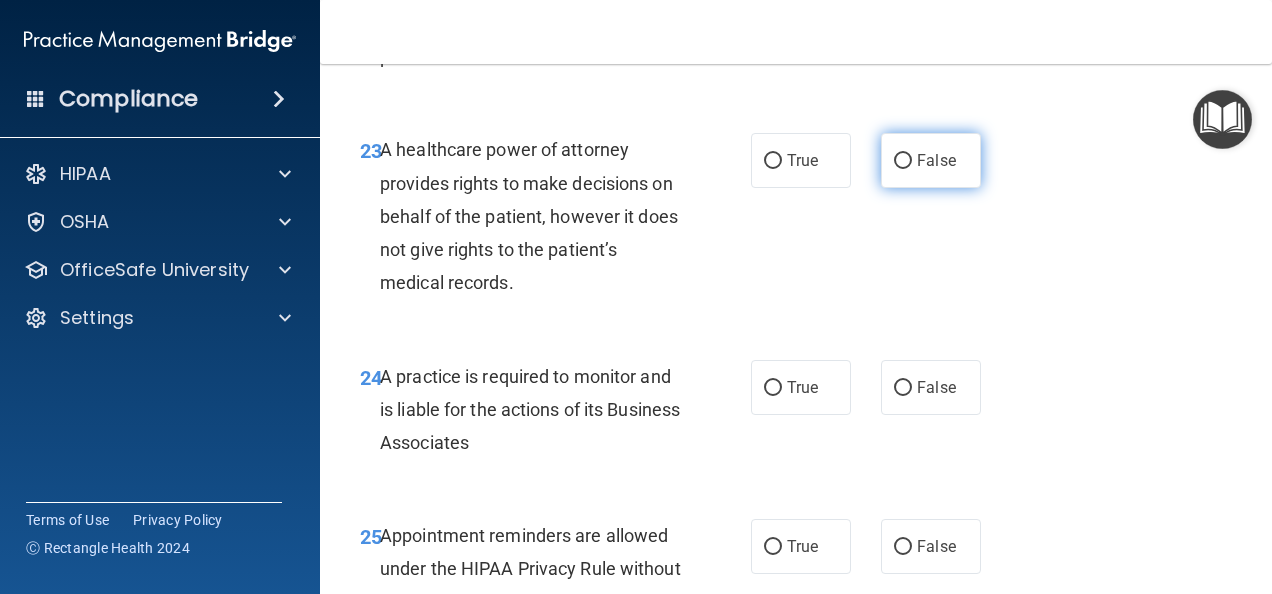 click on "False" at bounding box center [931, 160] 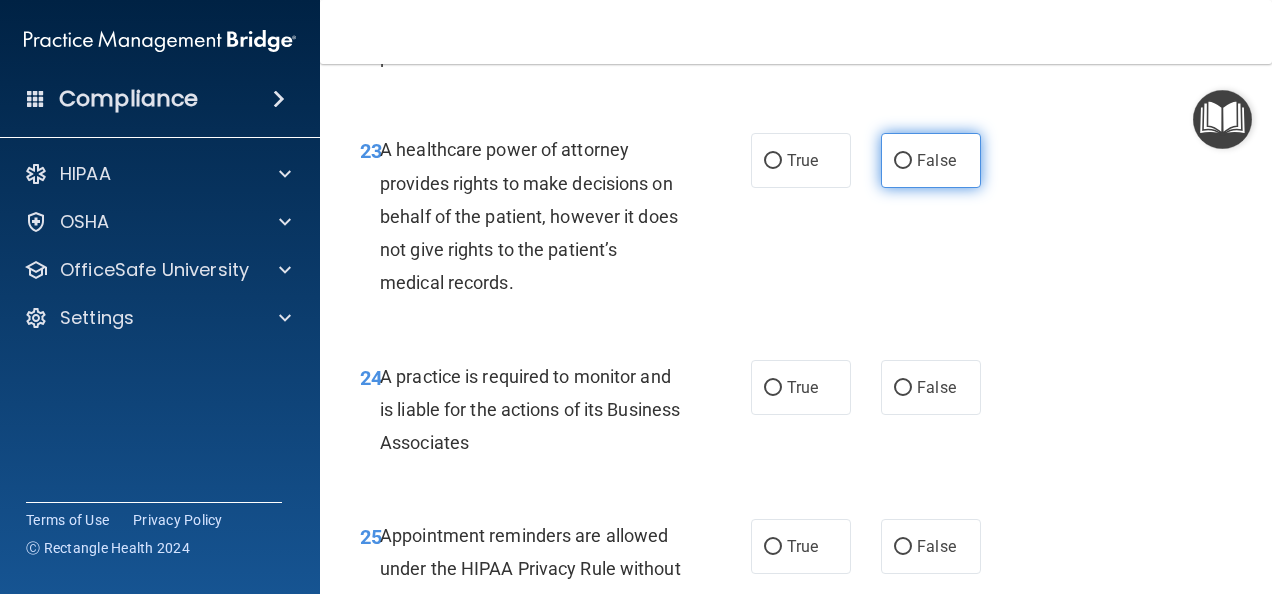 click on "False" at bounding box center [903, 161] 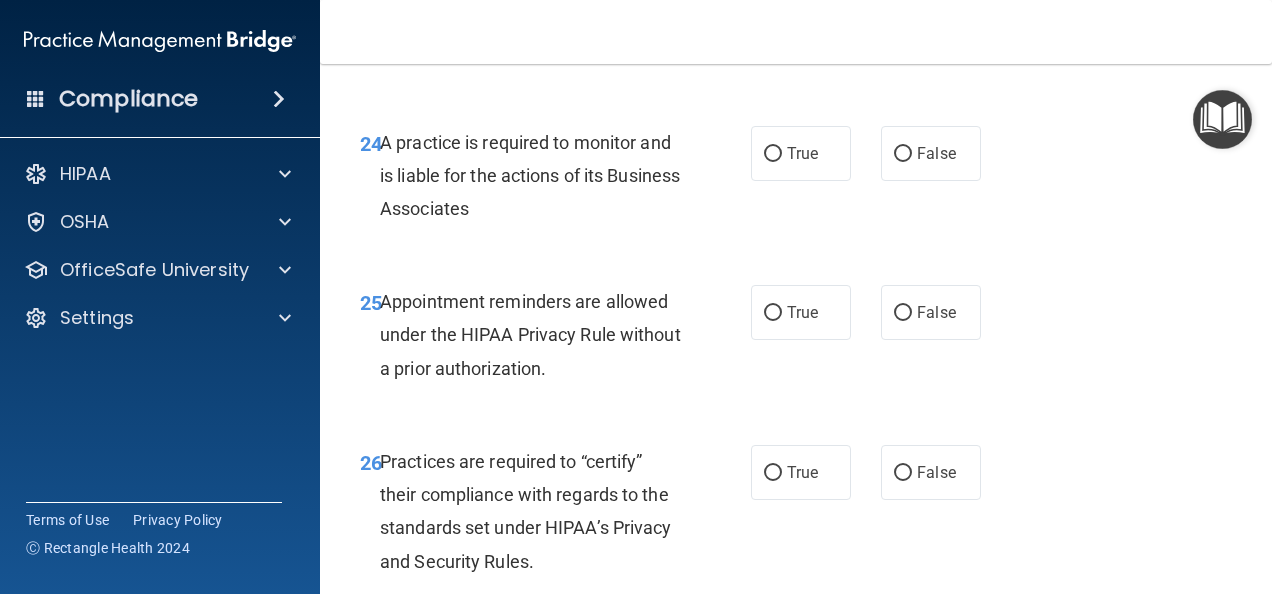 scroll, scrollTop: 4900, scrollLeft: 0, axis: vertical 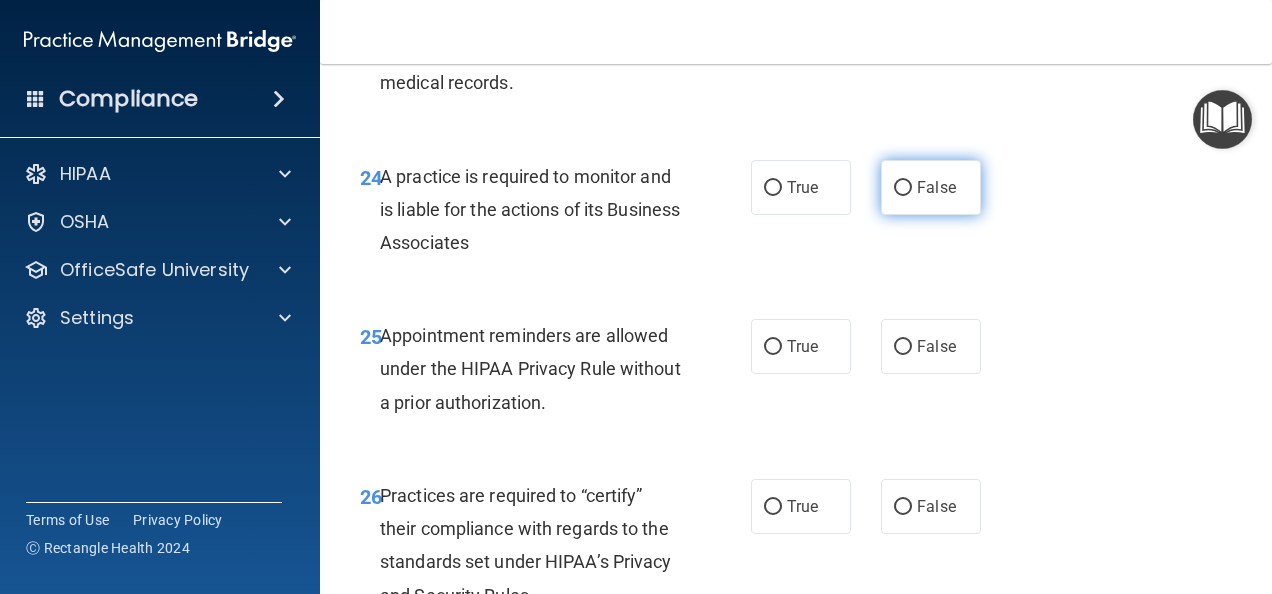 click on "False" at bounding box center [903, 188] 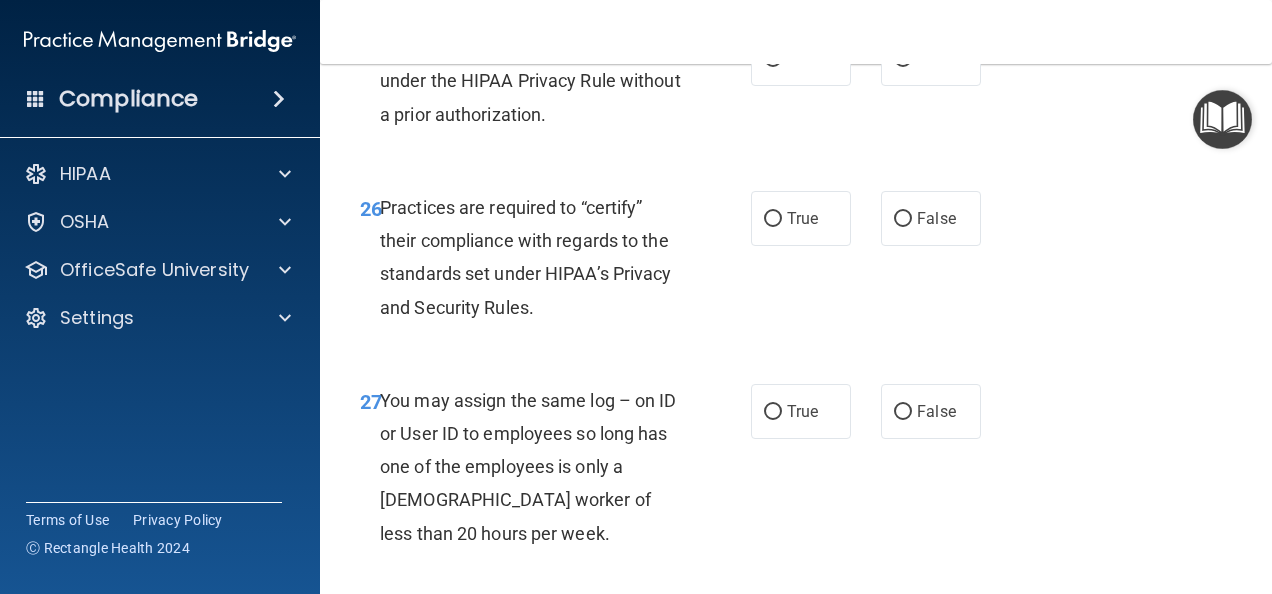 scroll, scrollTop: 5200, scrollLeft: 0, axis: vertical 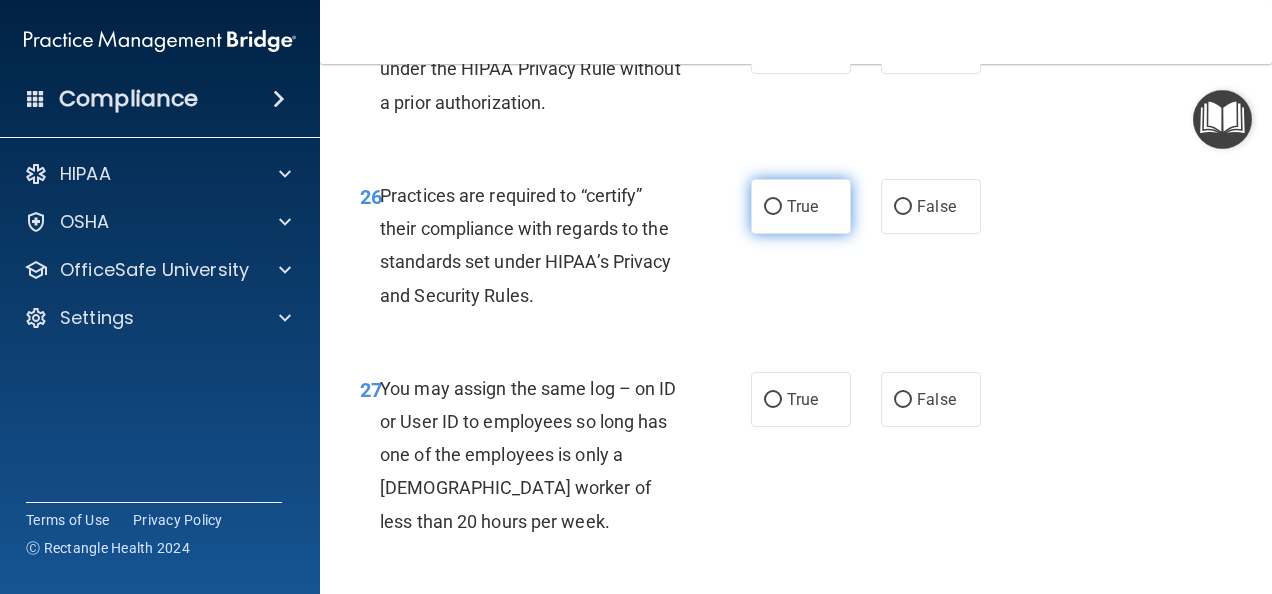 click on "True" at bounding box center [773, 207] 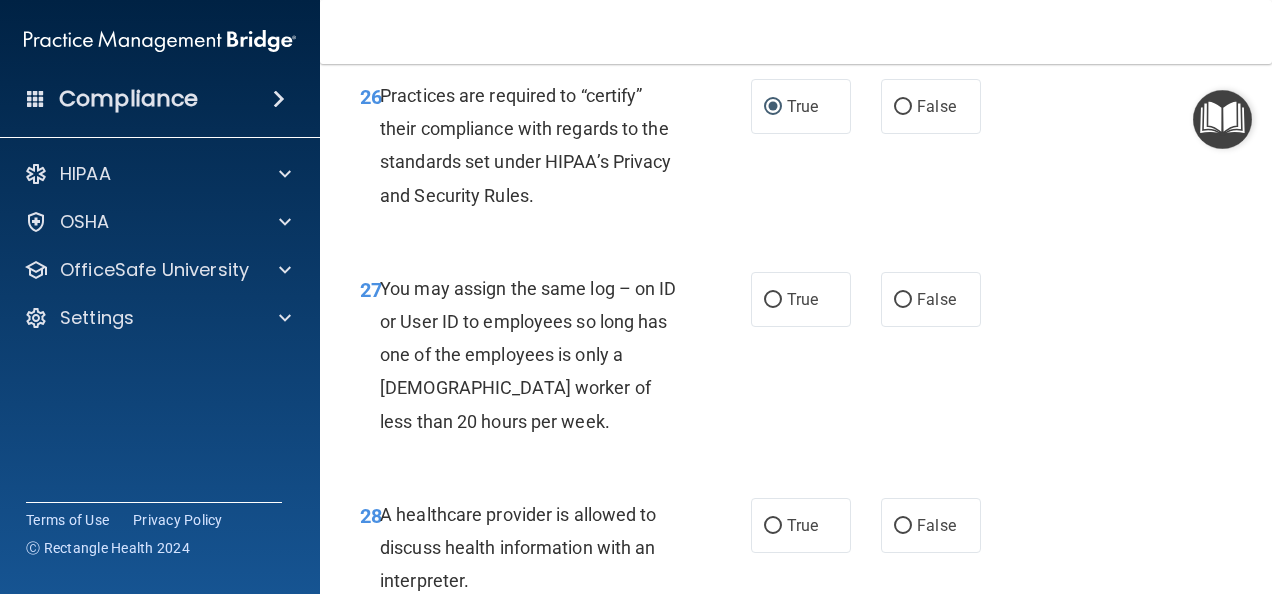 scroll, scrollTop: 5100, scrollLeft: 0, axis: vertical 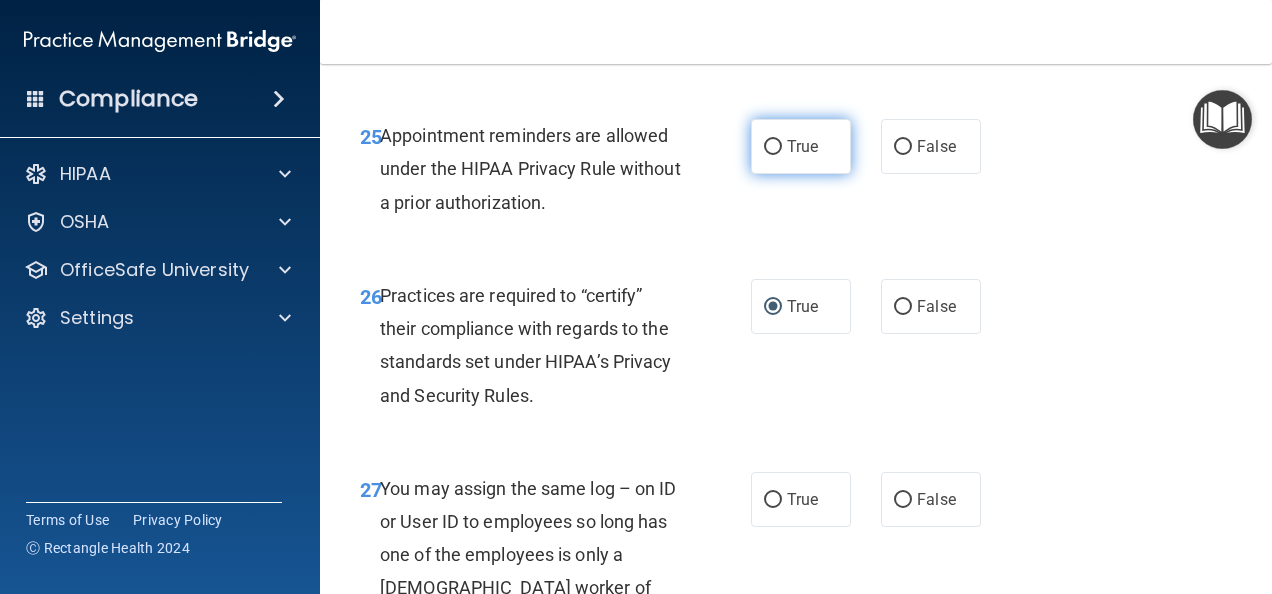 click on "True" at bounding box center [773, 147] 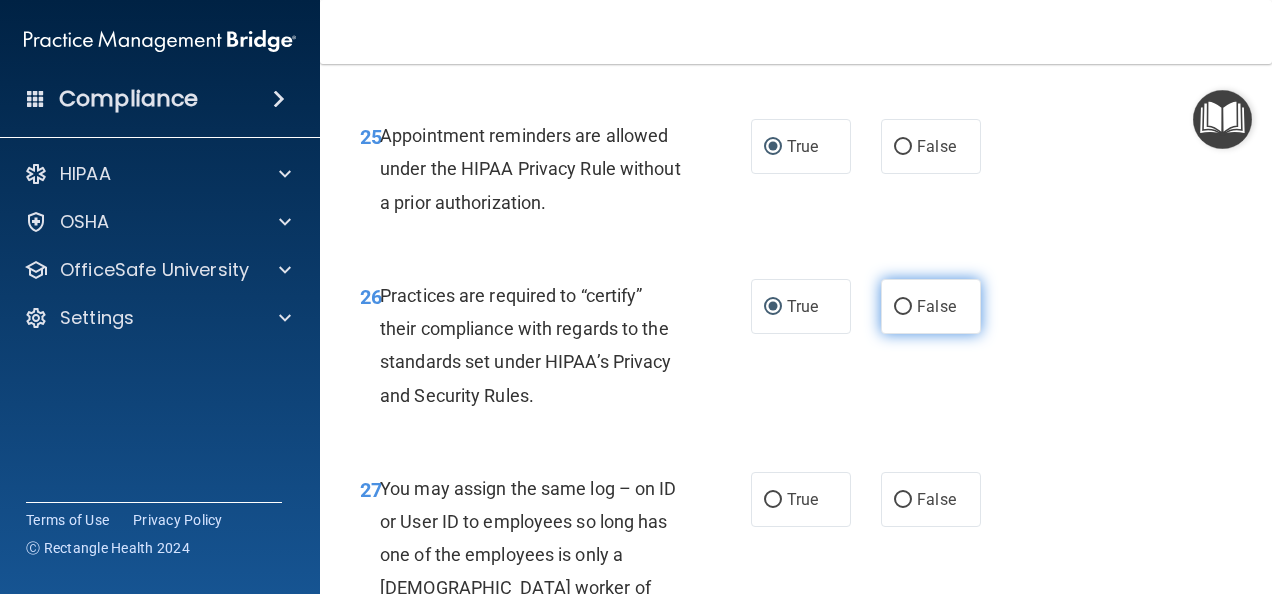 click on "False" at bounding box center [903, 307] 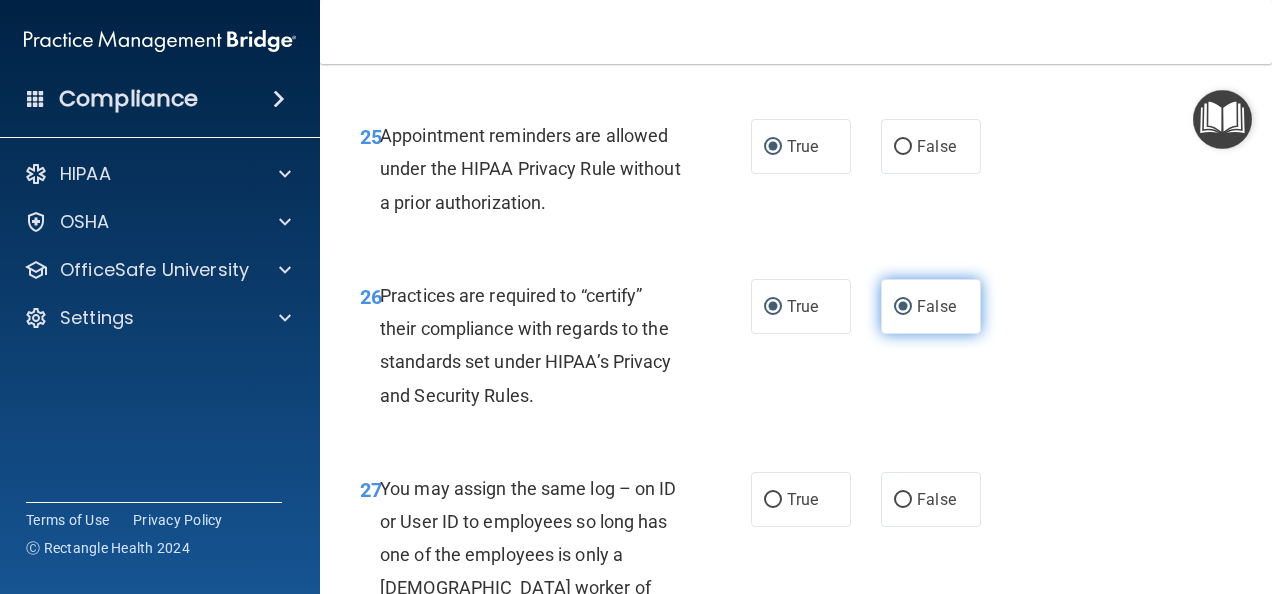 radio on "false" 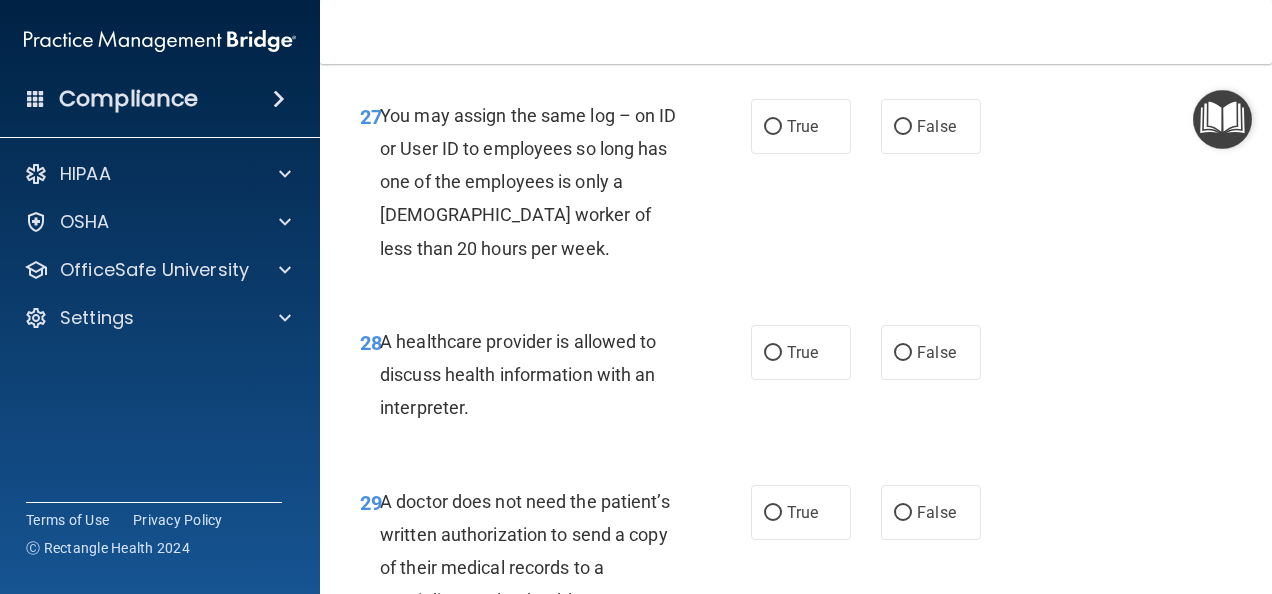 scroll, scrollTop: 5500, scrollLeft: 0, axis: vertical 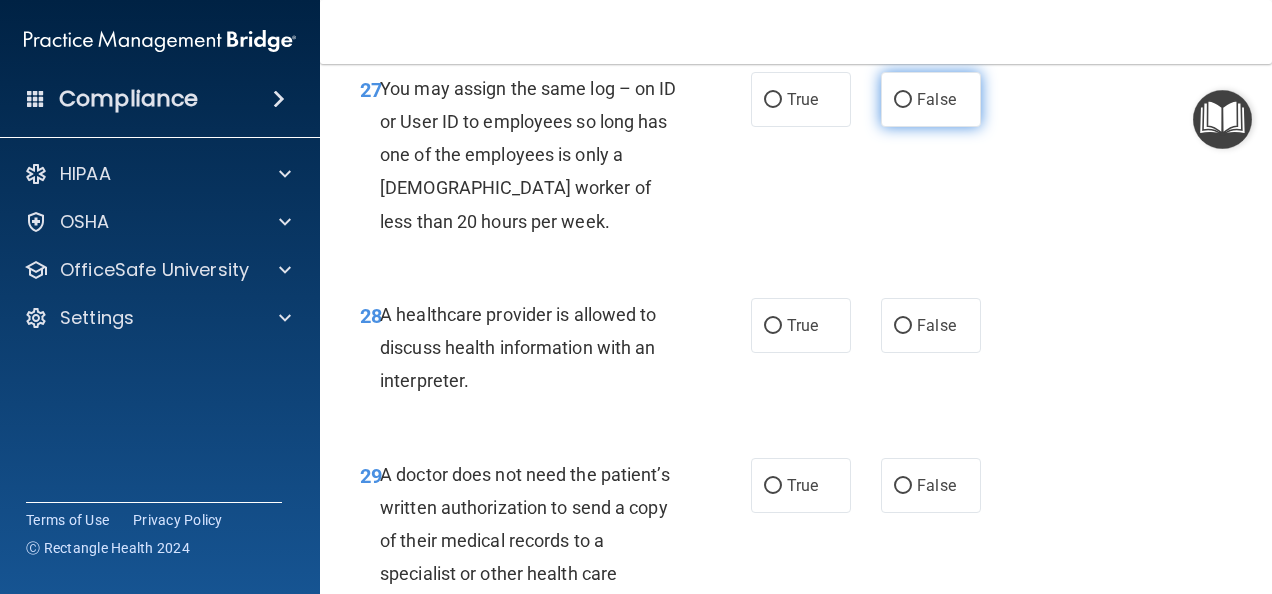 click on "False" at bounding box center [903, 100] 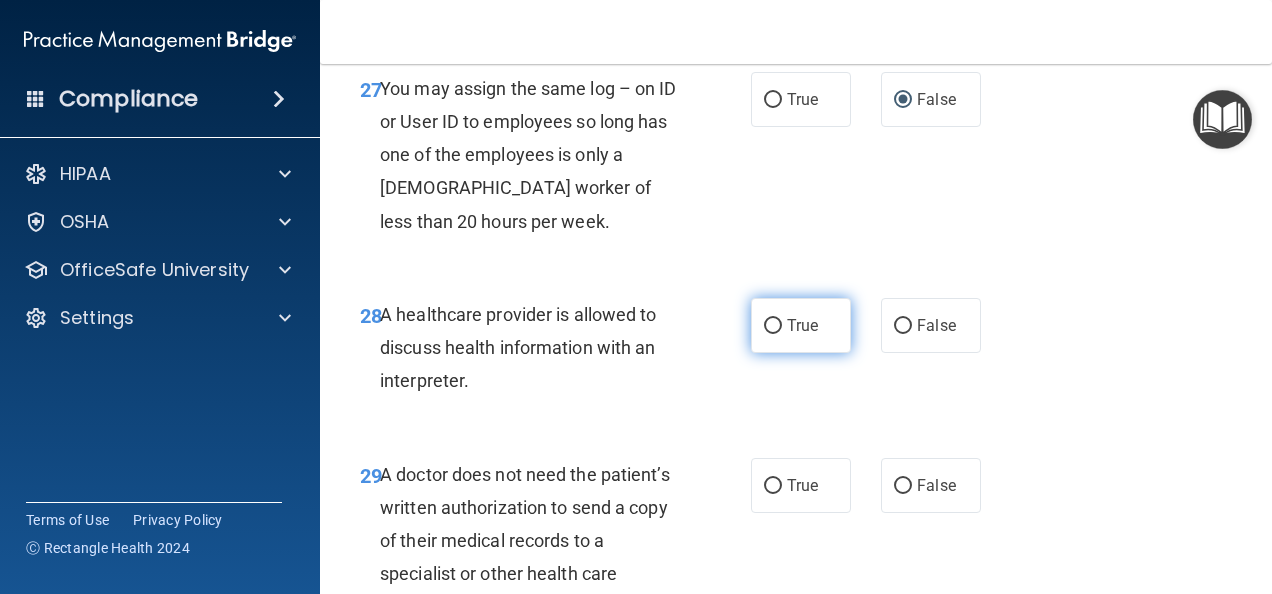 click on "True" at bounding box center [773, 326] 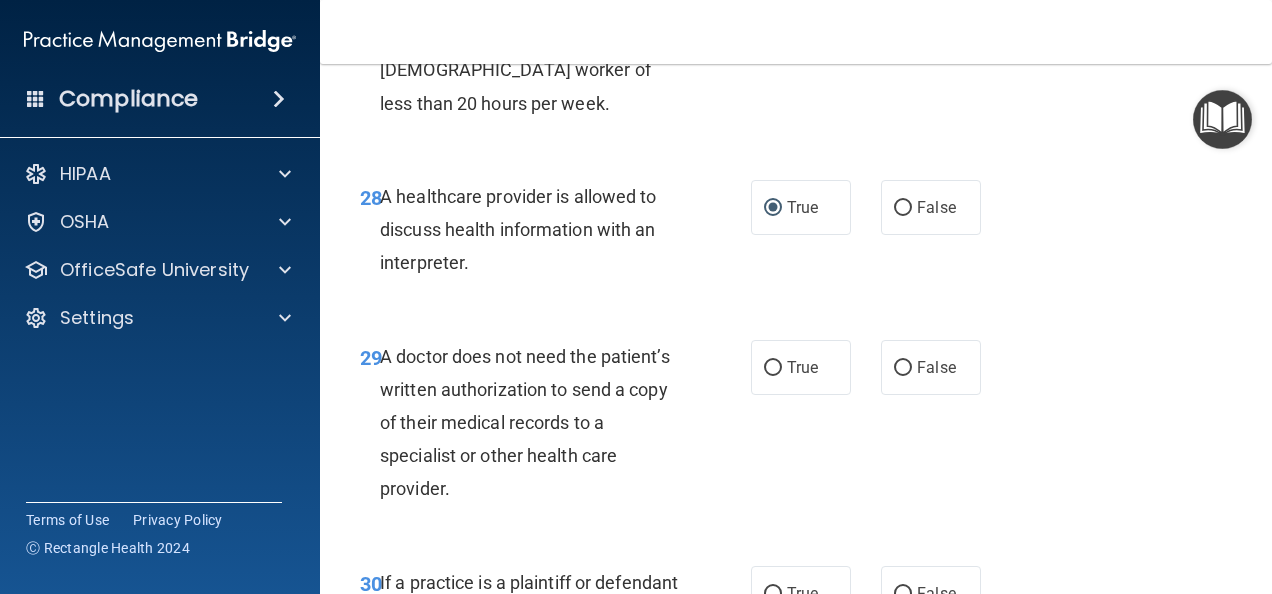 scroll, scrollTop: 5800, scrollLeft: 0, axis: vertical 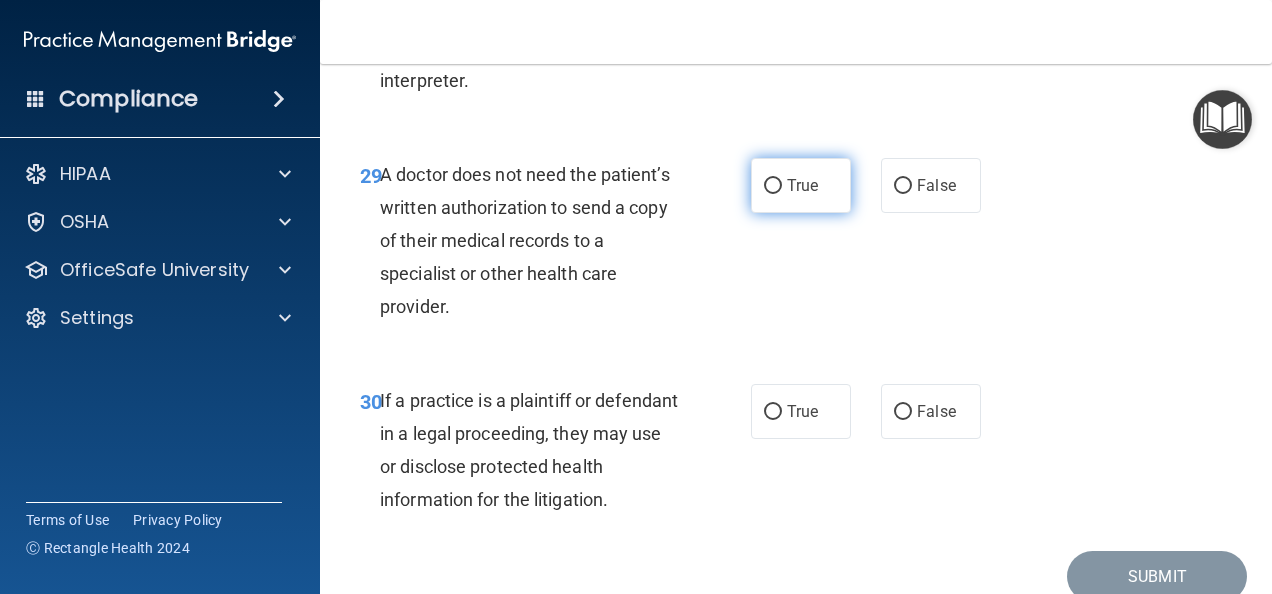 click on "True" at bounding box center (773, 186) 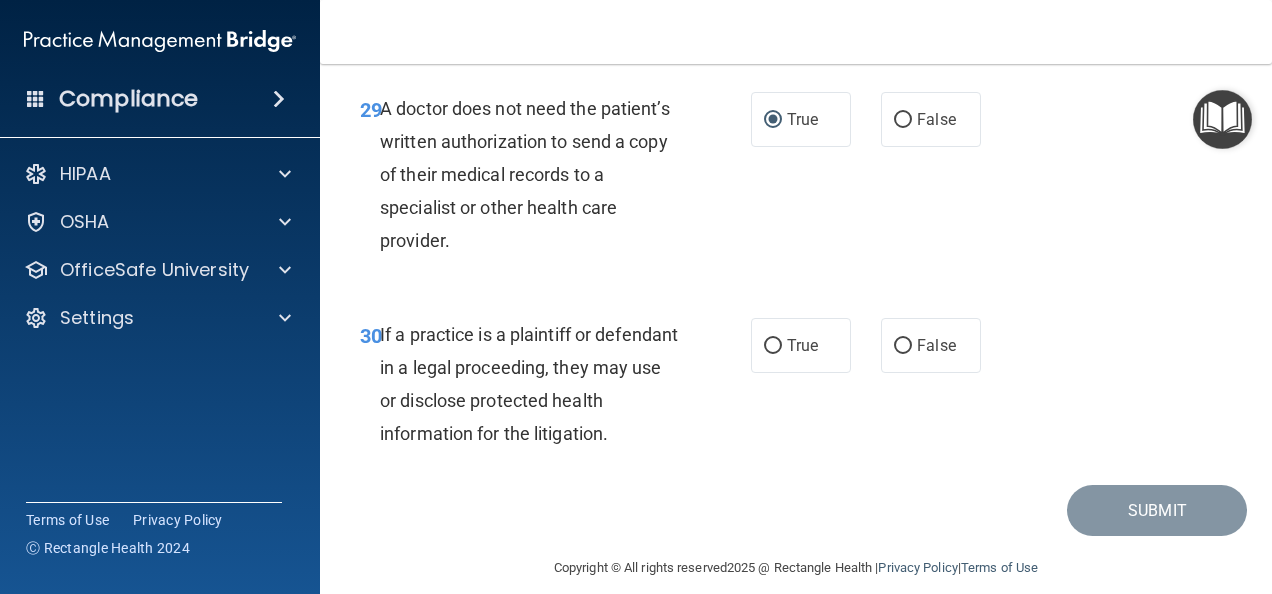 scroll, scrollTop: 5954, scrollLeft: 0, axis: vertical 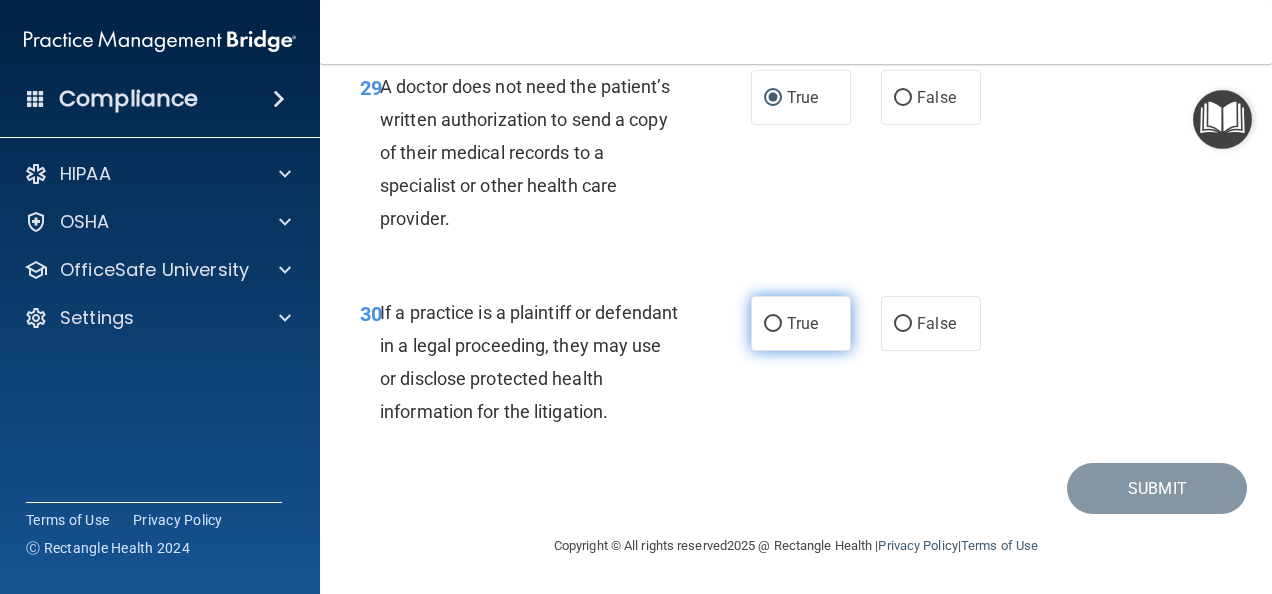 click on "True" at bounding box center [773, 324] 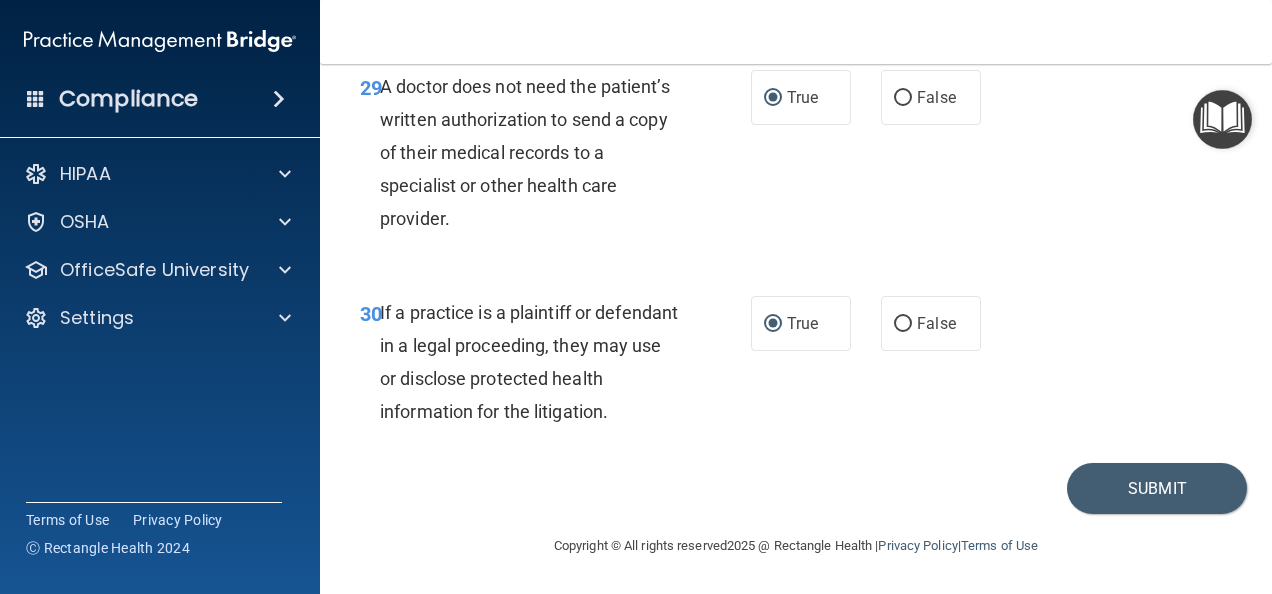 scroll, scrollTop: 5854, scrollLeft: 0, axis: vertical 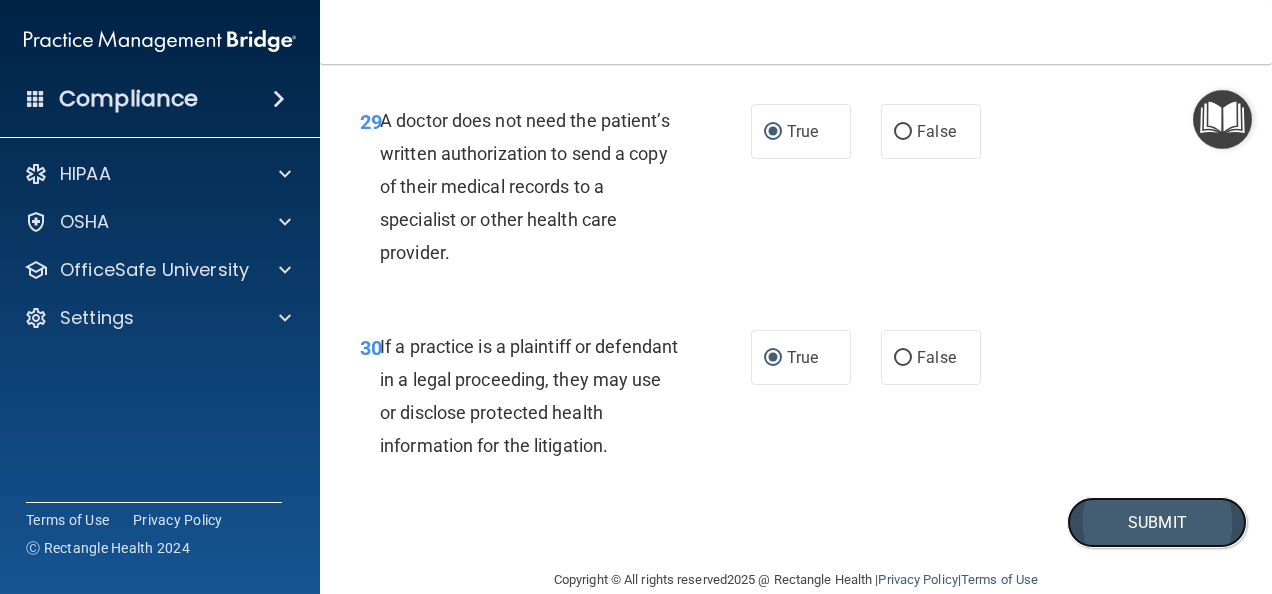click on "Submit" at bounding box center (1157, 522) 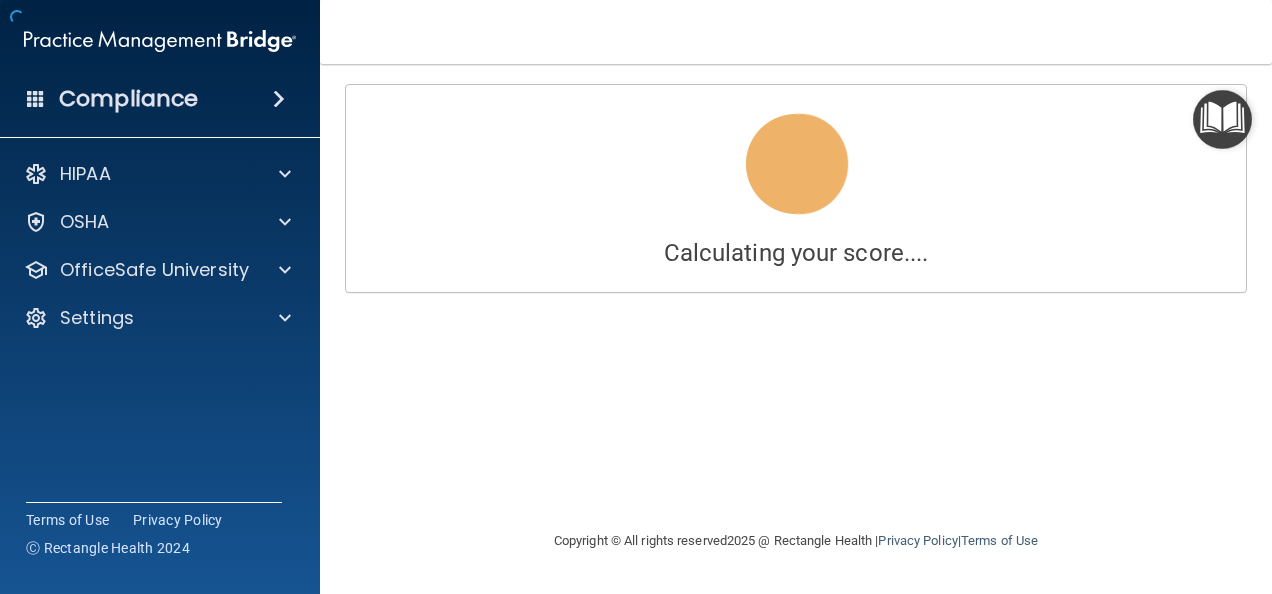 scroll, scrollTop: 0, scrollLeft: 0, axis: both 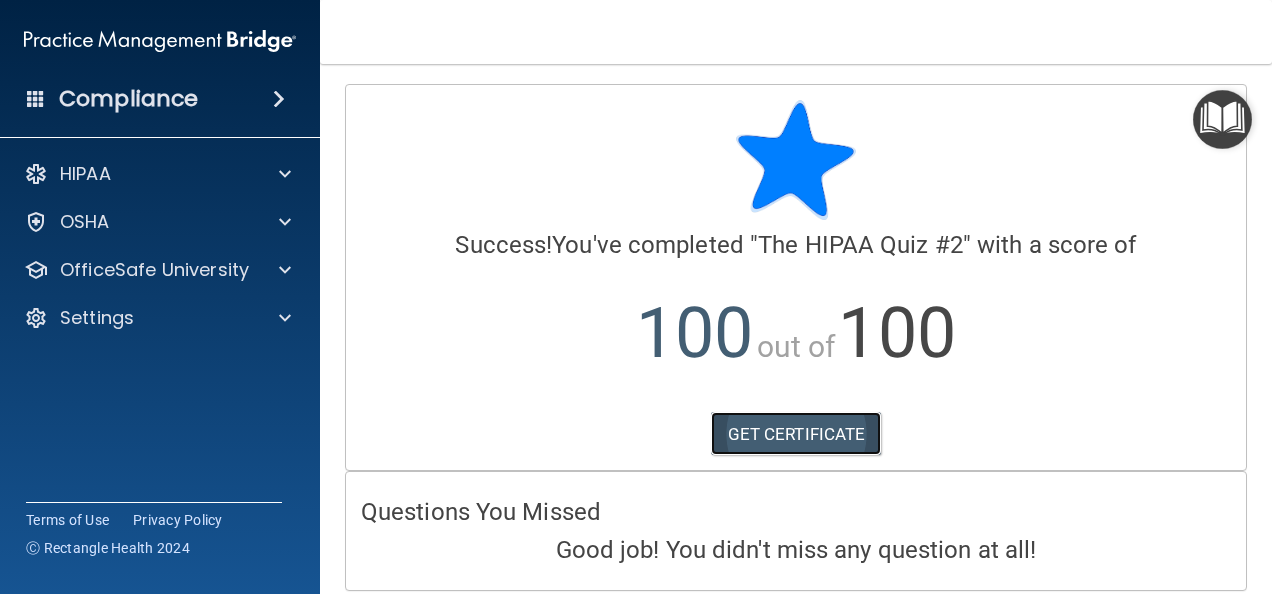 click on "GET CERTIFICATE" at bounding box center [796, 434] 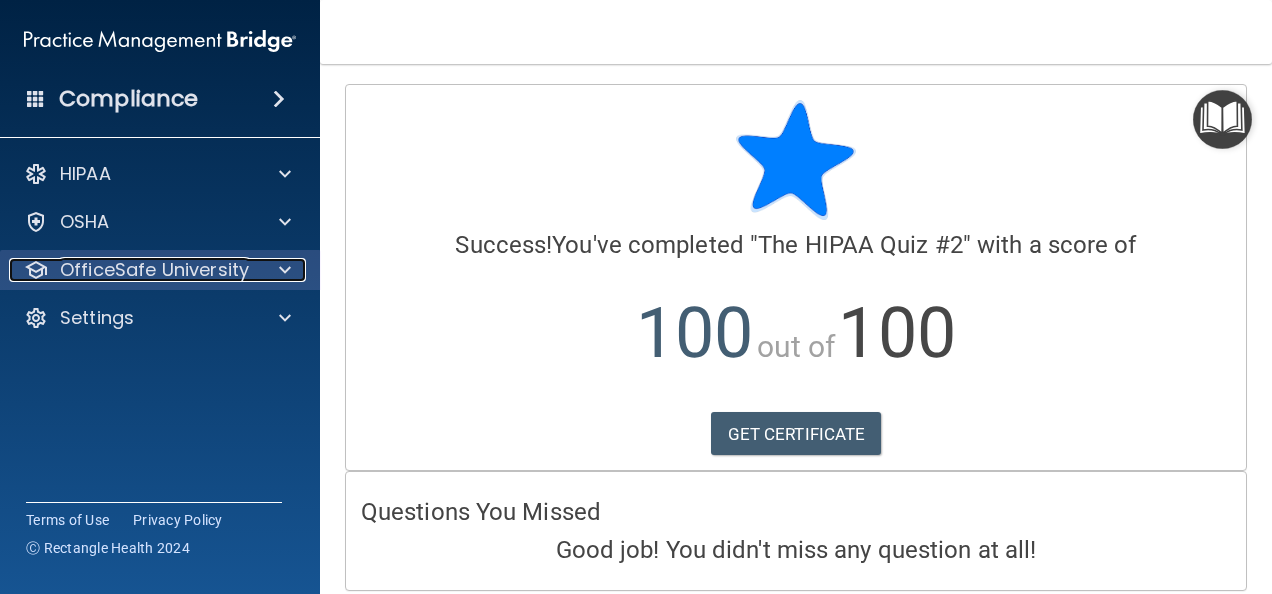 click at bounding box center (285, 270) 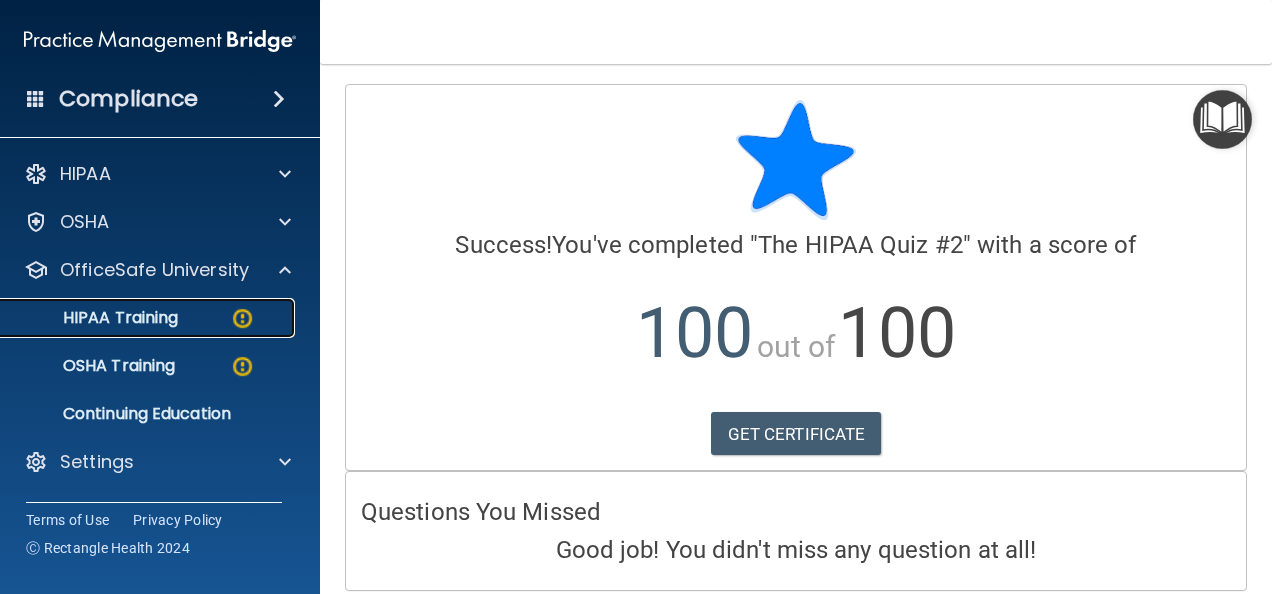 click on "HIPAA Training" at bounding box center [95, 318] 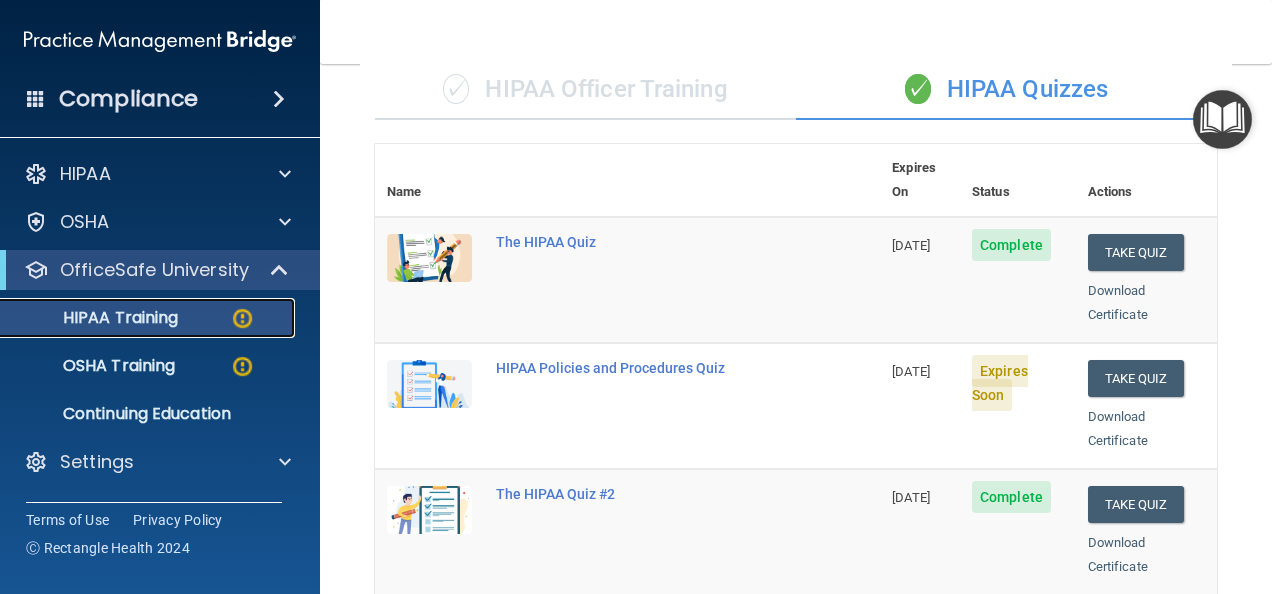 scroll, scrollTop: 100, scrollLeft: 0, axis: vertical 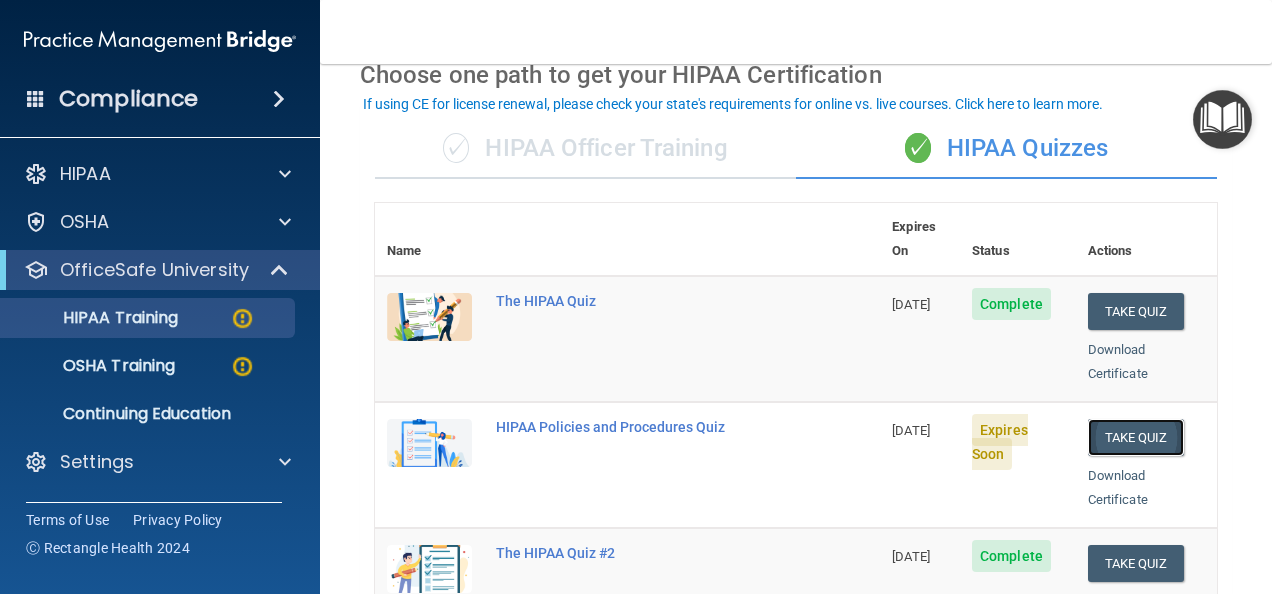 click on "Take Quiz" at bounding box center [1136, 437] 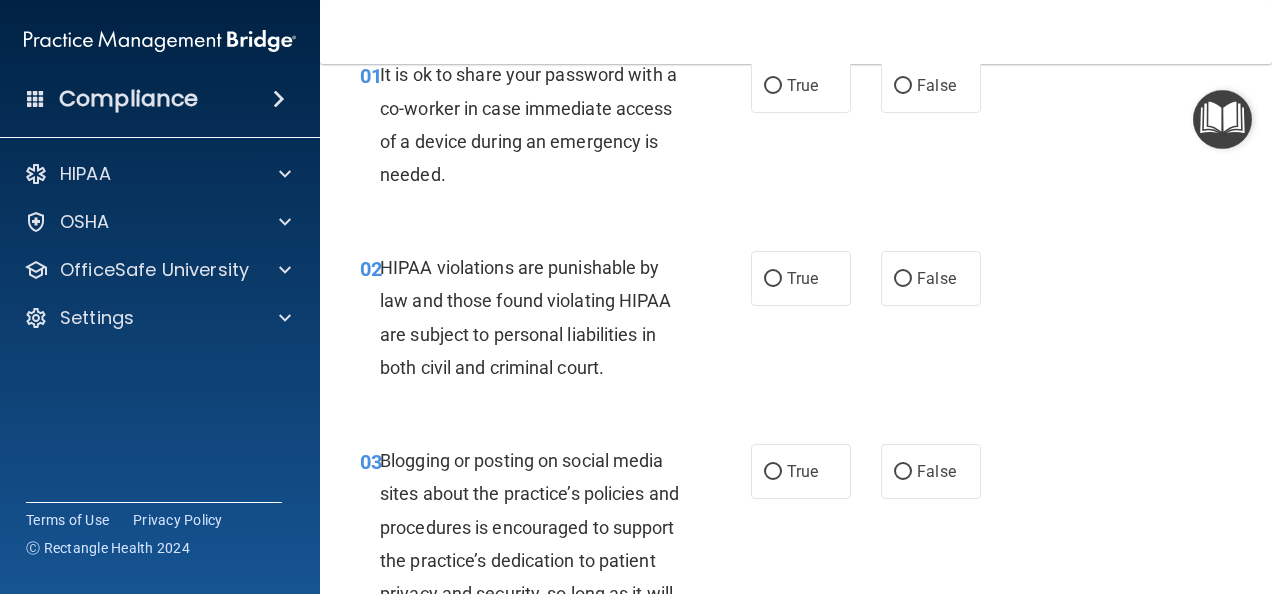 scroll, scrollTop: 0, scrollLeft: 0, axis: both 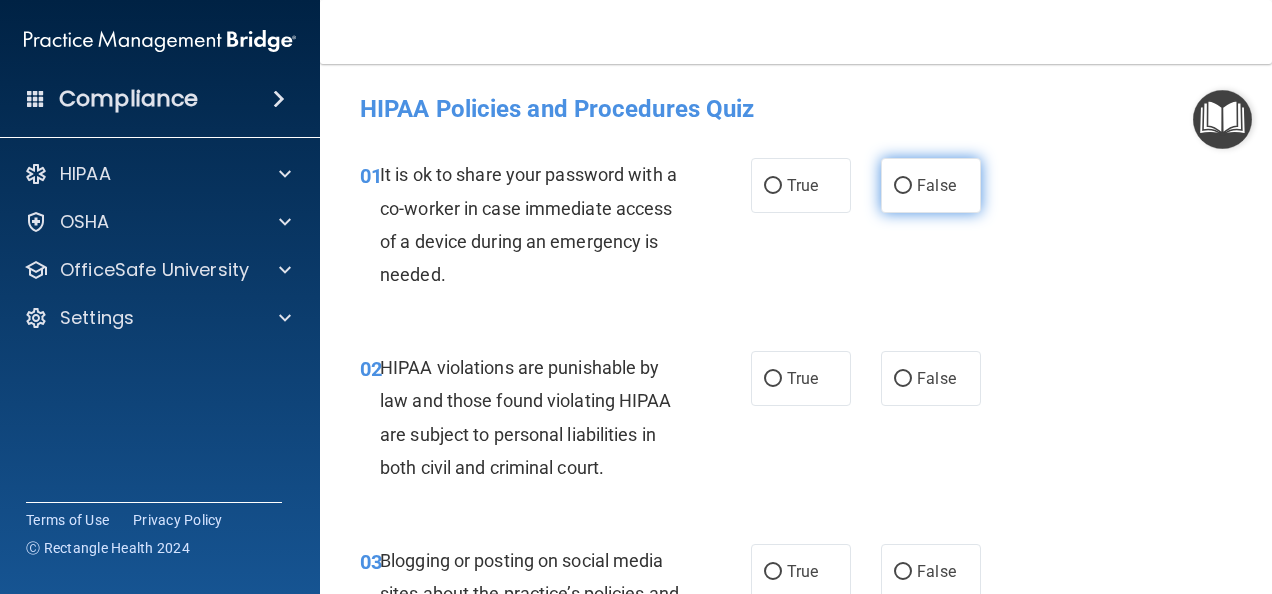 click on "False" at bounding box center (903, 186) 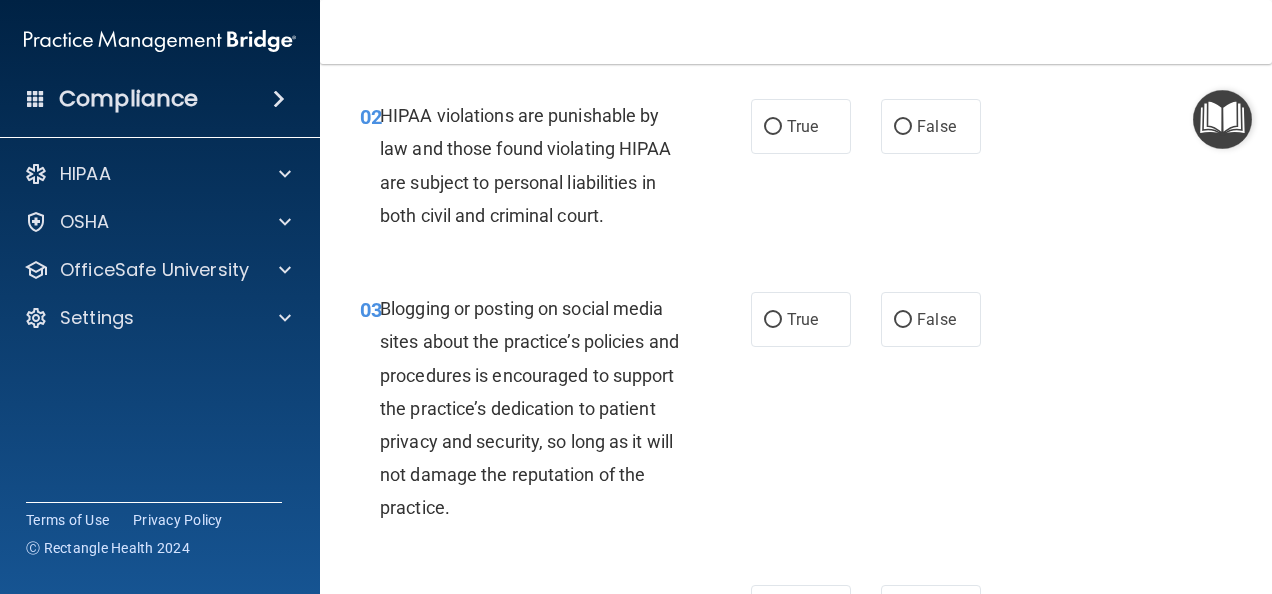 scroll, scrollTop: 300, scrollLeft: 0, axis: vertical 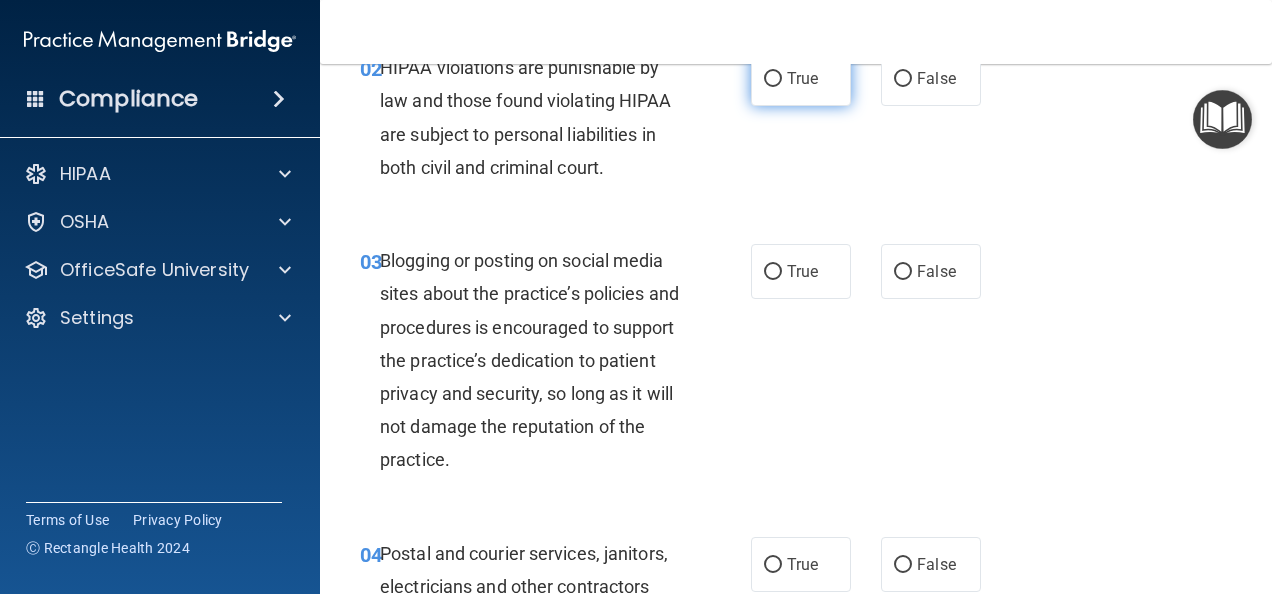 click on "True" at bounding box center (773, 79) 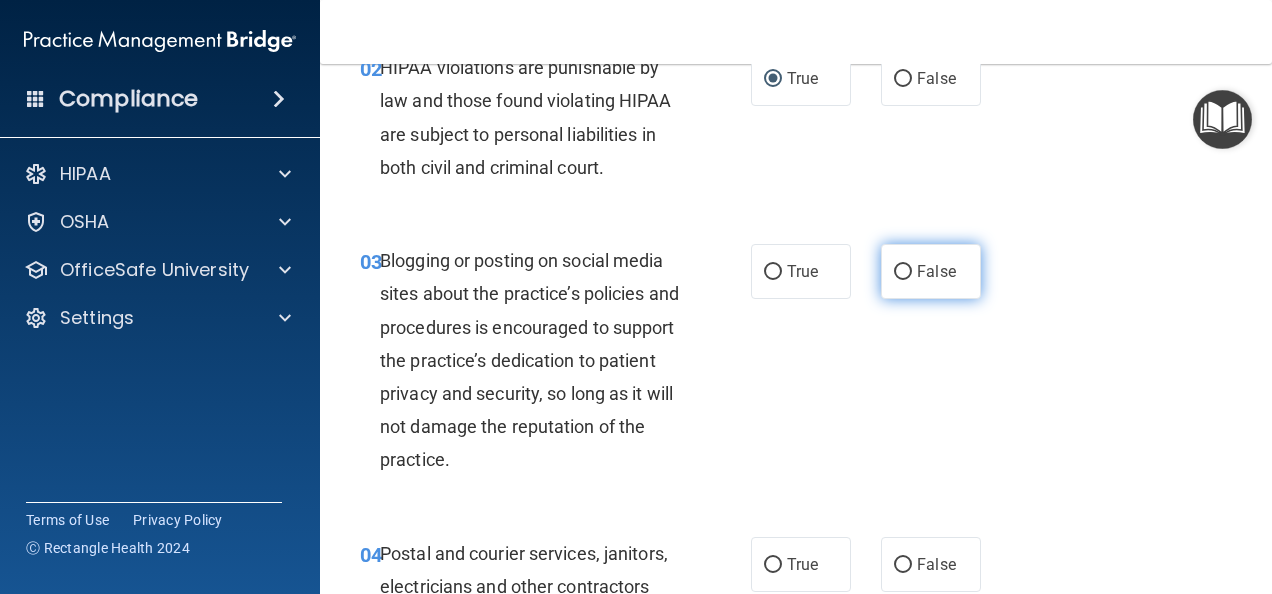 click on "False" at bounding box center (903, 272) 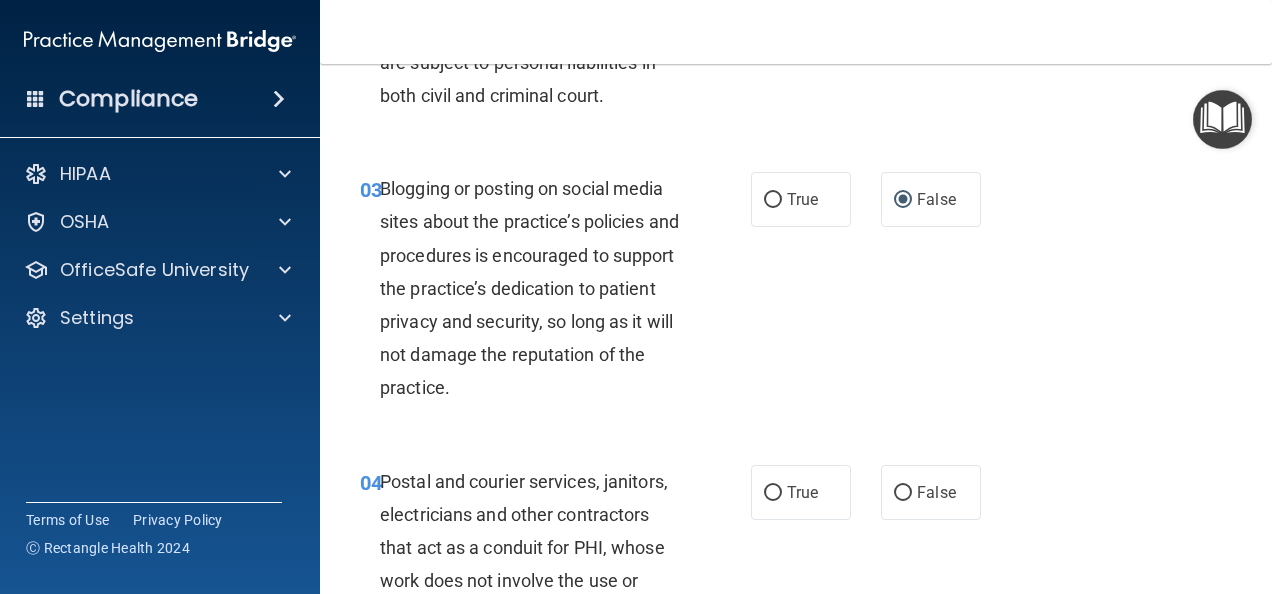 scroll, scrollTop: 600, scrollLeft: 0, axis: vertical 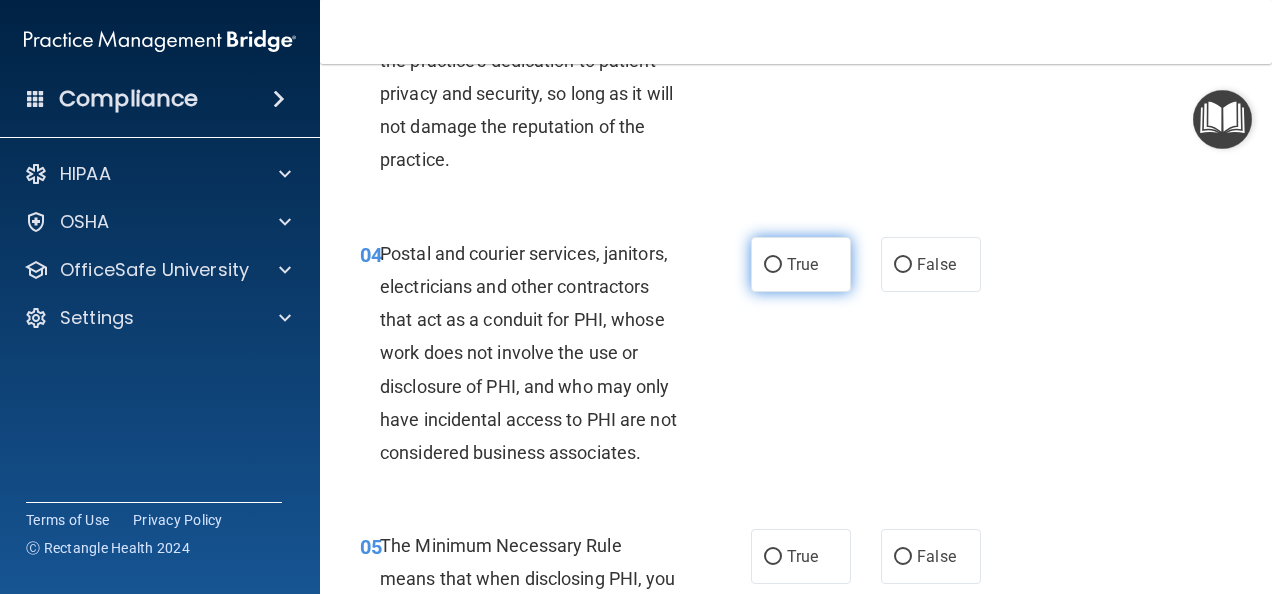 click on "True" at bounding box center [773, 265] 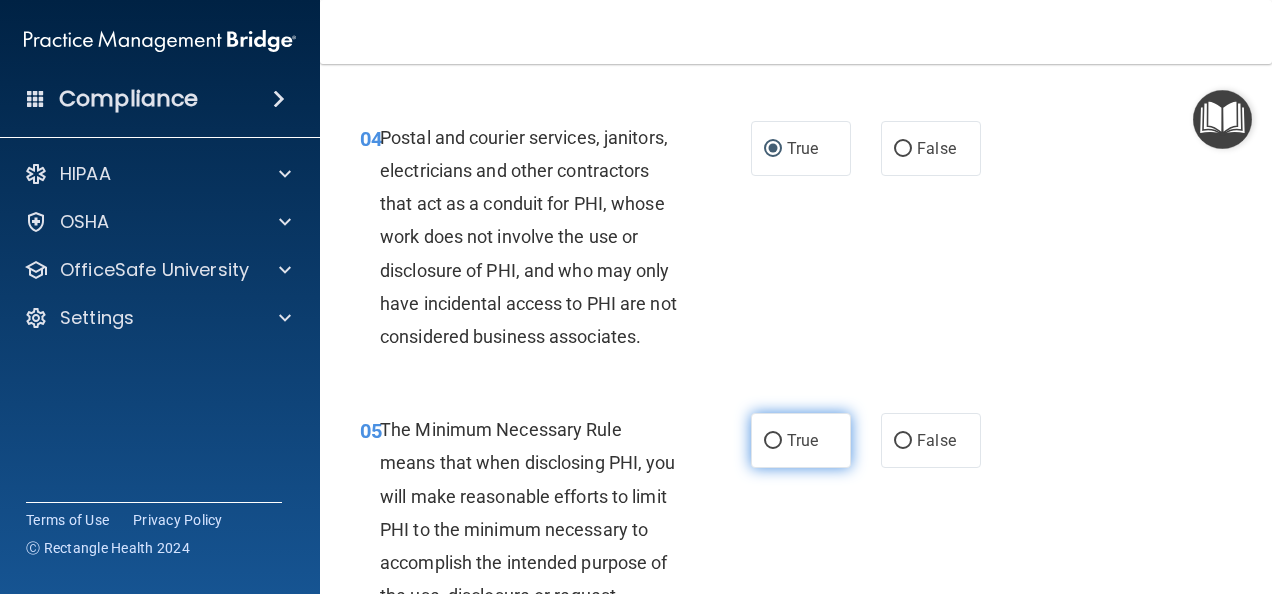 scroll, scrollTop: 900, scrollLeft: 0, axis: vertical 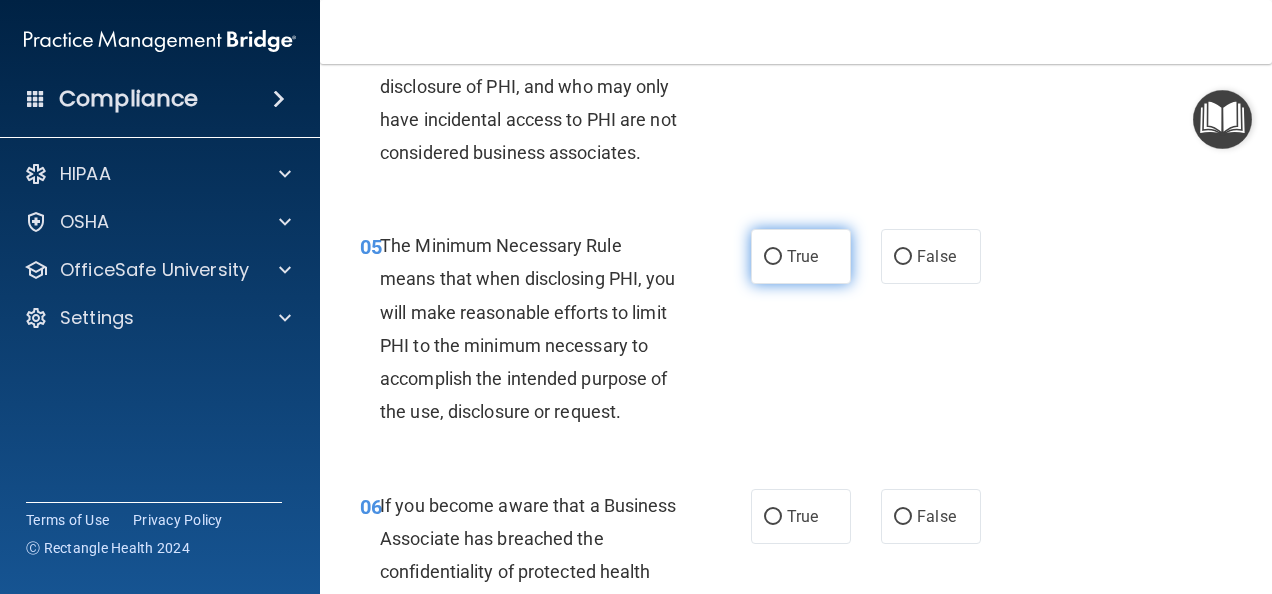 click on "True" at bounding box center (773, 257) 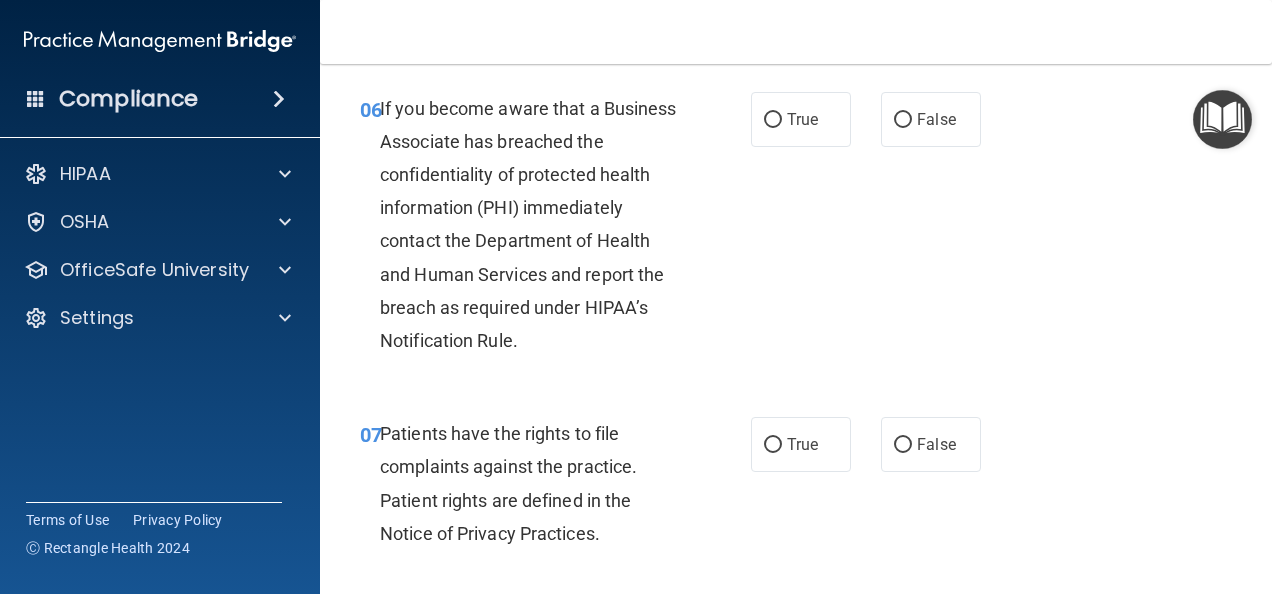 scroll, scrollTop: 1300, scrollLeft: 0, axis: vertical 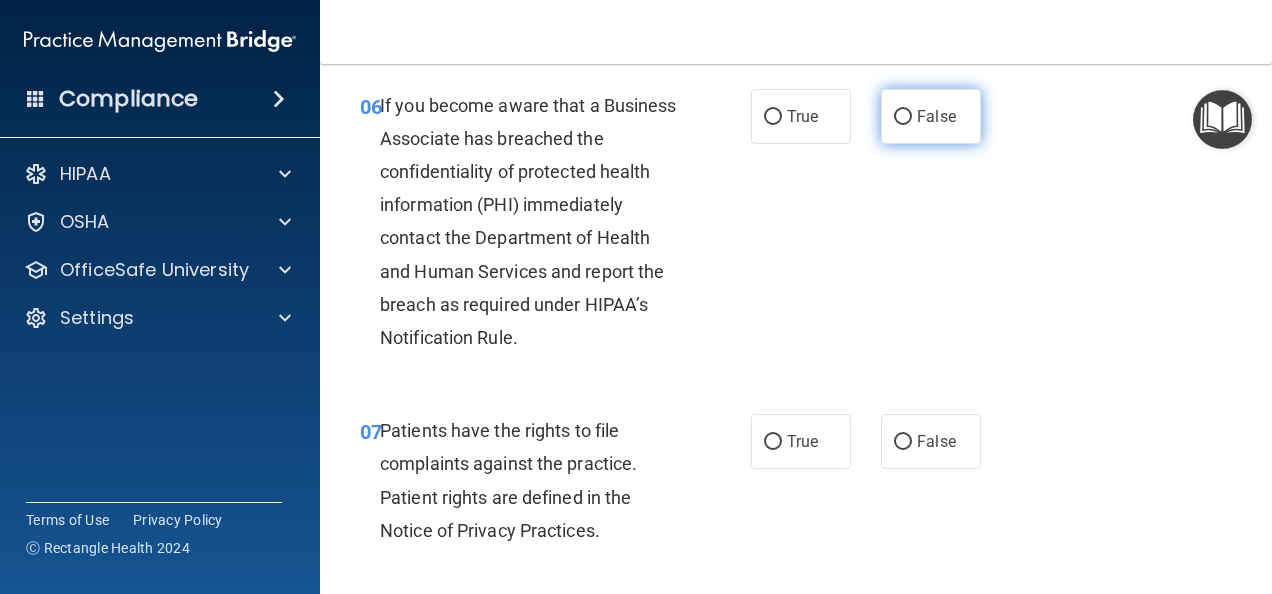 click on "False" at bounding box center [903, 117] 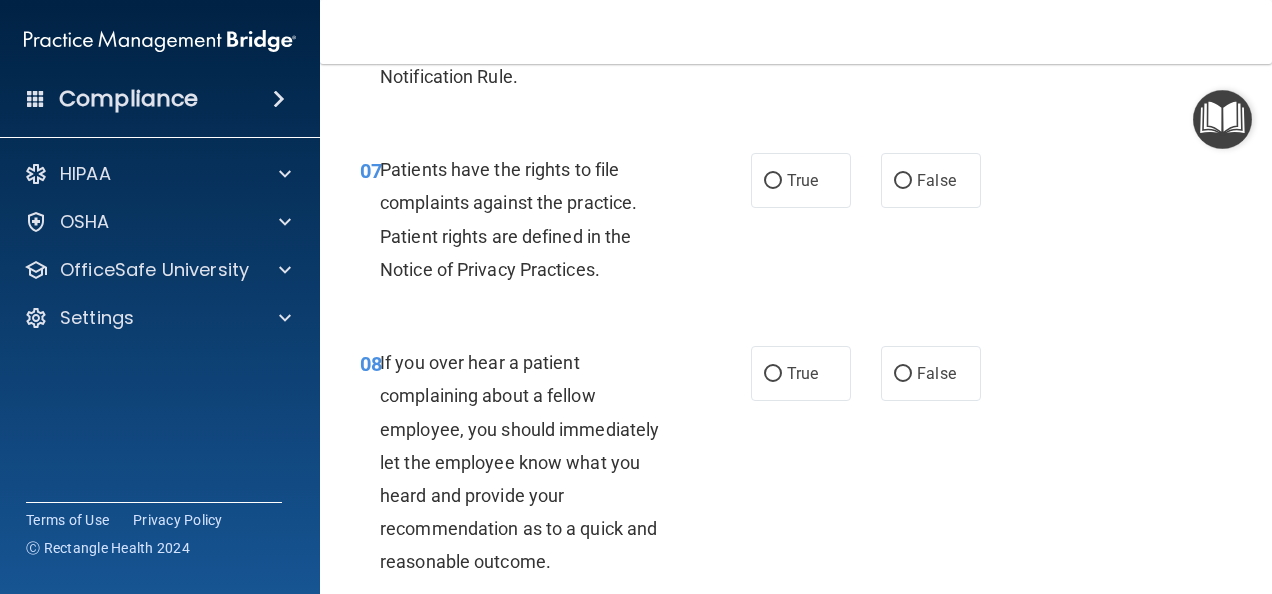 scroll, scrollTop: 1600, scrollLeft: 0, axis: vertical 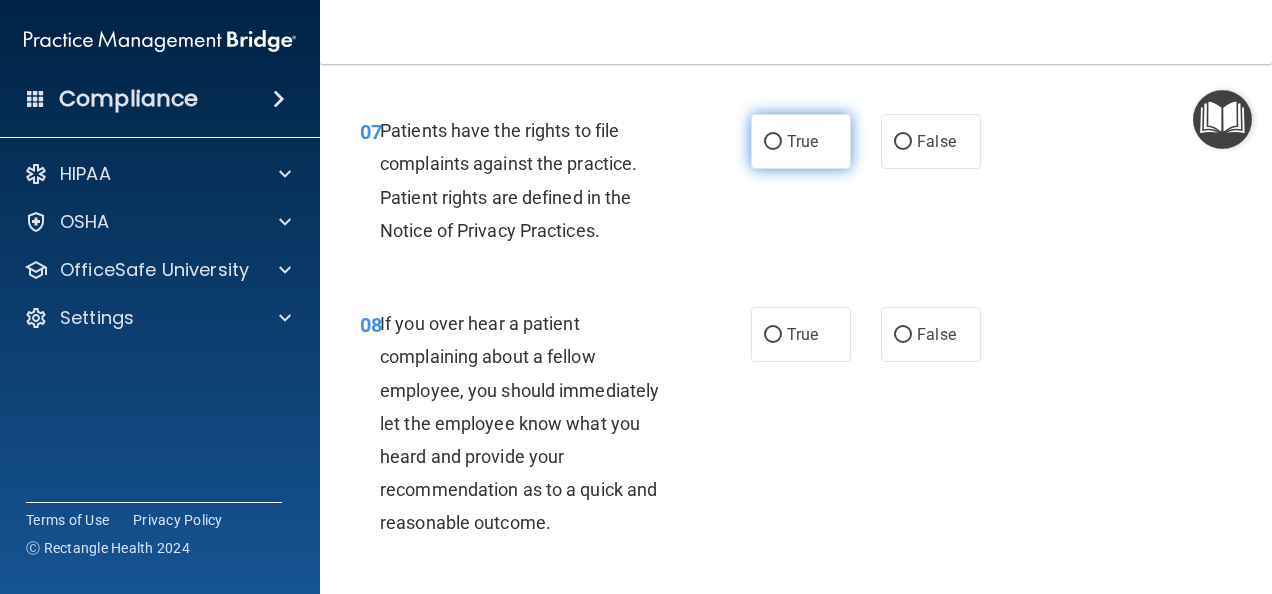 click on "True" at bounding box center [773, 142] 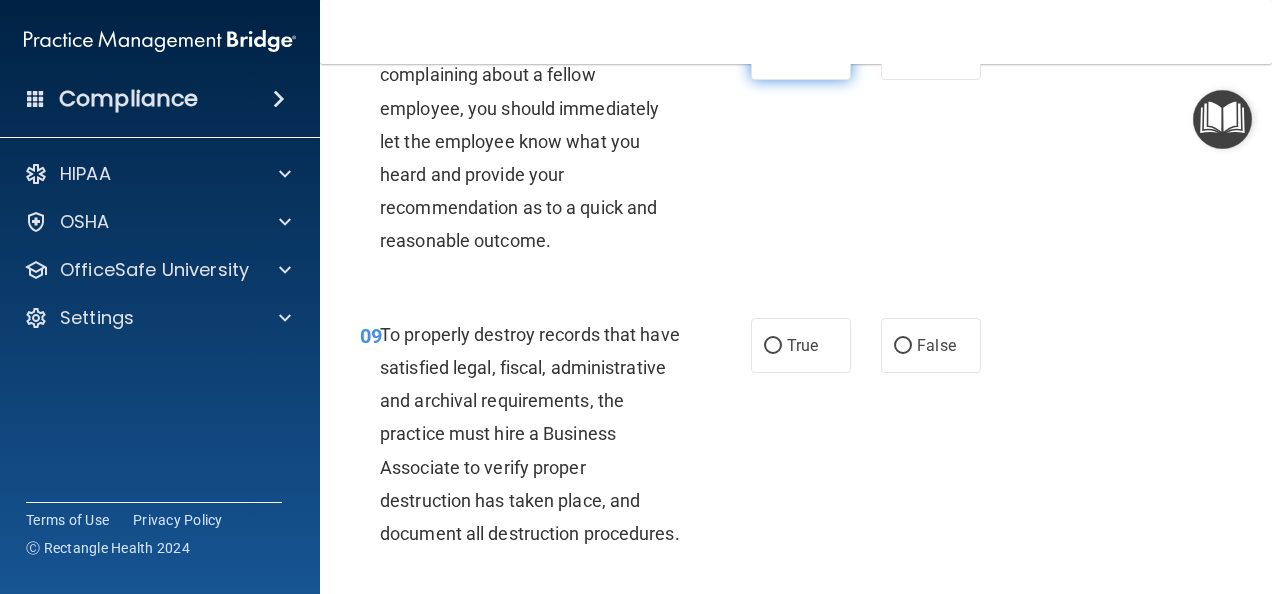 scroll, scrollTop: 1900, scrollLeft: 0, axis: vertical 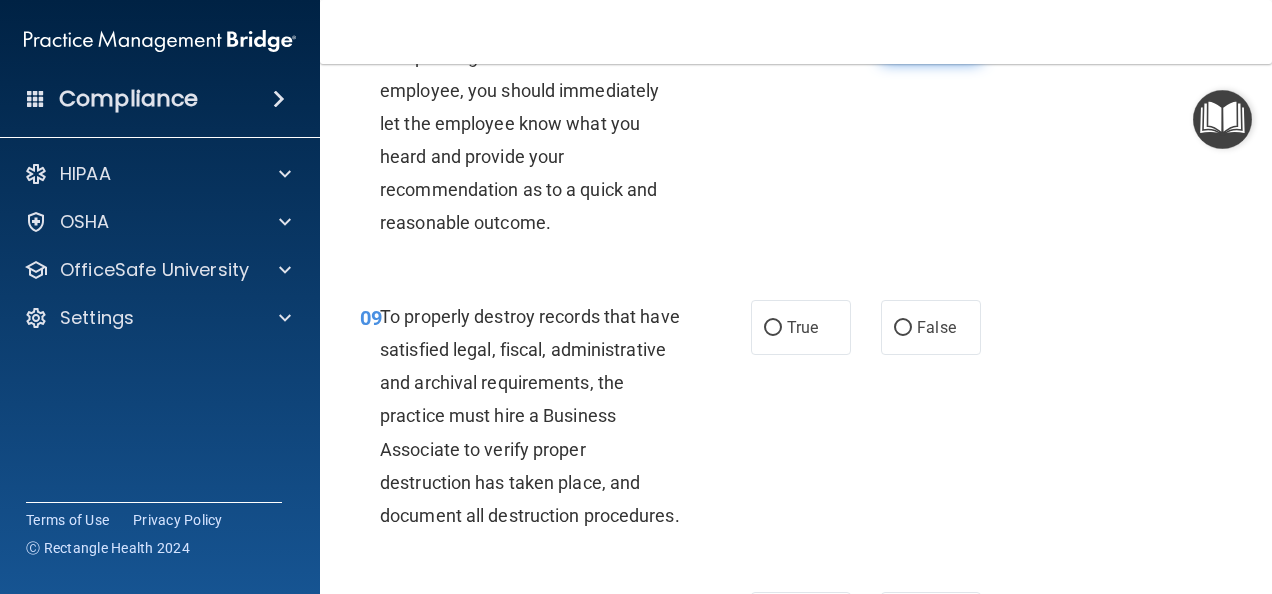 click on "False" at bounding box center (903, 35) 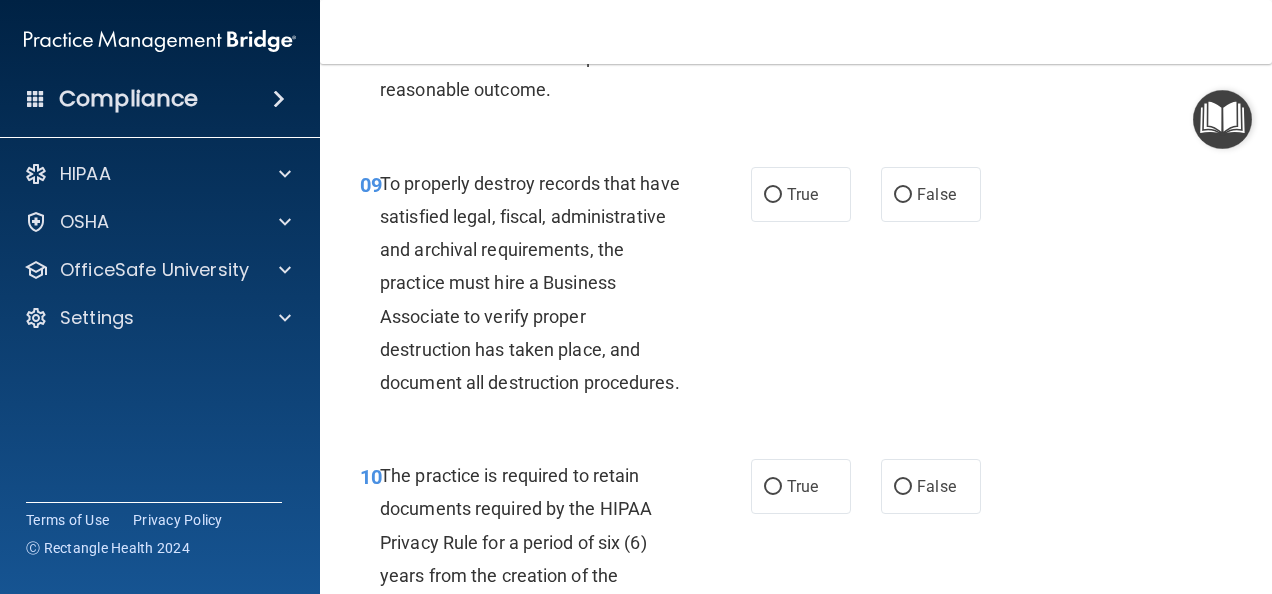 scroll, scrollTop: 2100, scrollLeft: 0, axis: vertical 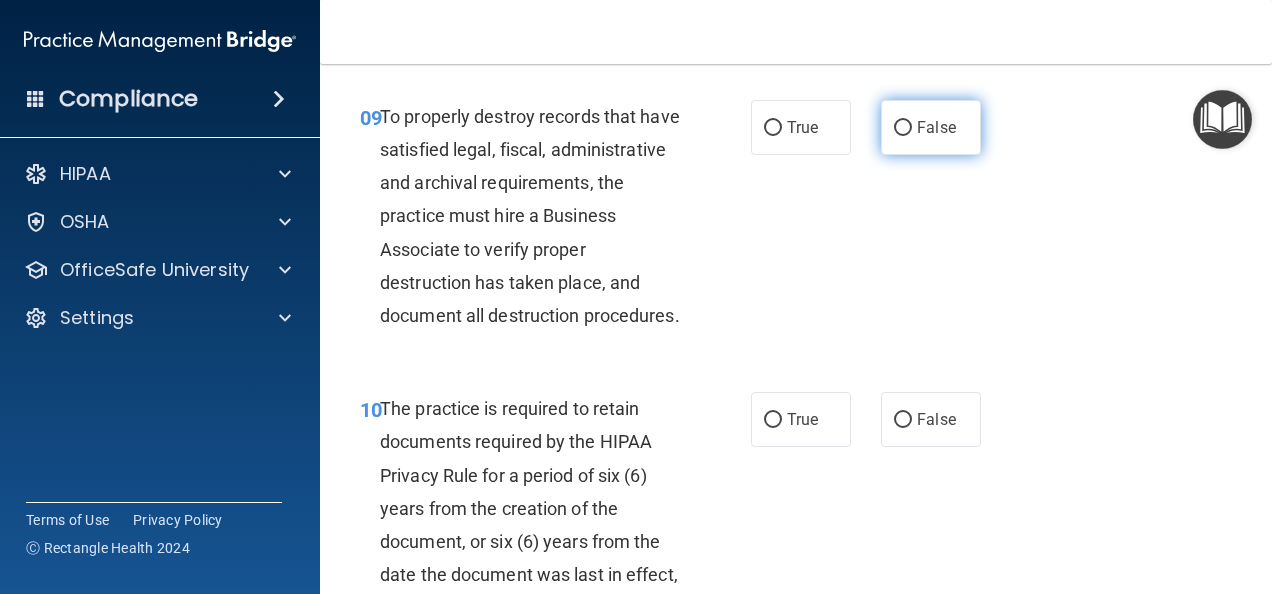 click on "False" at bounding box center (903, 128) 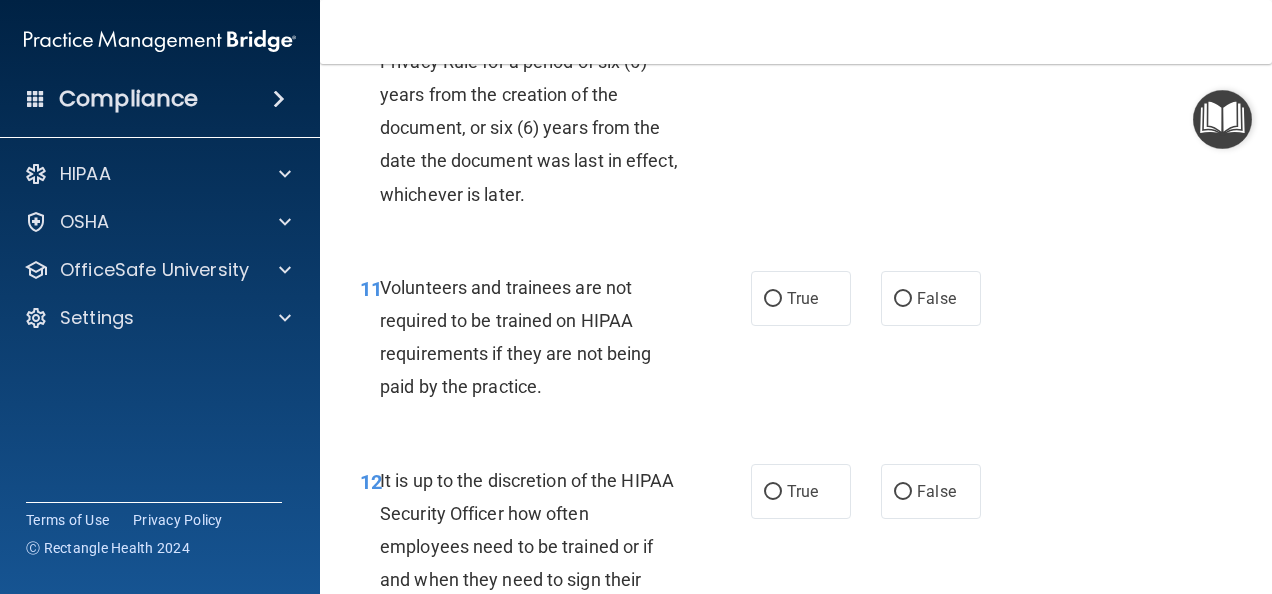 scroll, scrollTop: 2400, scrollLeft: 0, axis: vertical 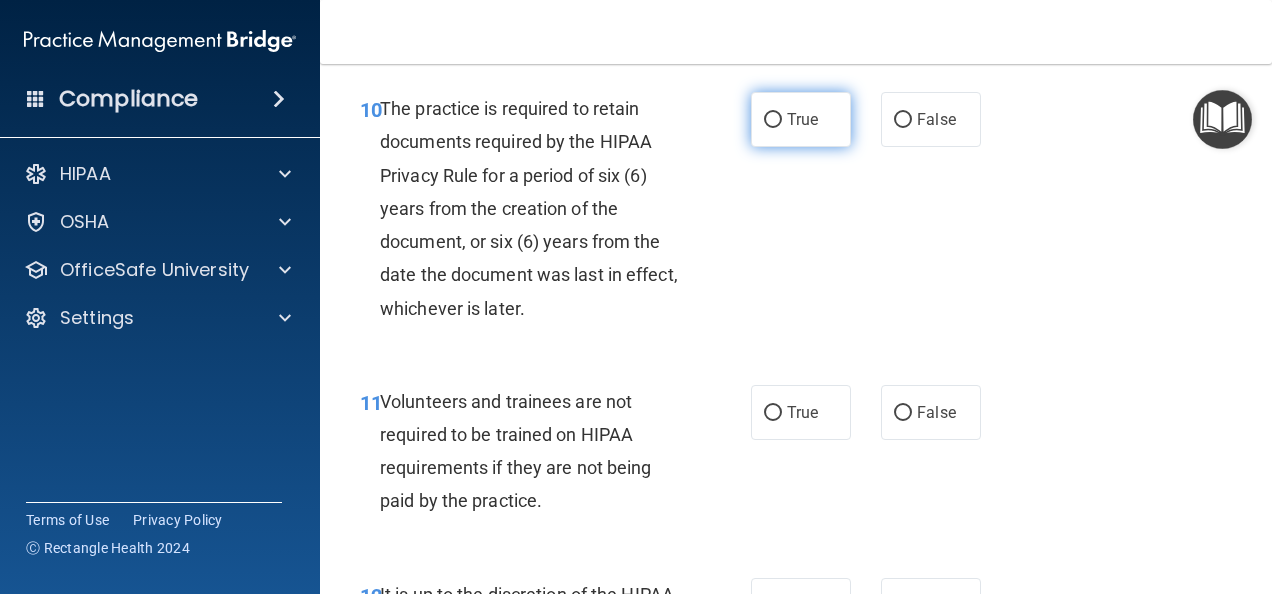 click on "True" at bounding box center (773, 120) 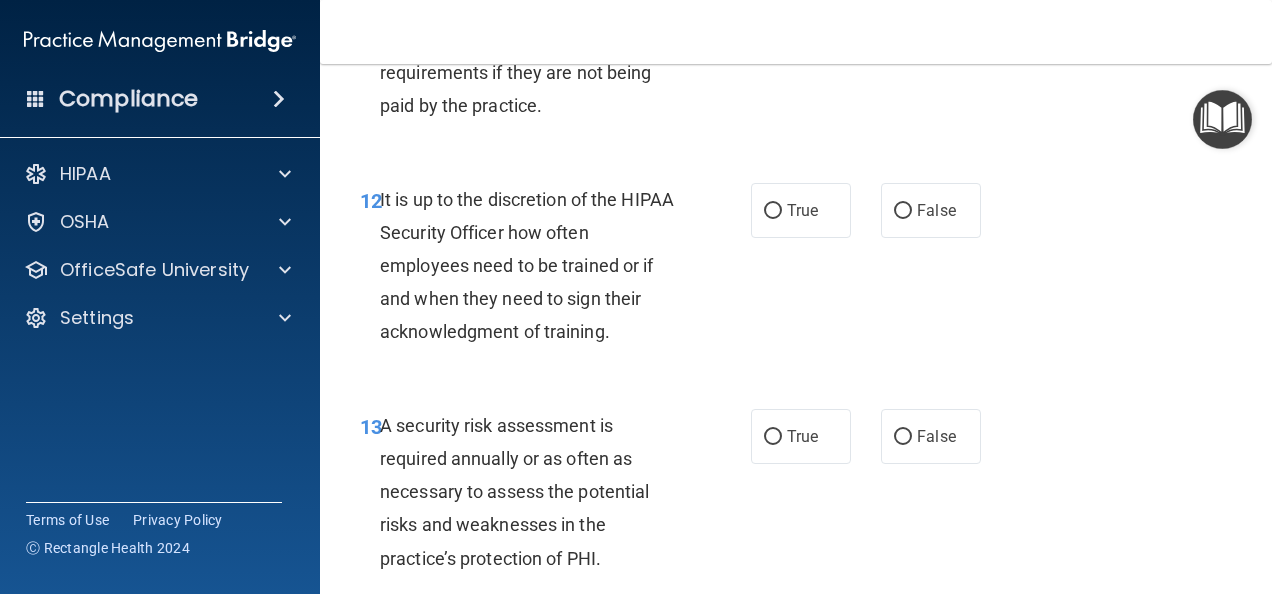 scroll, scrollTop: 2800, scrollLeft: 0, axis: vertical 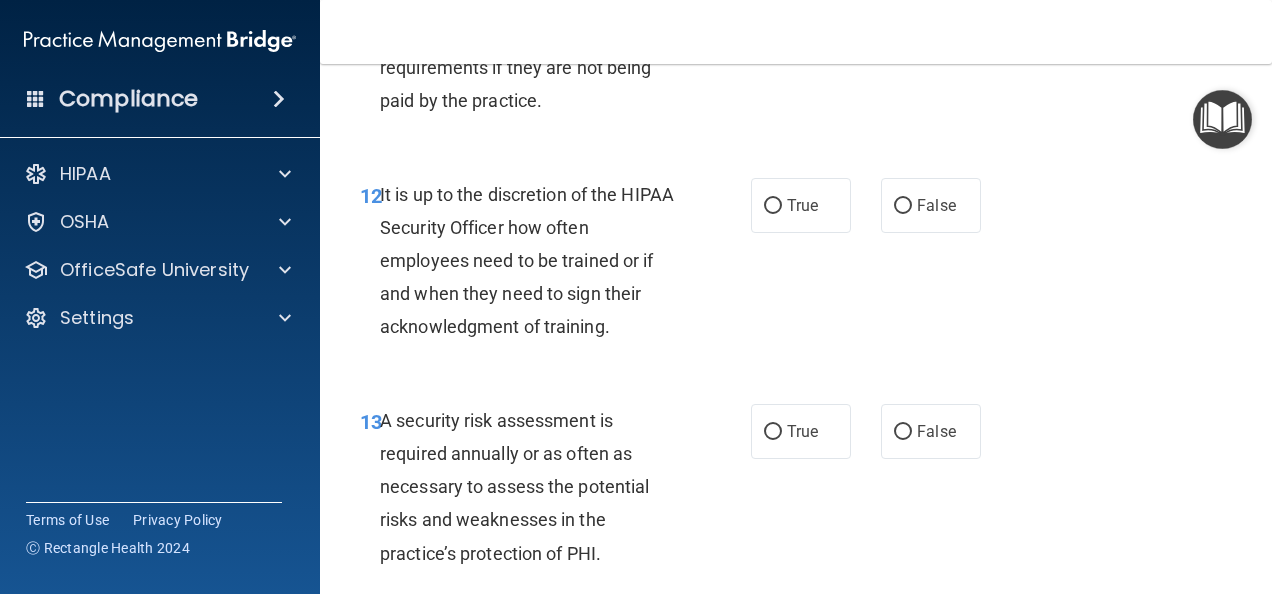 click on "False" at bounding box center [903, 13] 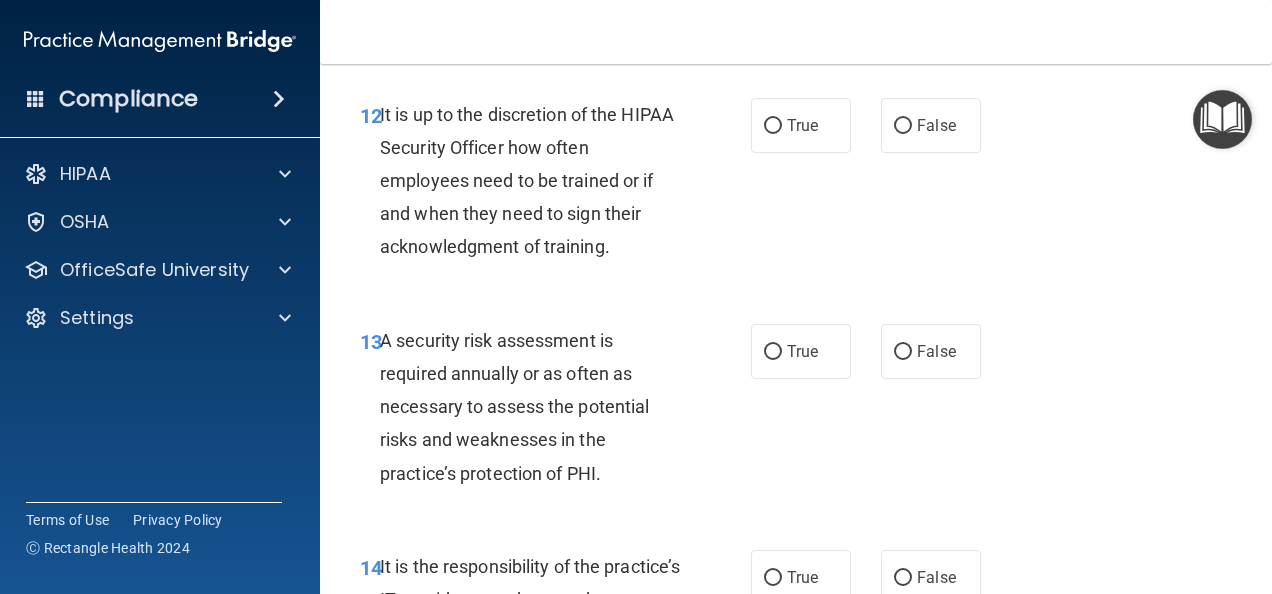 scroll, scrollTop: 3000, scrollLeft: 0, axis: vertical 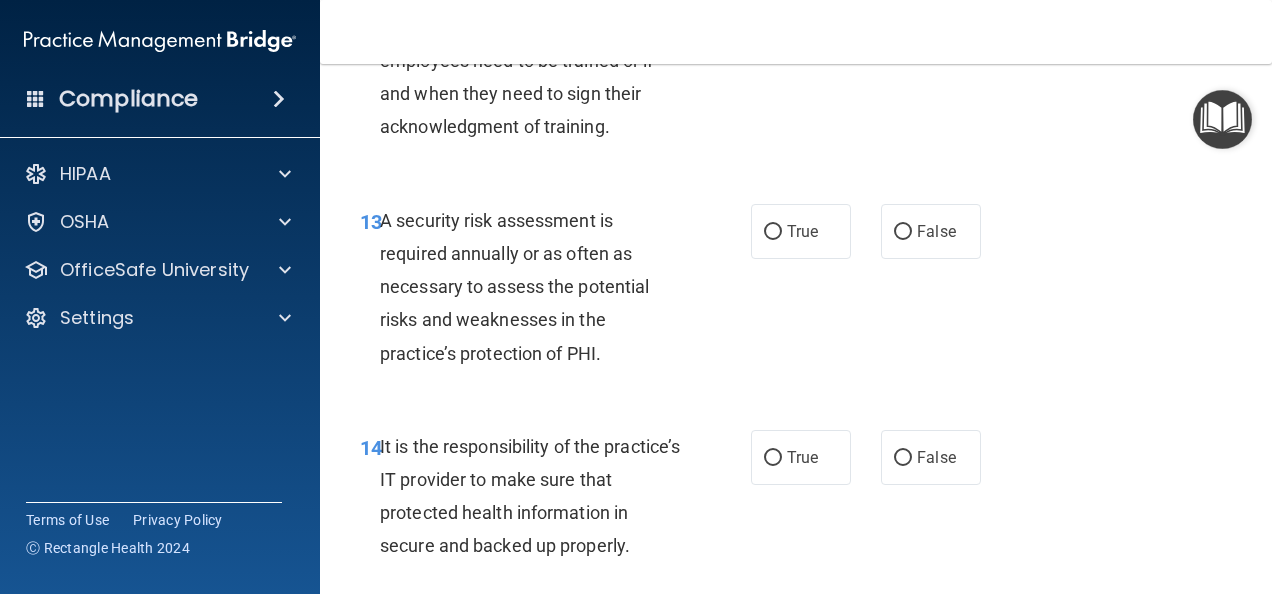 click on "False" at bounding box center [903, 6] 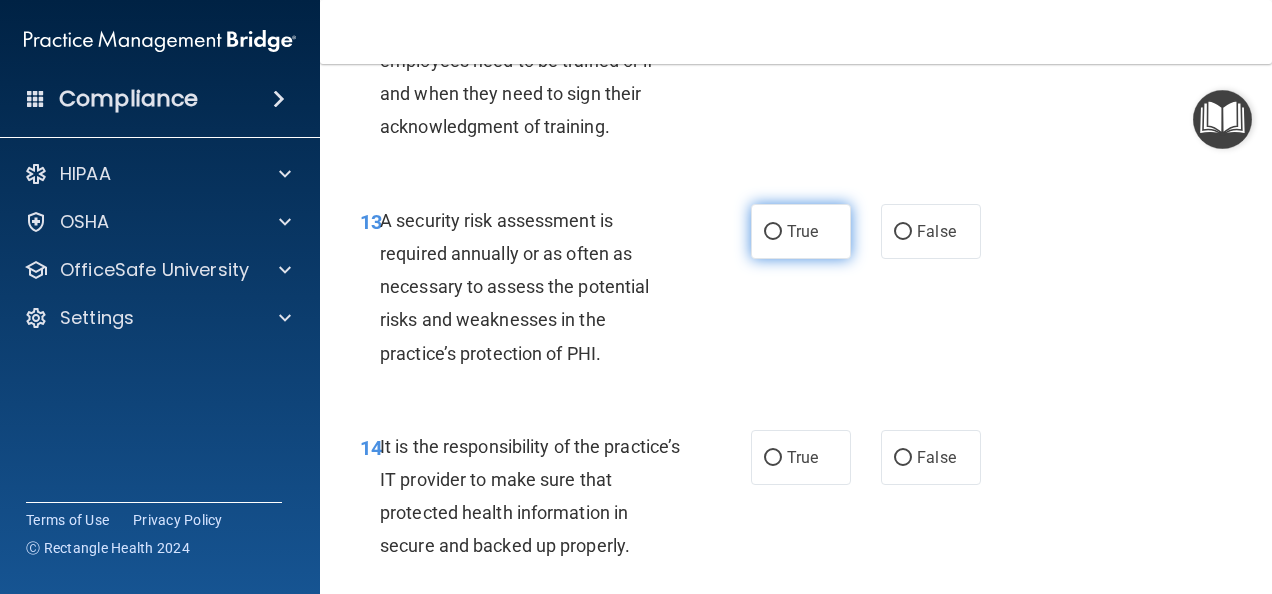 click on "True" at bounding box center (773, 232) 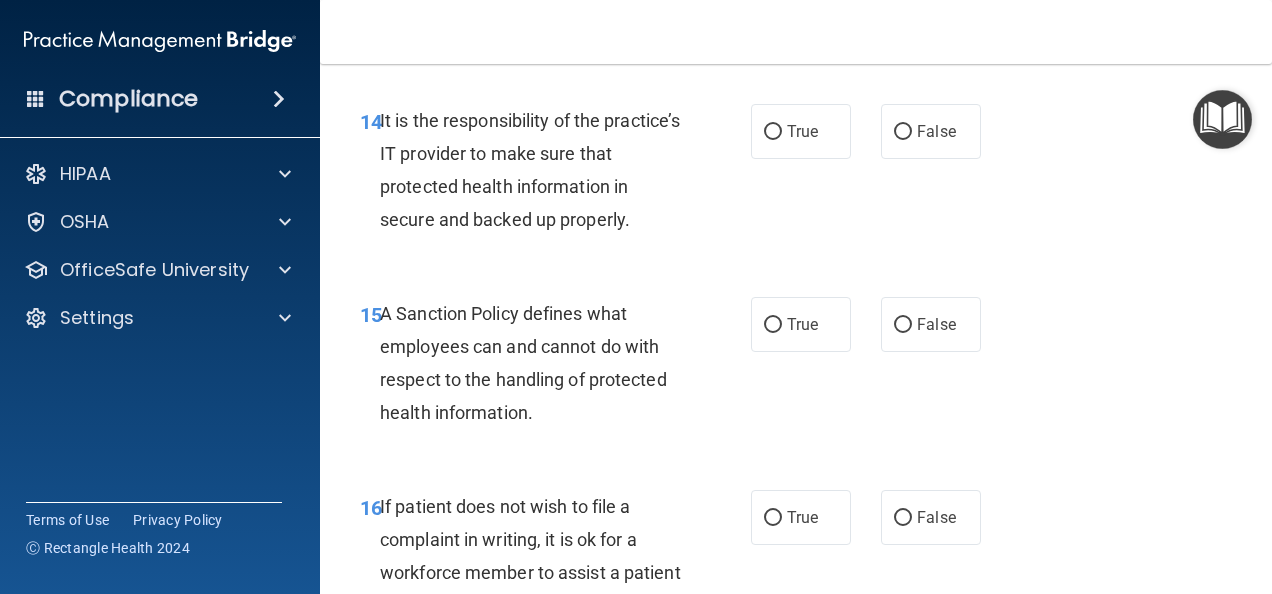 scroll, scrollTop: 3400, scrollLeft: 0, axis: vertical 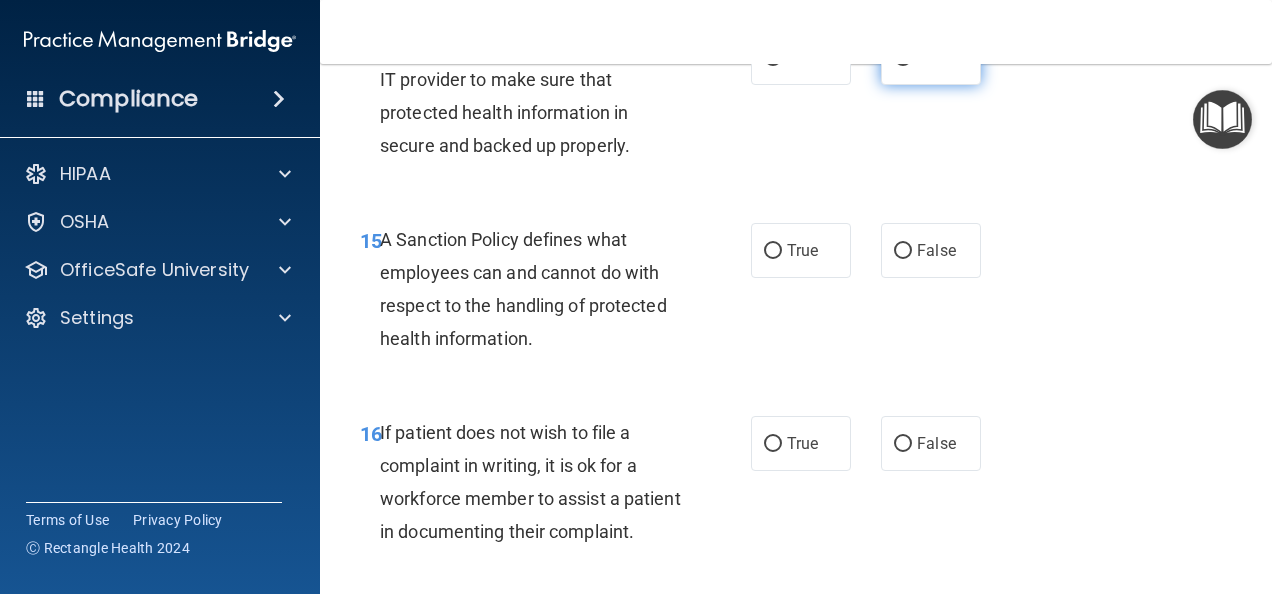 click on "False" at bounding box center (903, 58) 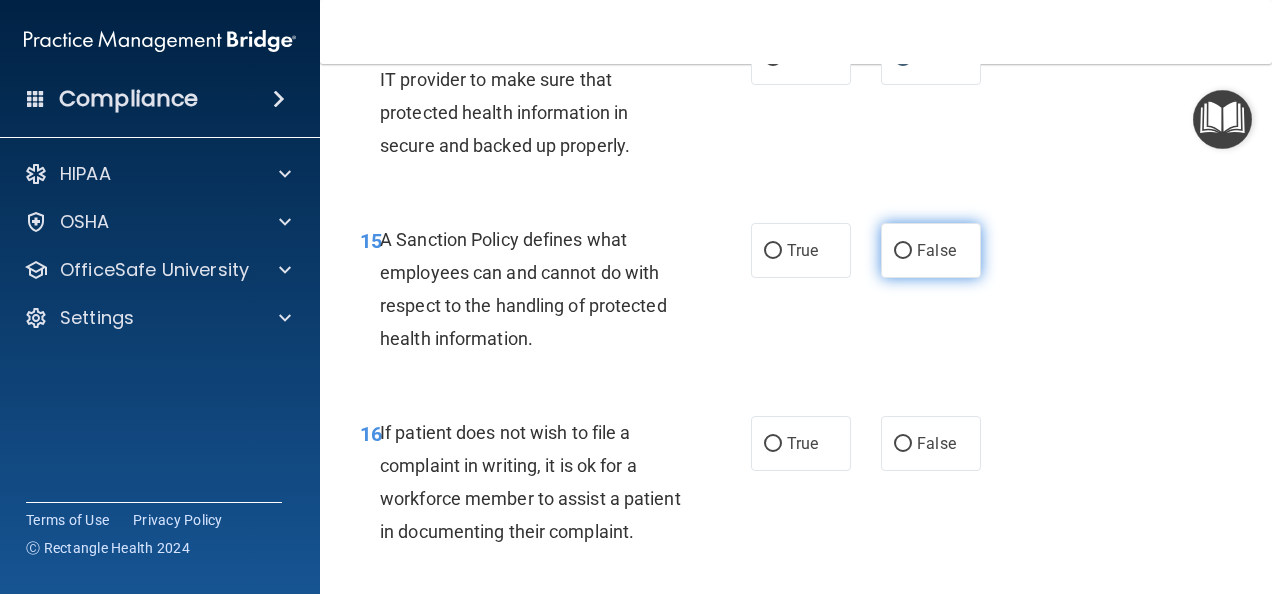 click on "False" at bounding box center (903, 251) 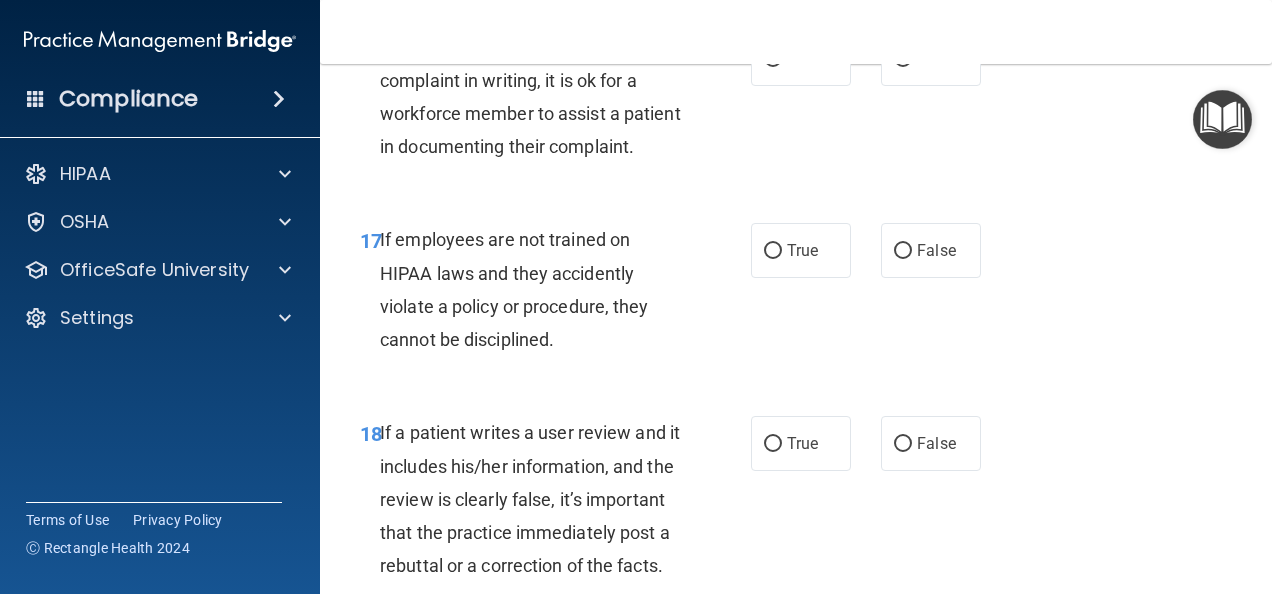 scroll, scrollTop: 3800, scrollLeft: 0, axis: vertical 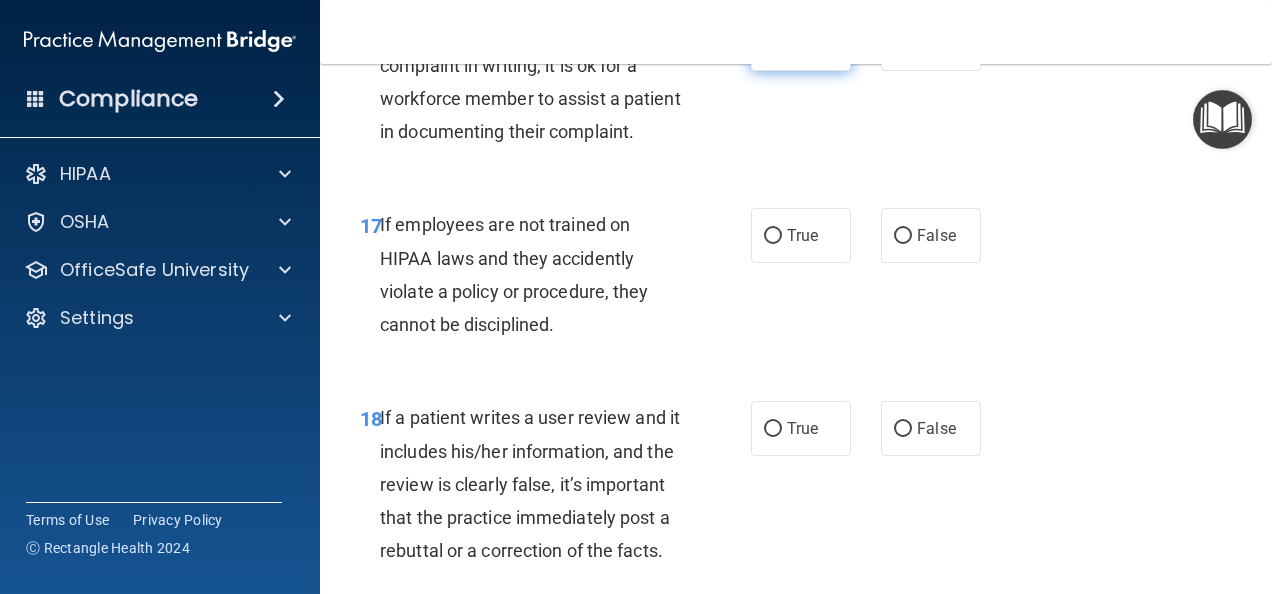click on "True" at bounding box center [773, 44] 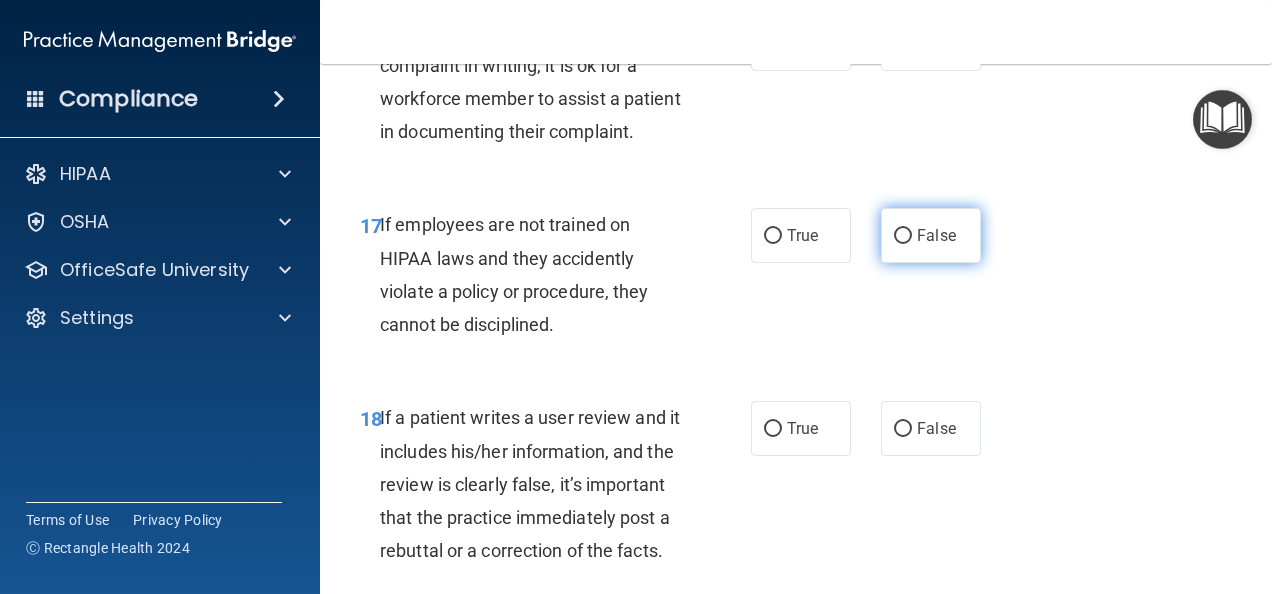 click on "False" at bounding box center (903, 236) 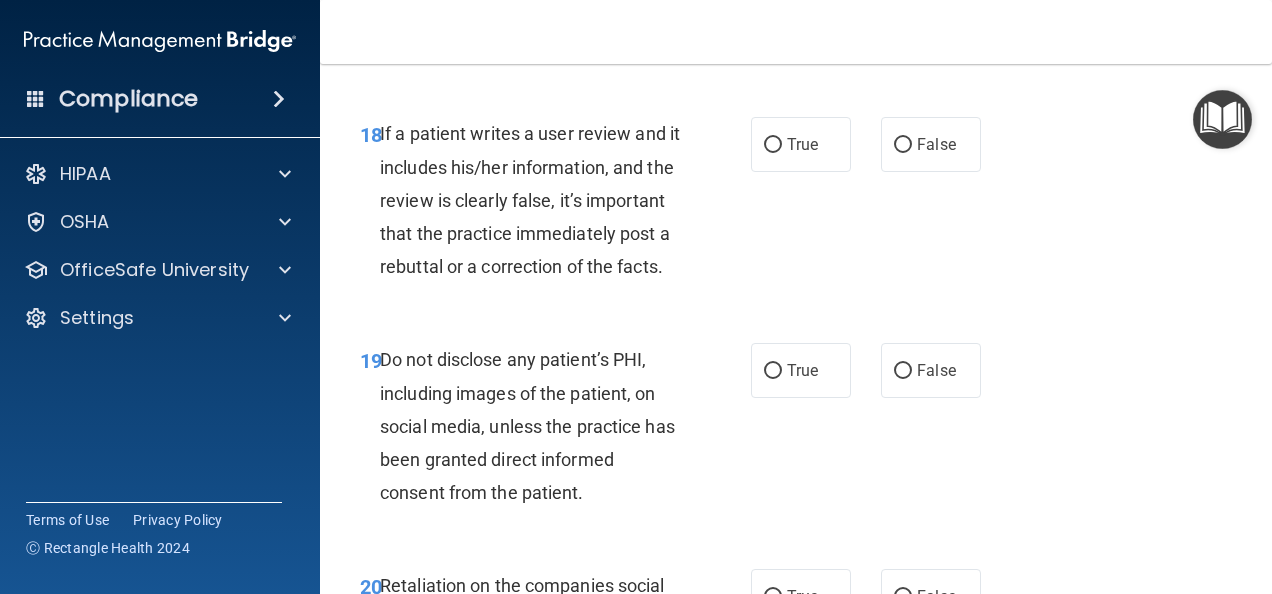 scroll, scrollTop: 4100, scrollLeft: 0, axis: vertical 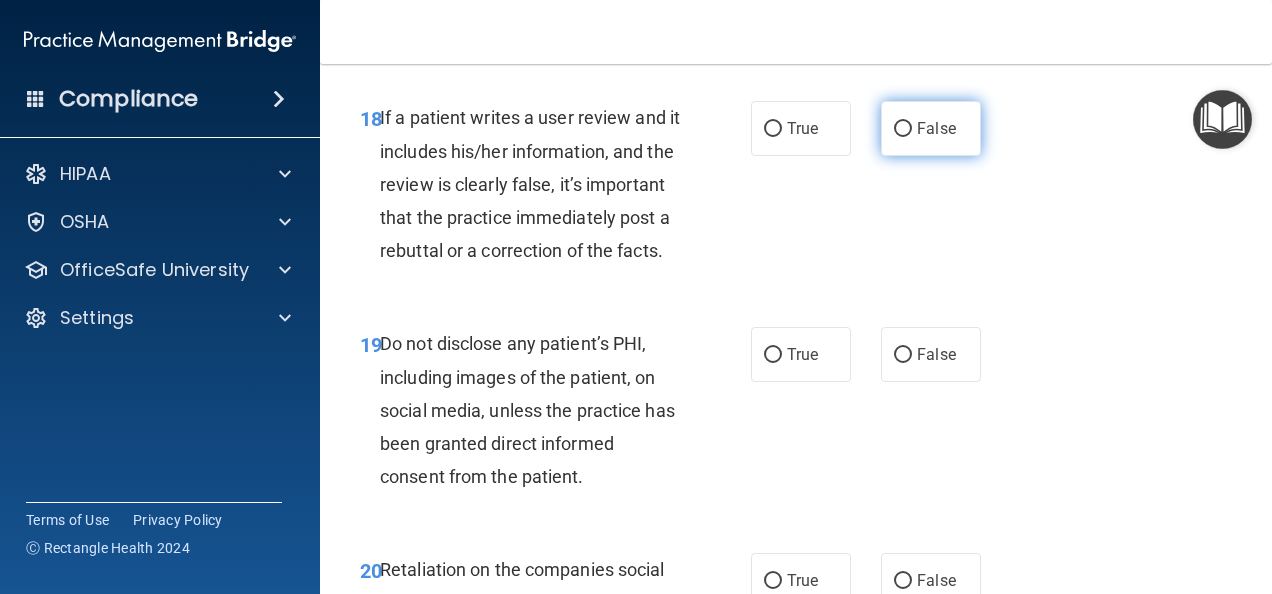 click on "False" at bounding box center [903, 129] 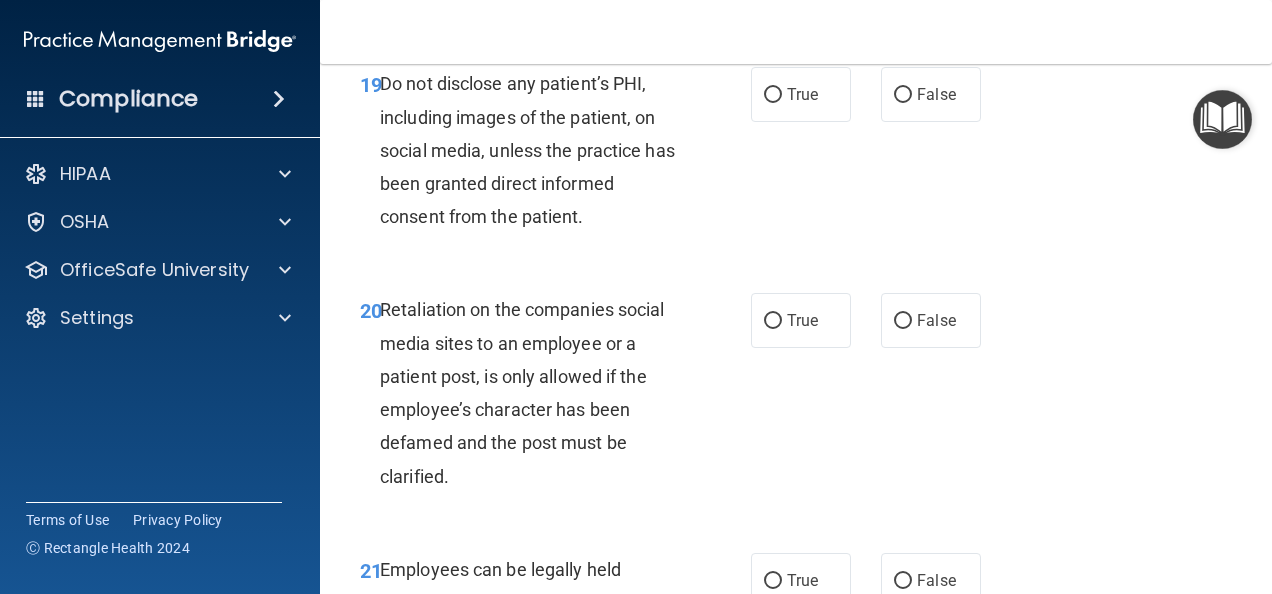 scroll, scrollTop: 4400, scrollLeft: 0, axis: vertical 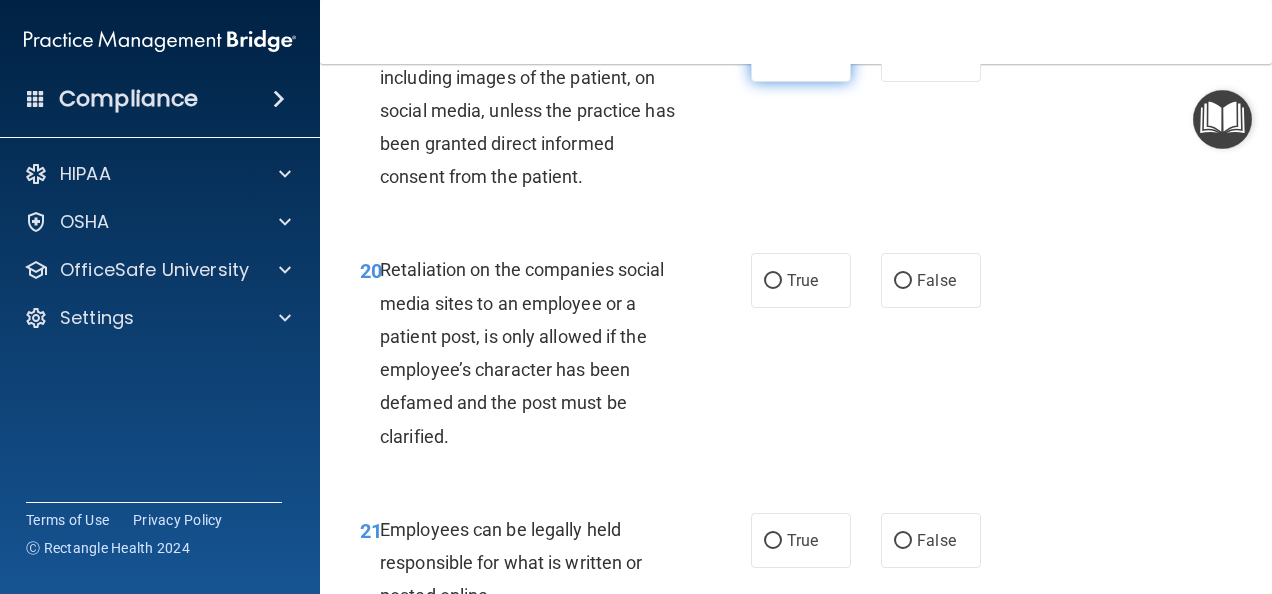 click on "True" at bounding box center [773, 55] 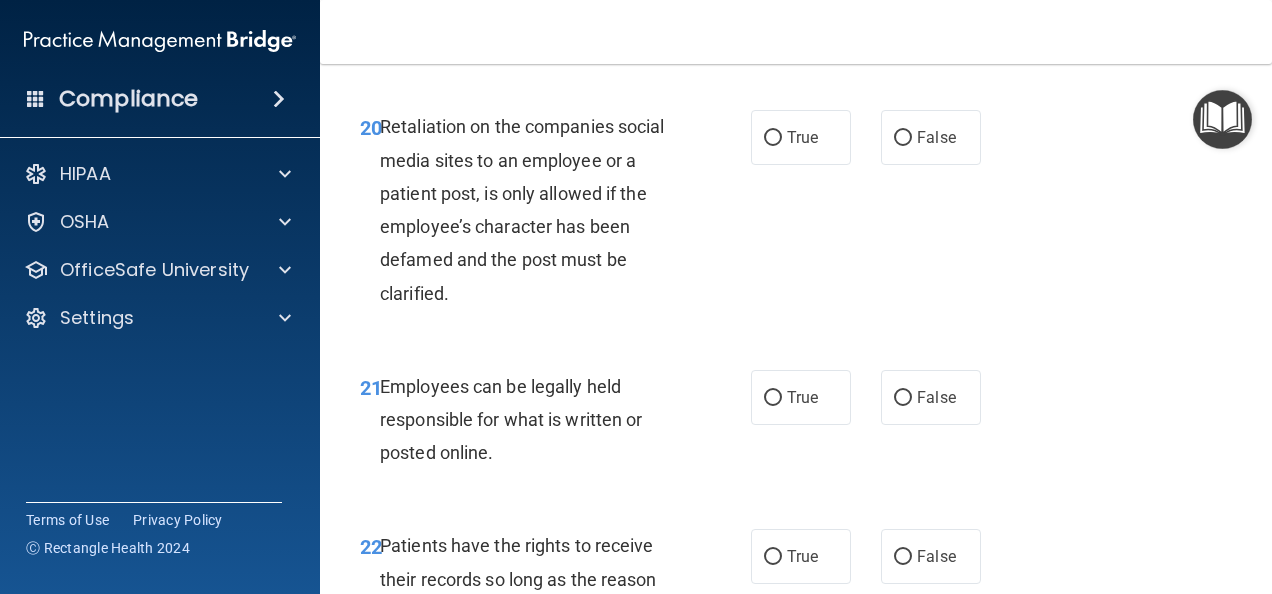 scroll, scrollTop: 4700, scrollLeft: 0, axis: vertical 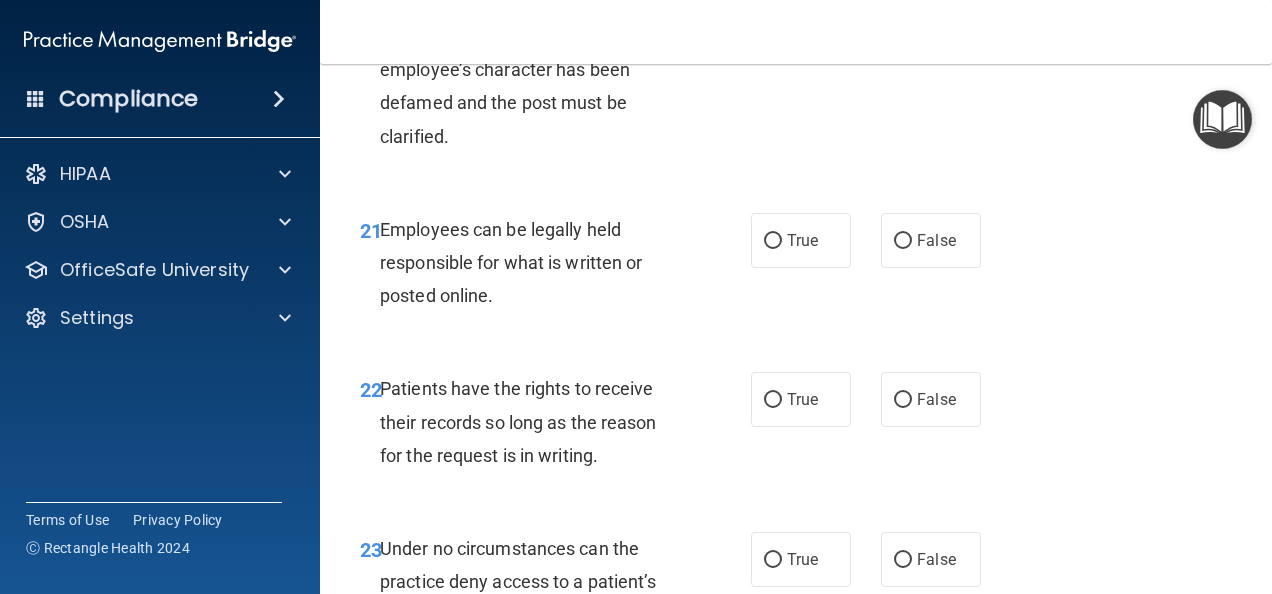 click on "False" at bounding box center (903, -19) 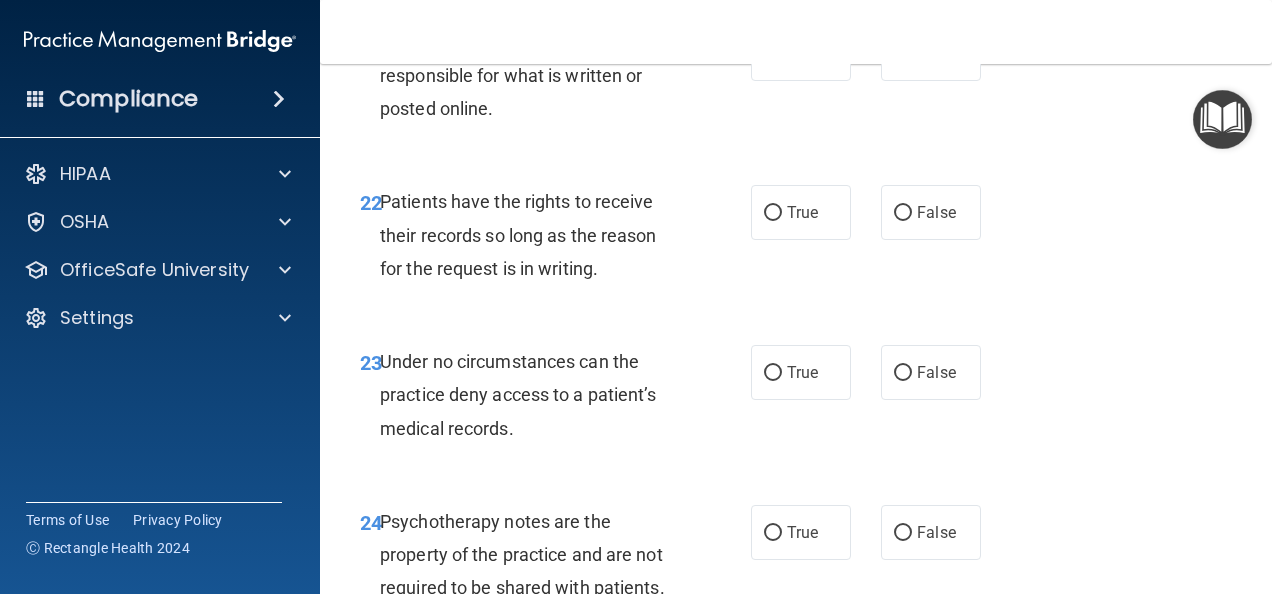 scroll, scrollTop: 4900, scrollLeft: 0, axis: vertical 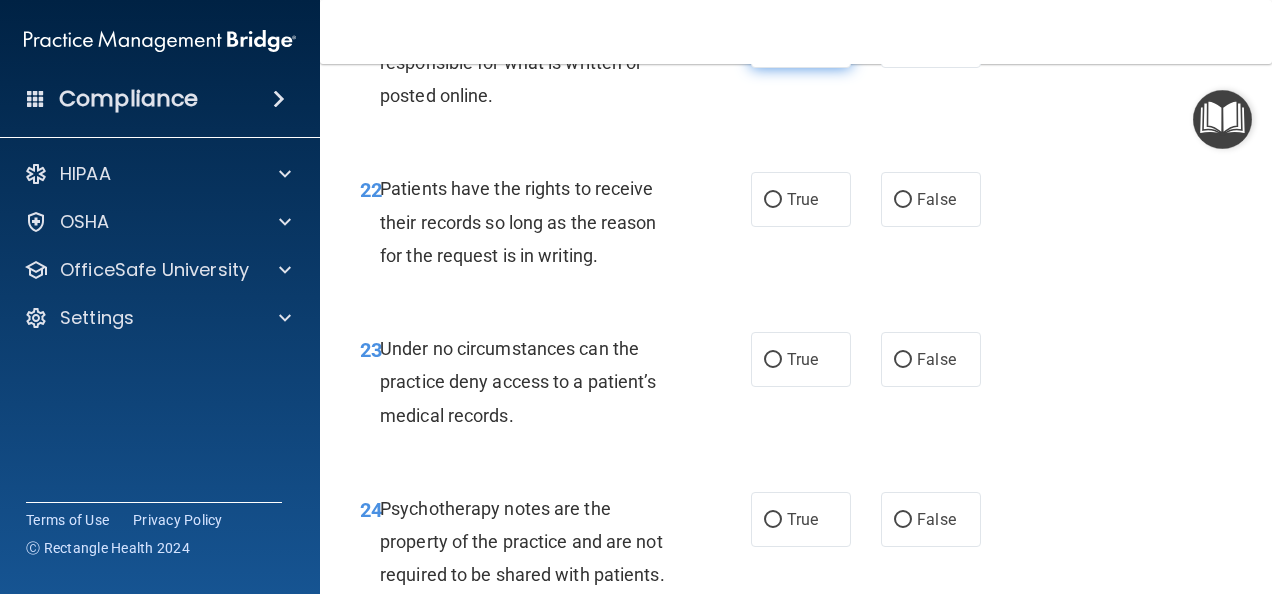 click on "True" at bounding box center (773, 41) 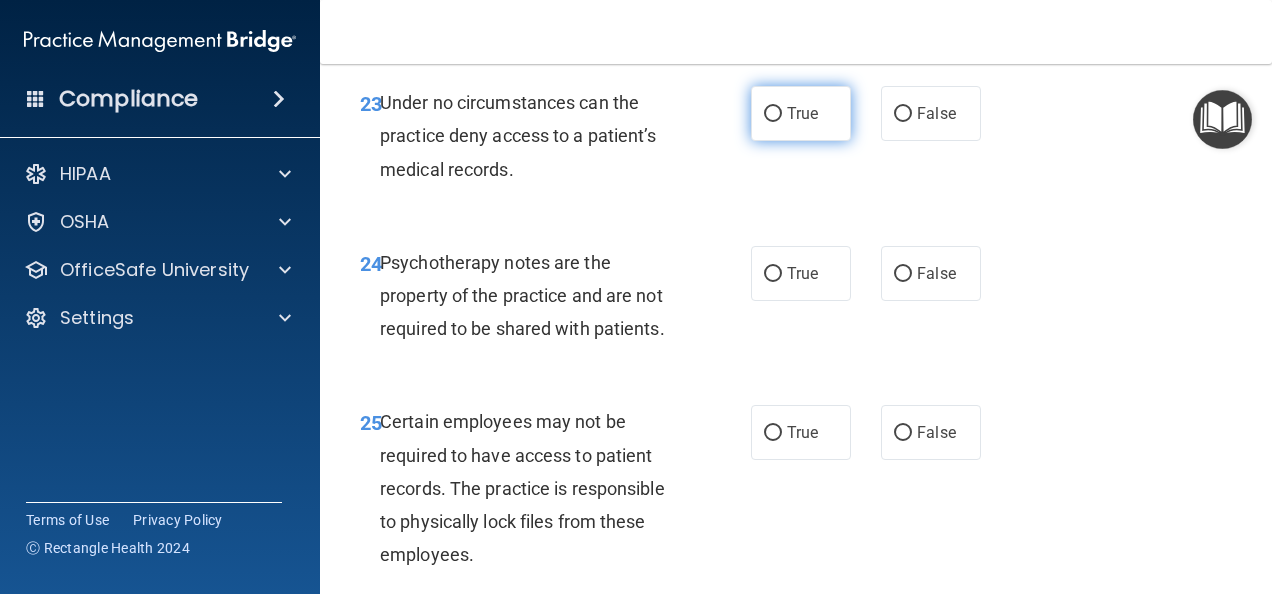 scroll, scrollTop: 5100, scrollLeft: 0, axis: vertical 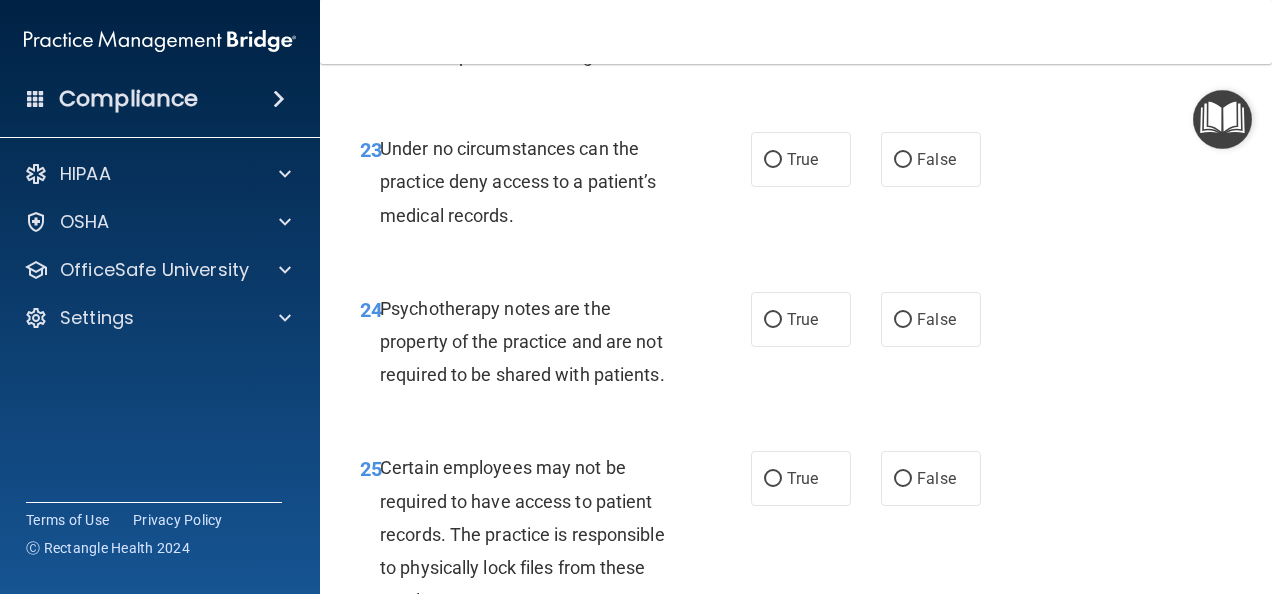 click on "False" at bounding box center [931, -1] 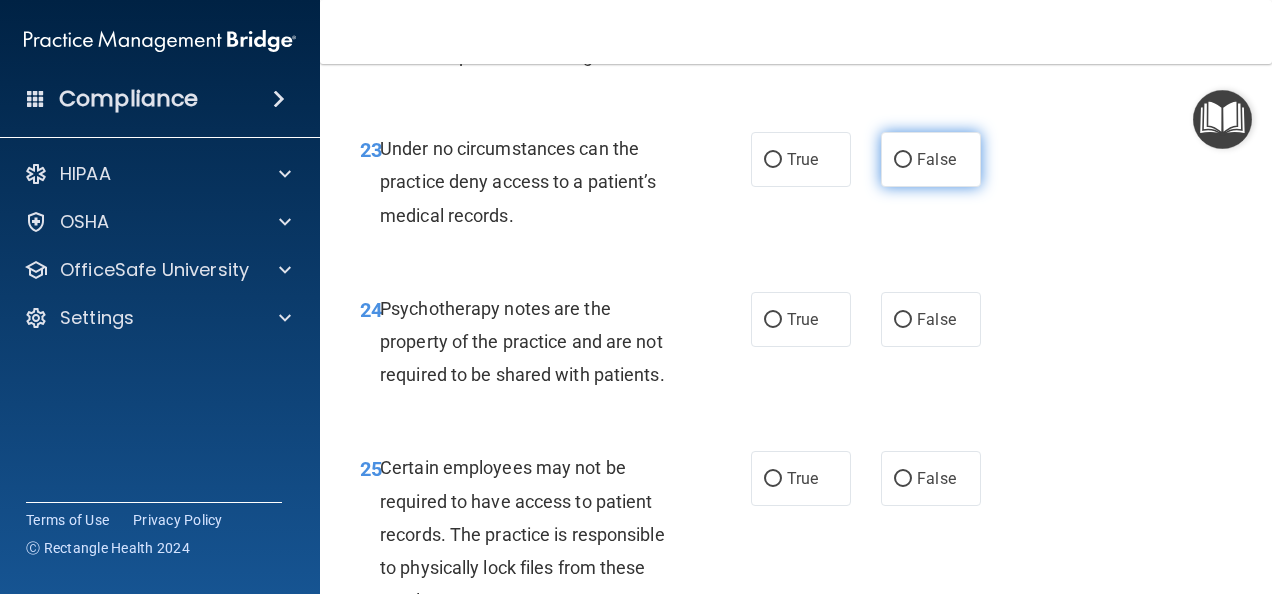 click on "False" at bounding box center (903, 160) 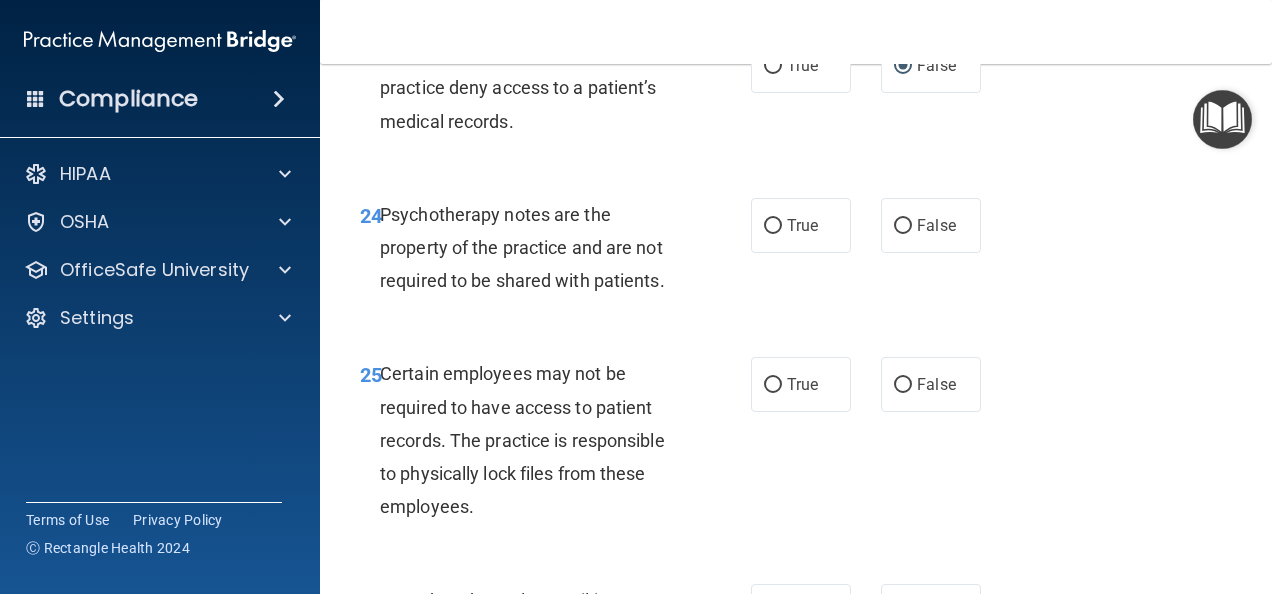 scroll, scrollTop: 5400, scrollLeft: 0, axis: vertical 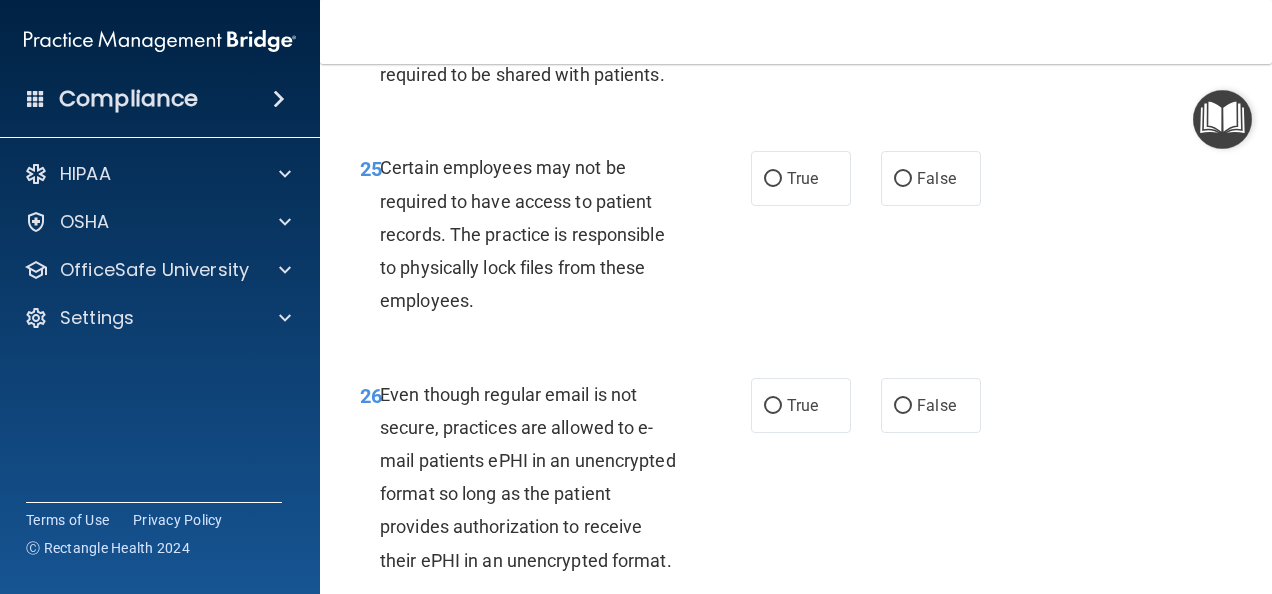click on "True" at bounding box center (773, 20) 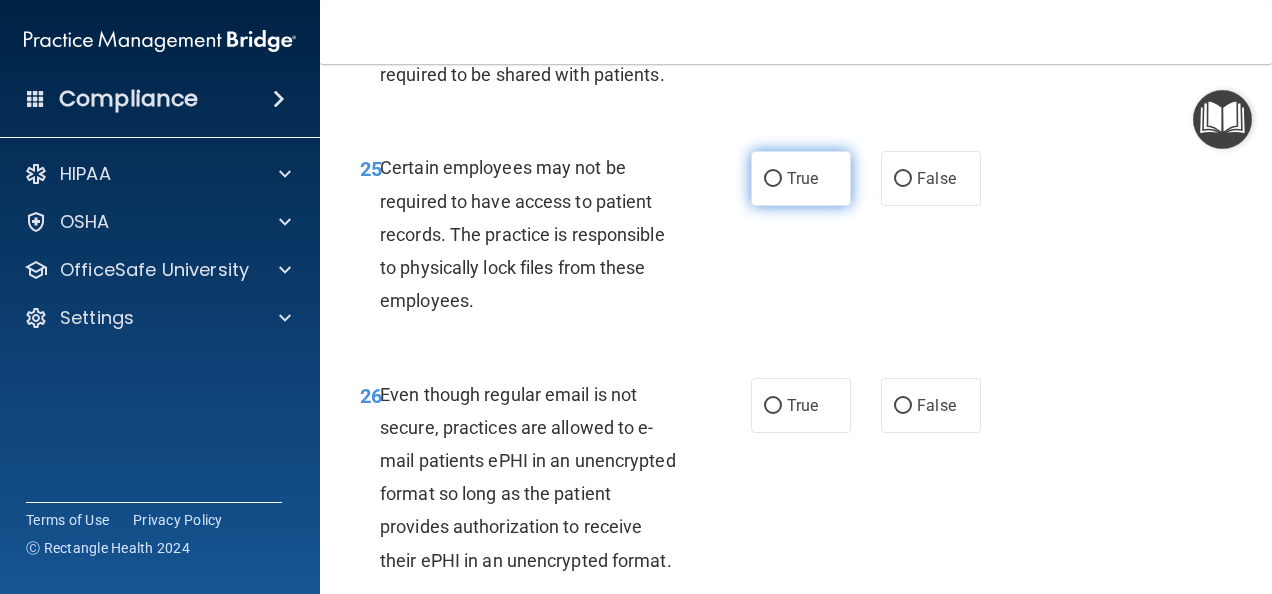 click on "True" at bounding box center [773, 179] 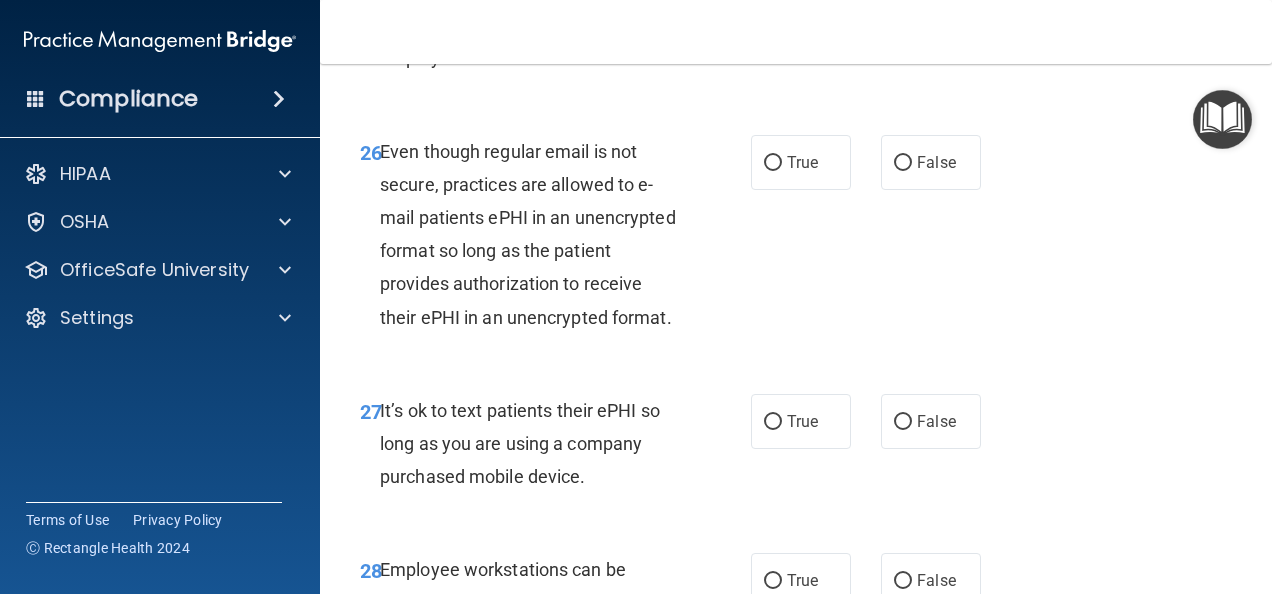 scroll, scrollTop: 5700, scrollLeft: 0, axis: vertical 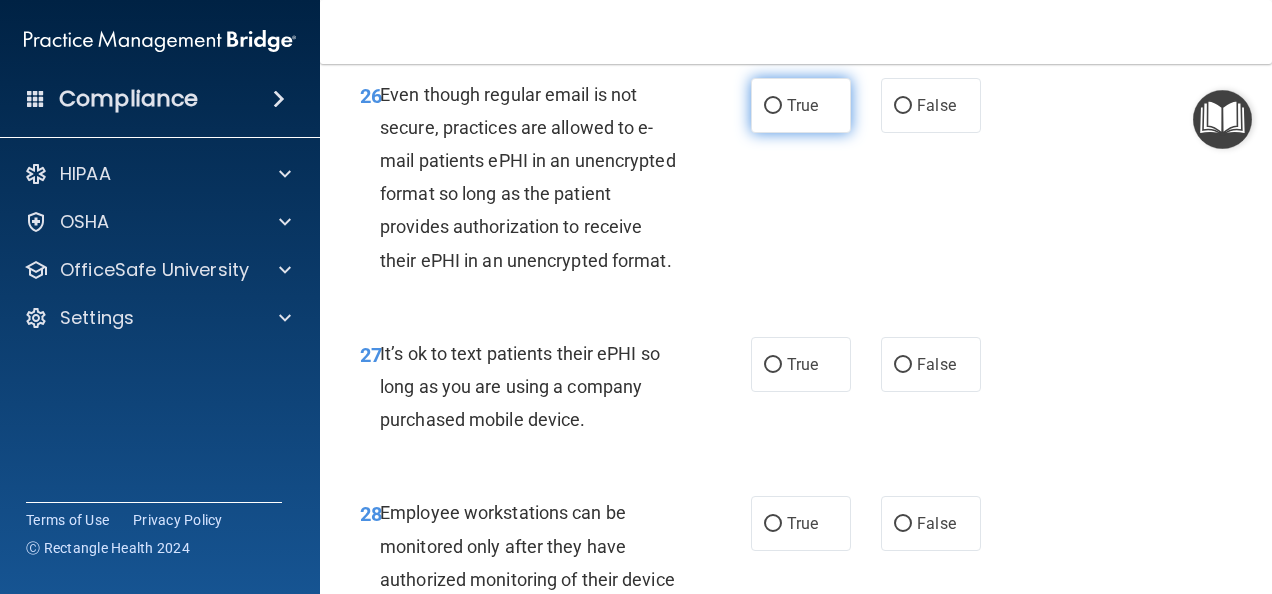 click on "True" at bounding box center (773, 106) 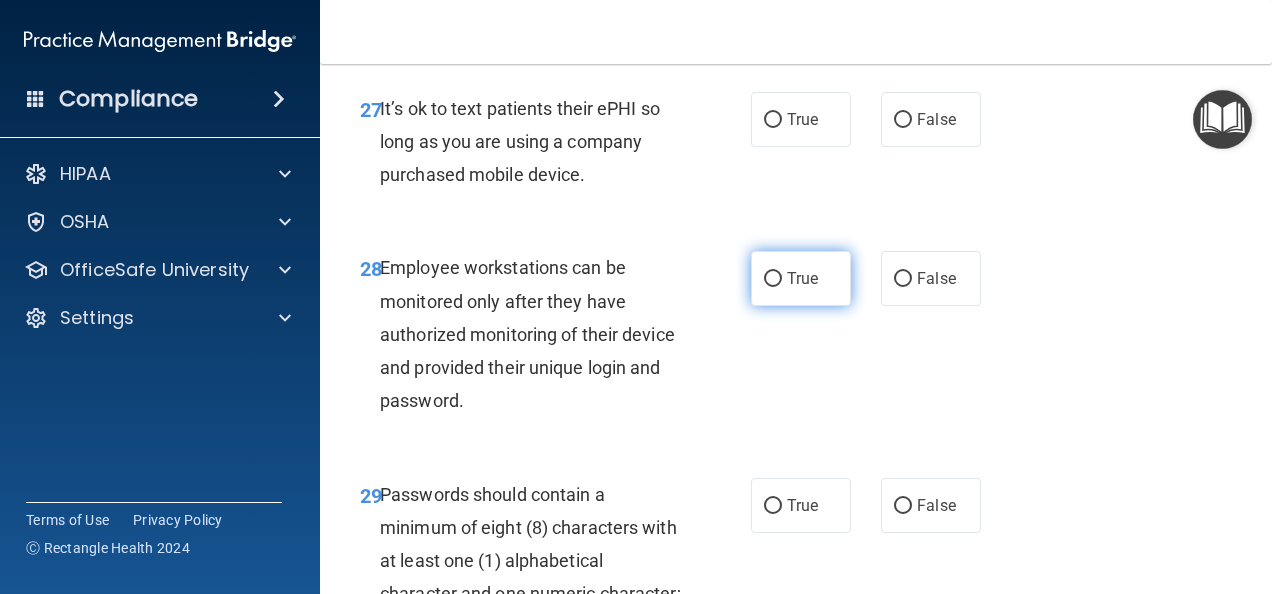 scroll, scrollTop: 6000, scrollLeft: 0, axis: vertical 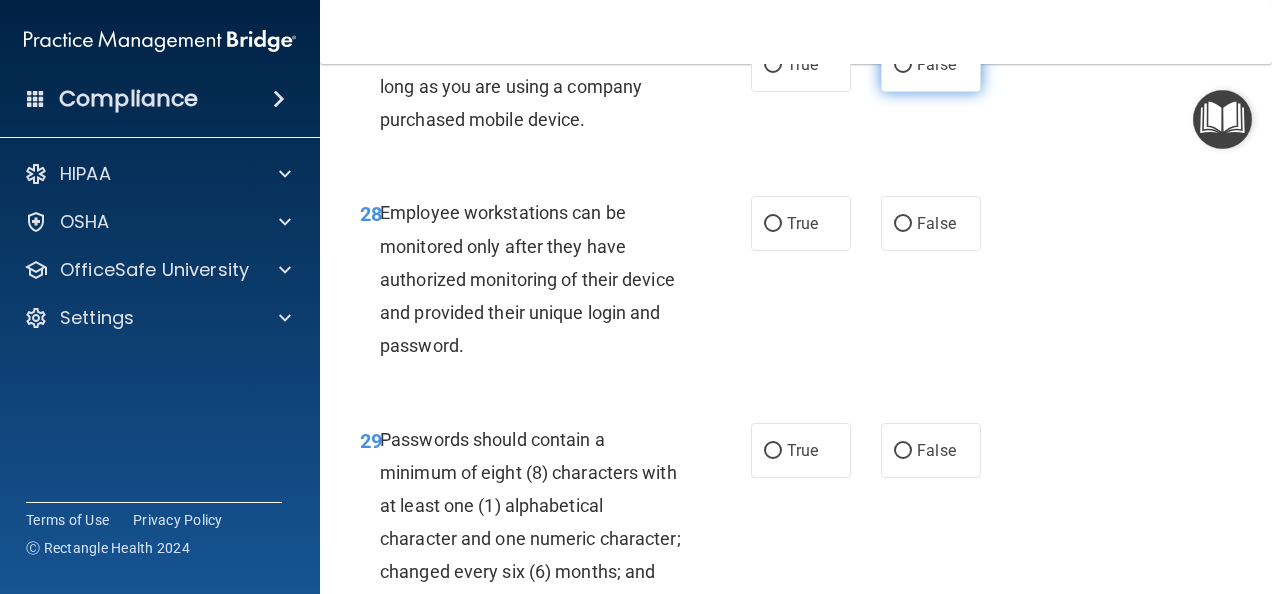 click on "False" at bounding box center [903, 65] 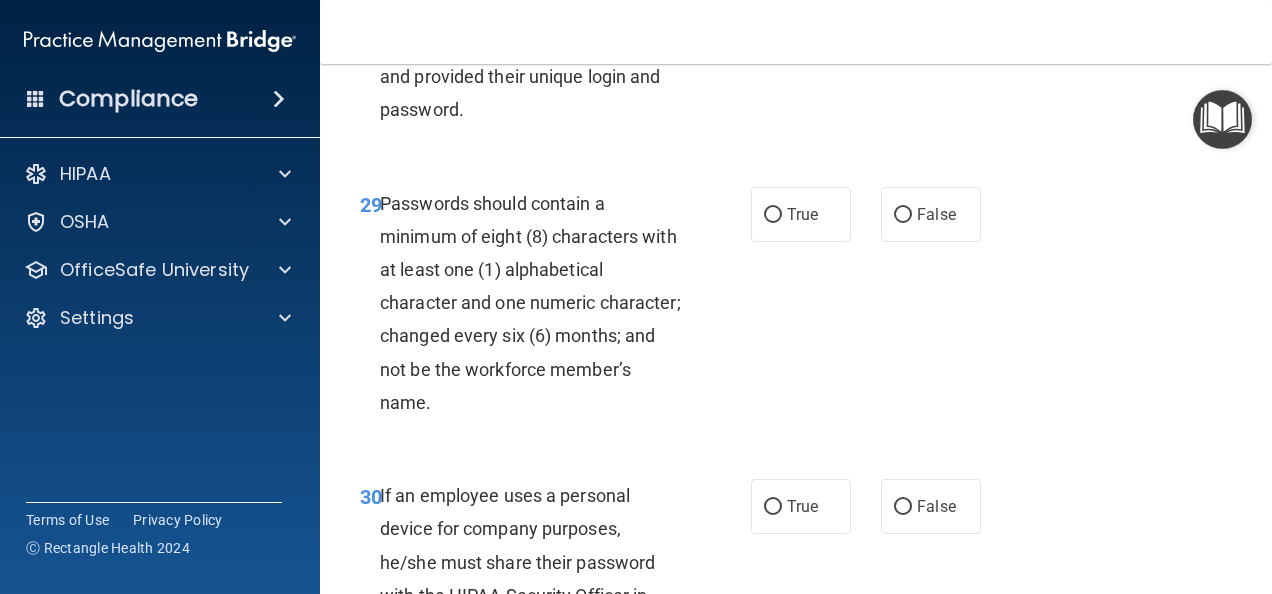scroll, scrollTop: 6300, scrollLeft: 0, axis: vertical 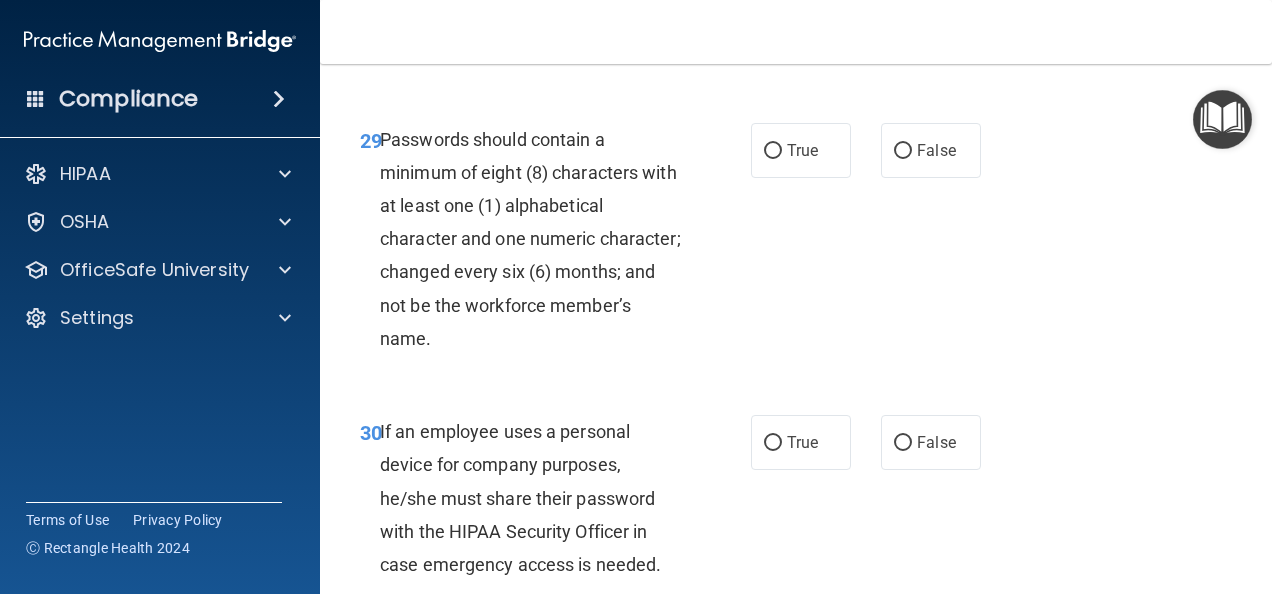click on "False" at bounding box center (931, -77) 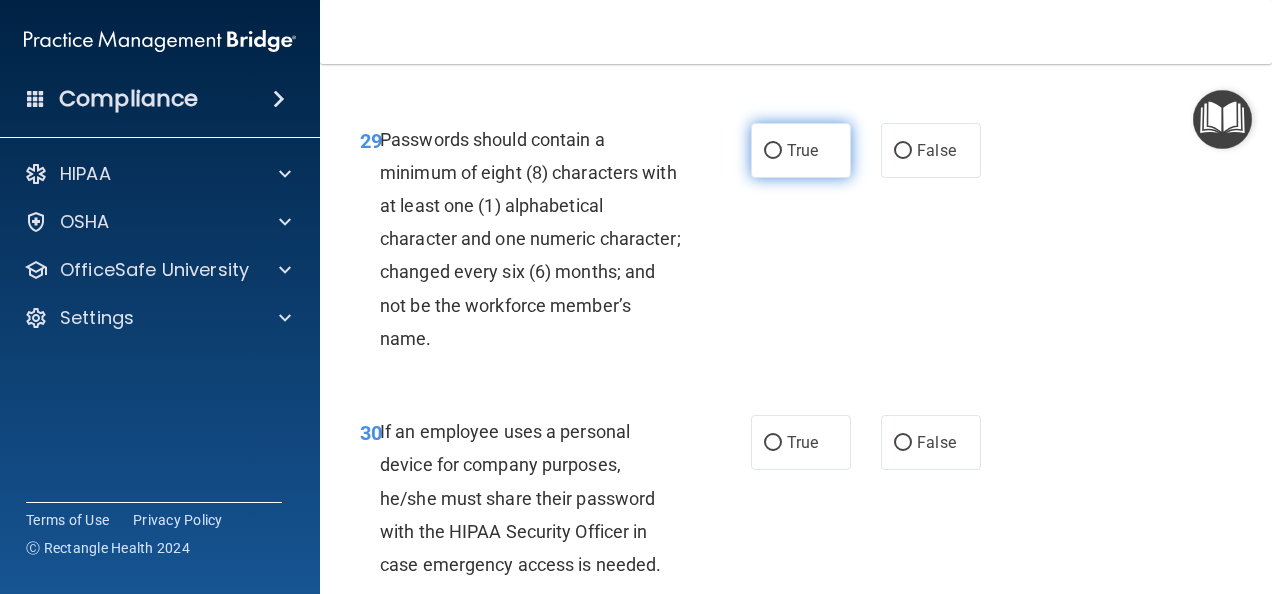 click on "True" at bounding box center [773, 151] 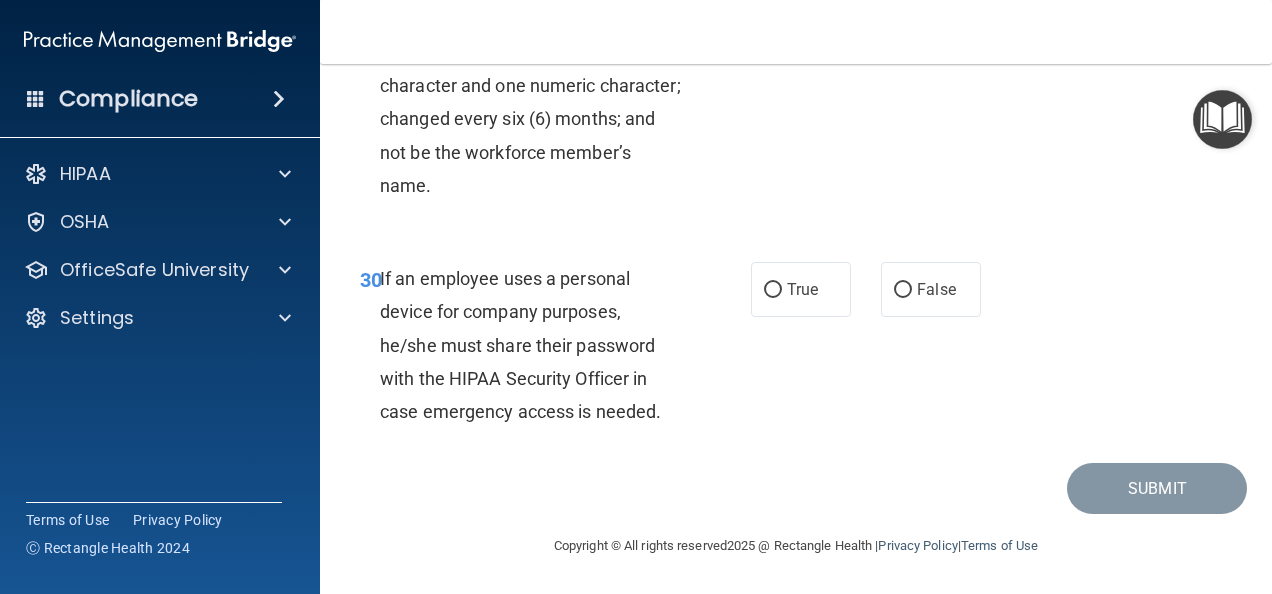scroll, scrollTop: 6600, scrollLeft: 0, axis: vertical 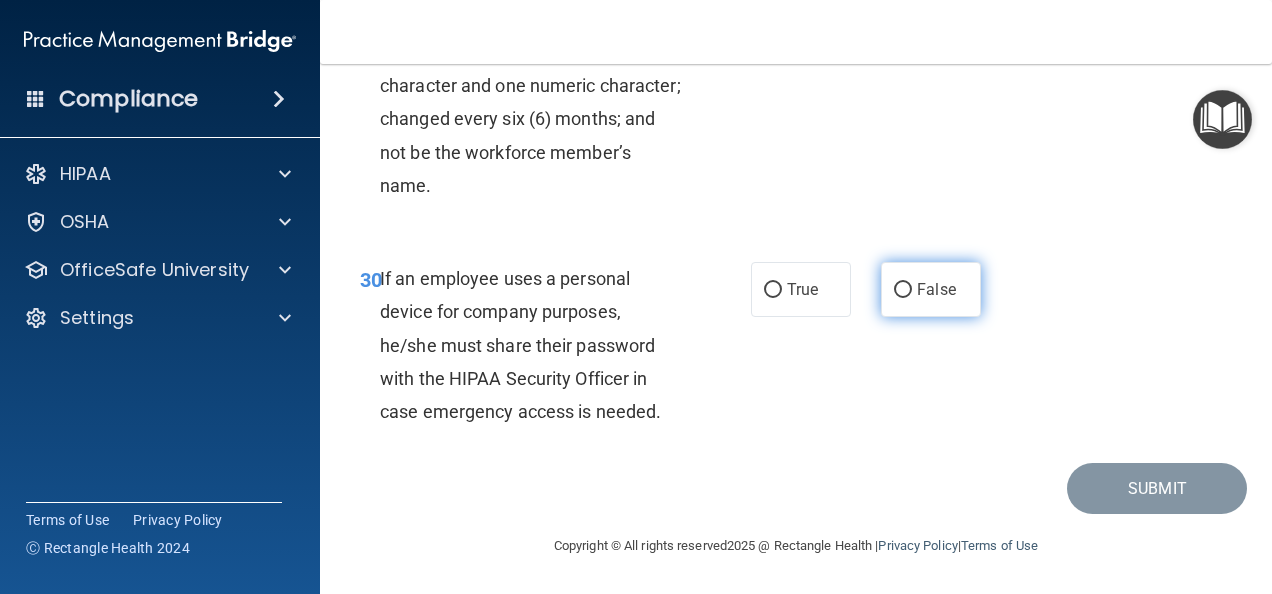 click on "False" at bounding box center [903, 290] 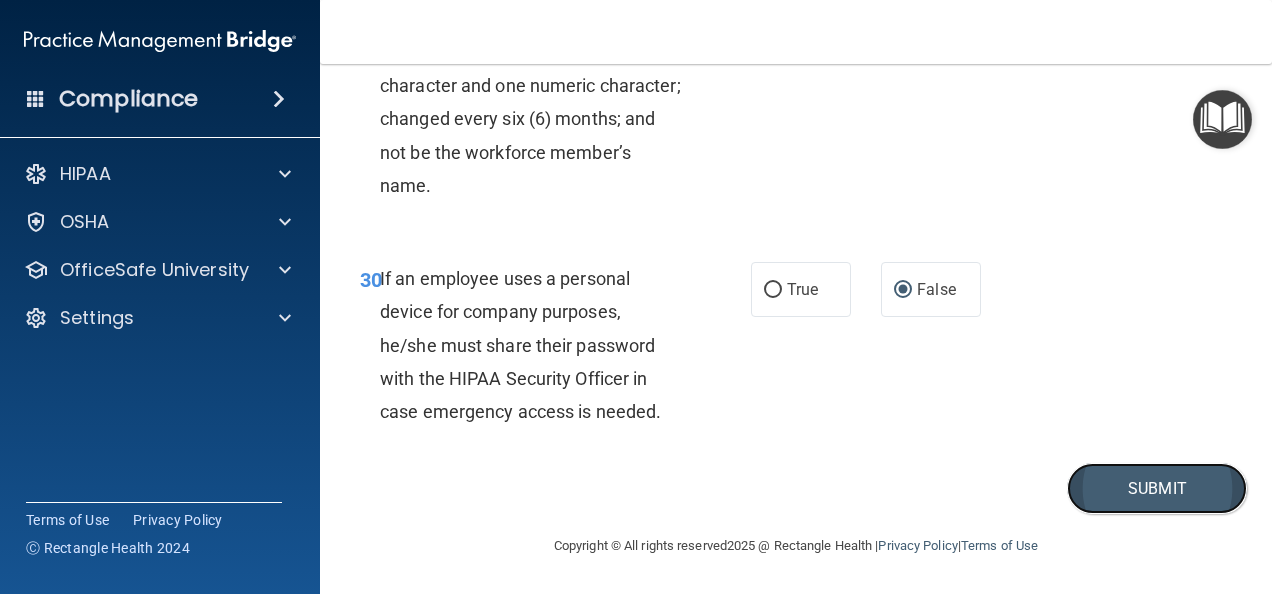 click on "Submit" at bounding box center [1157, 488] 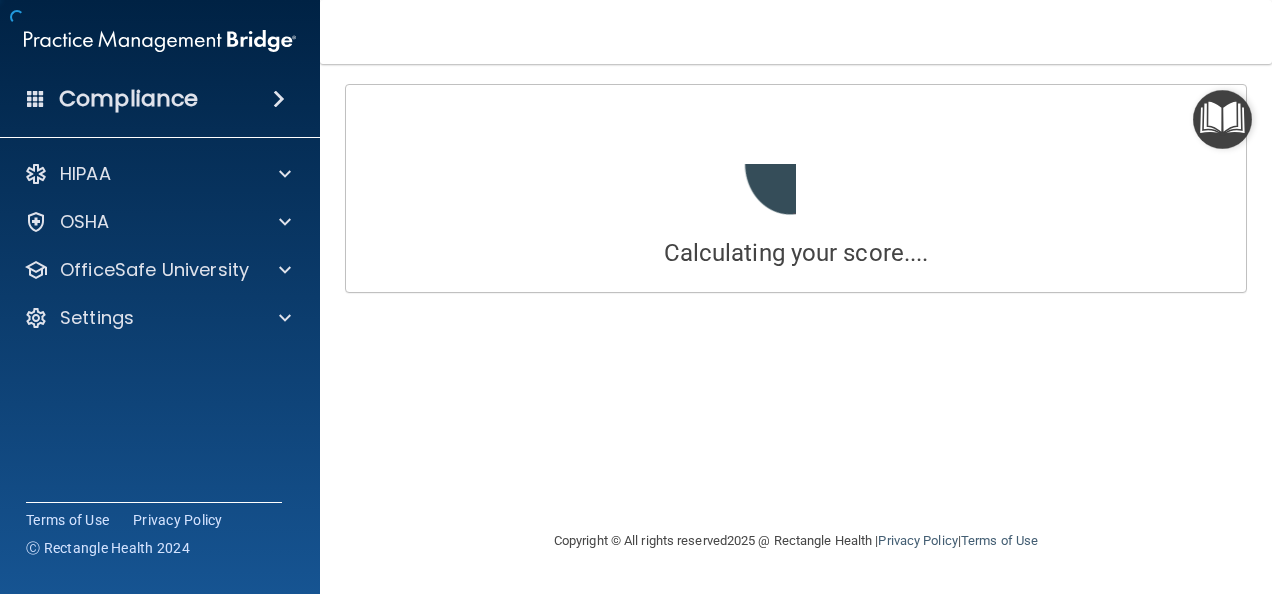 scroll, scrollTop: 0, scrollLeft: 0, axis: both 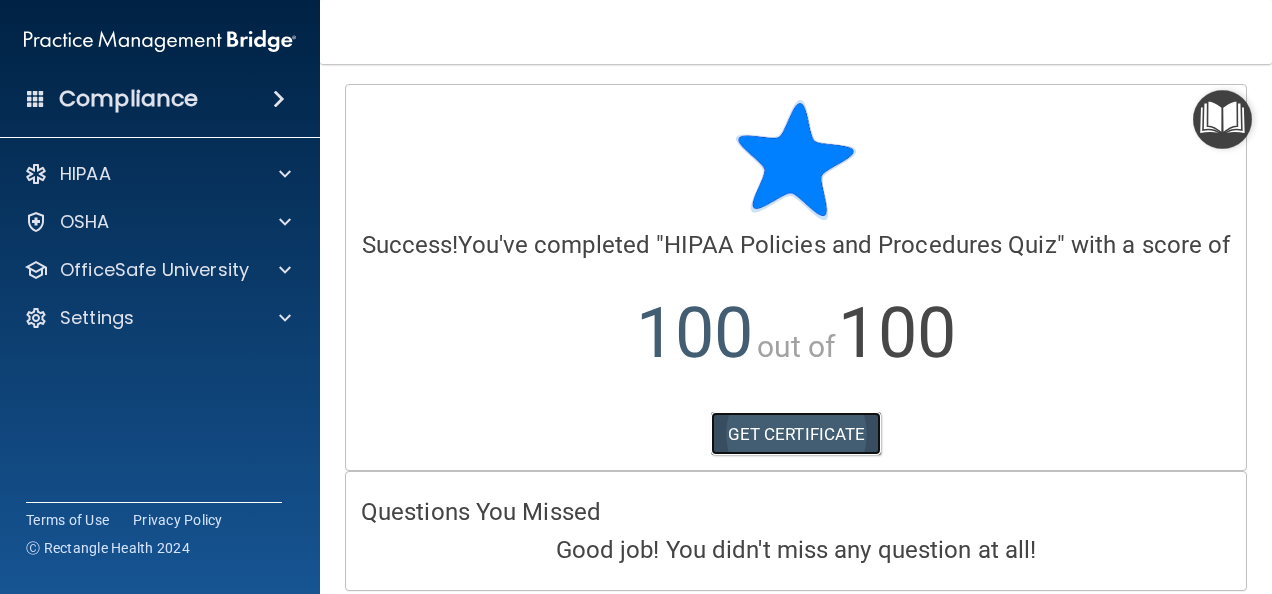 click on "GET CERTIFICATE" at bounding box center (796, 434) 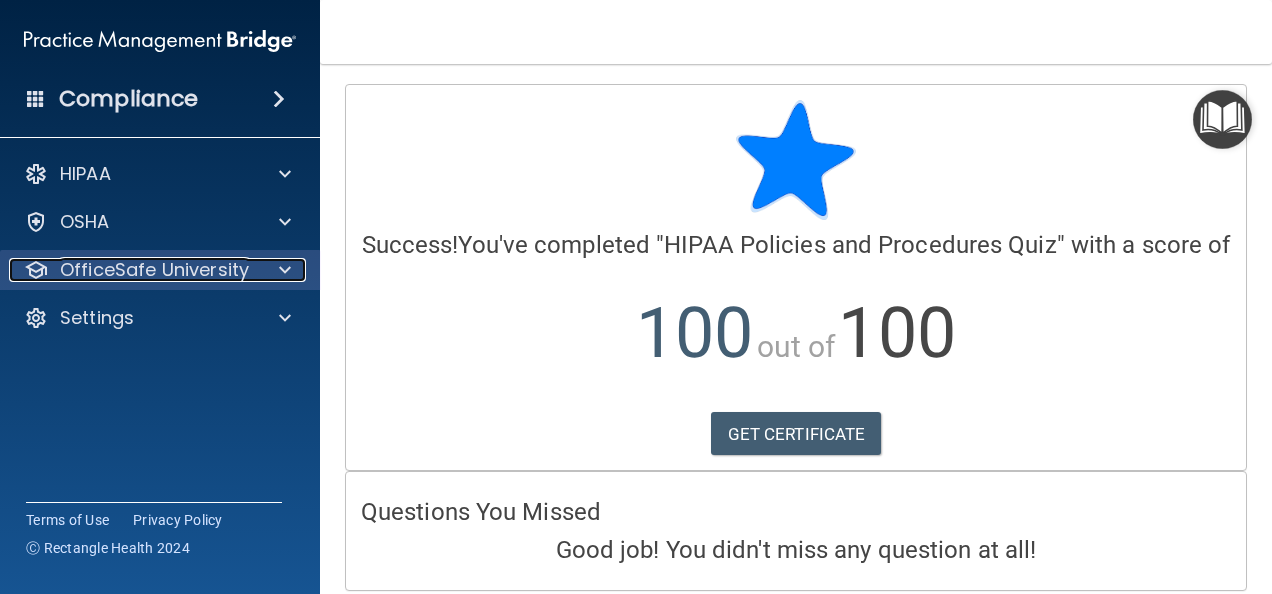 click at bounding box center (285, 270) 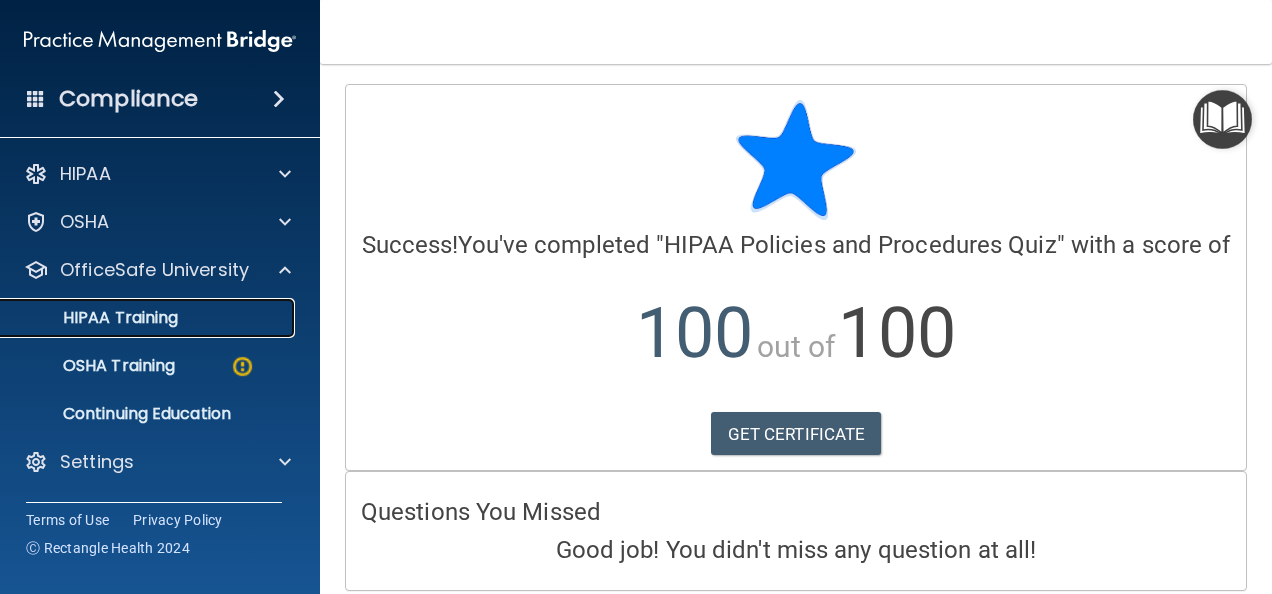 click on "HIPAA Training" at bounding box center (95, 318) 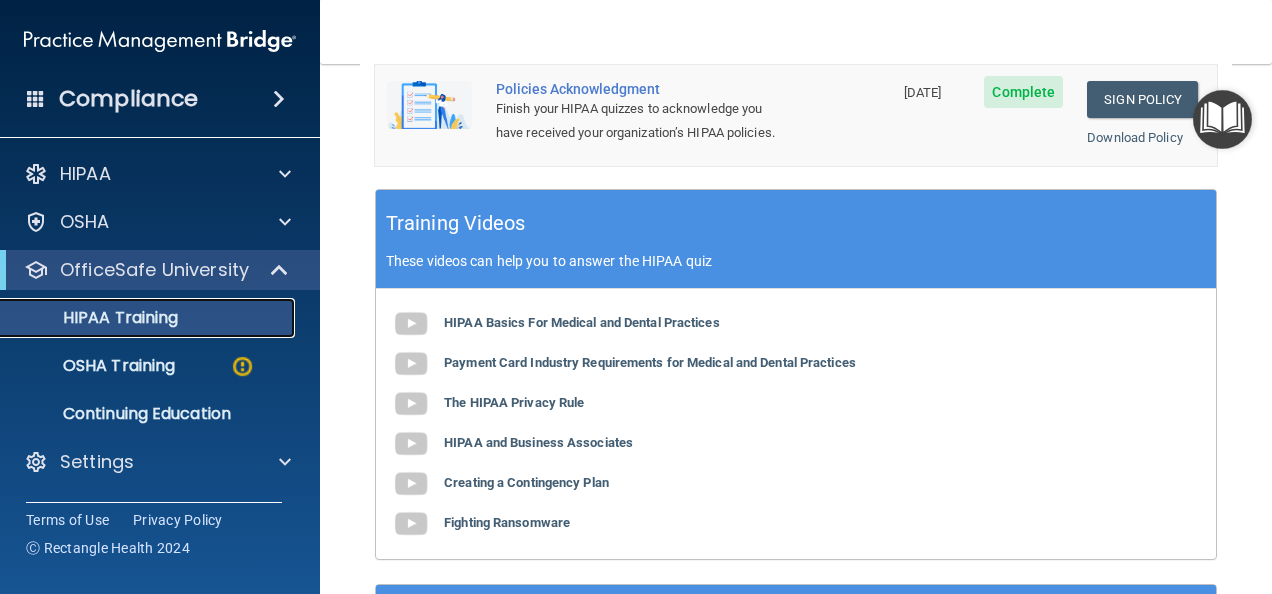 scroll, scrollTop: 699, scrollLeft: 0, axis: vertical 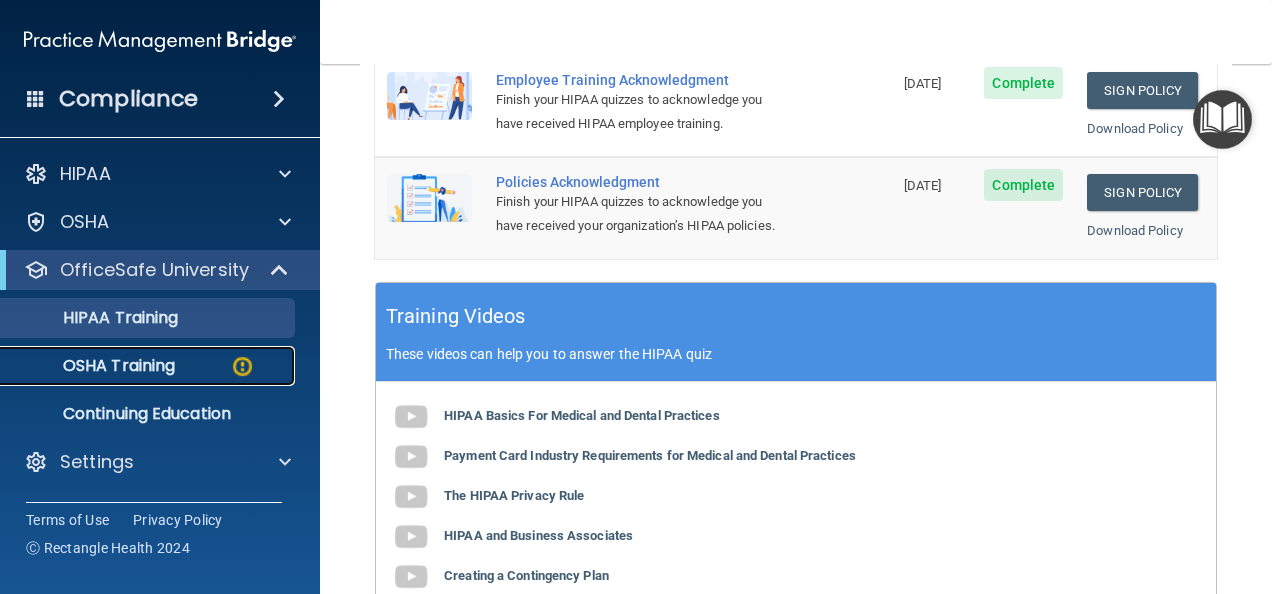 click on "OSHA Training" at bounding box center [94, 366] 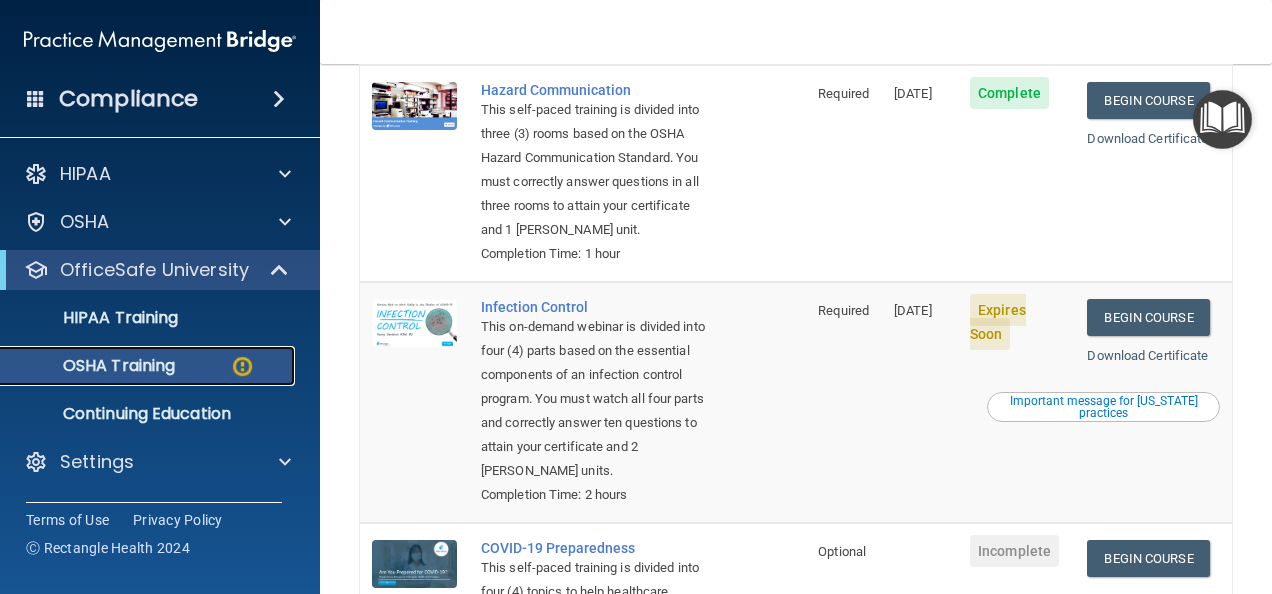 scroll, scrollTop: 580, scrollLeft: 0, axis: vertical 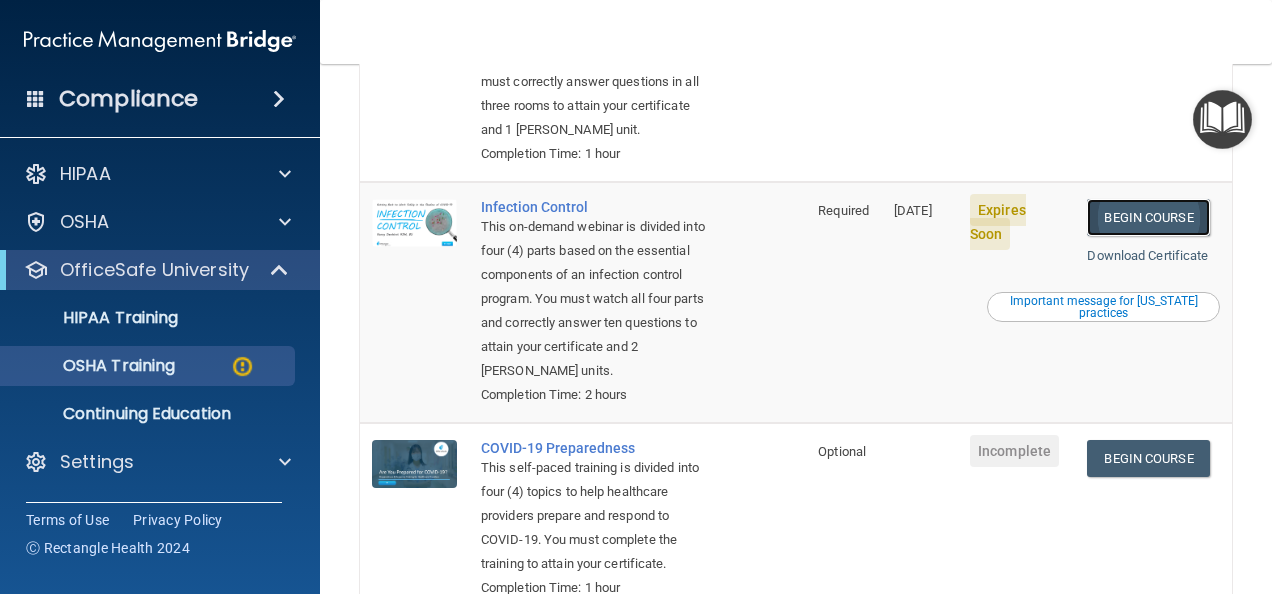 click on "Begin Course" at bounding box center (1148, 217) 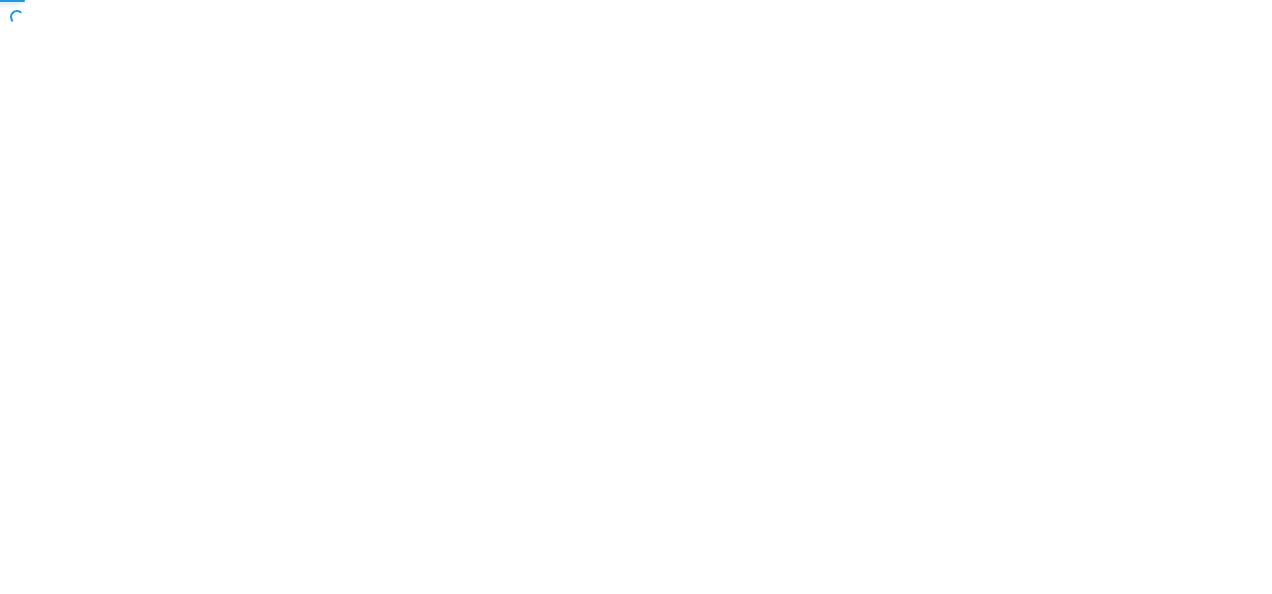 scroll, scrollTop: 0, scrollLeft: 0, axis: both 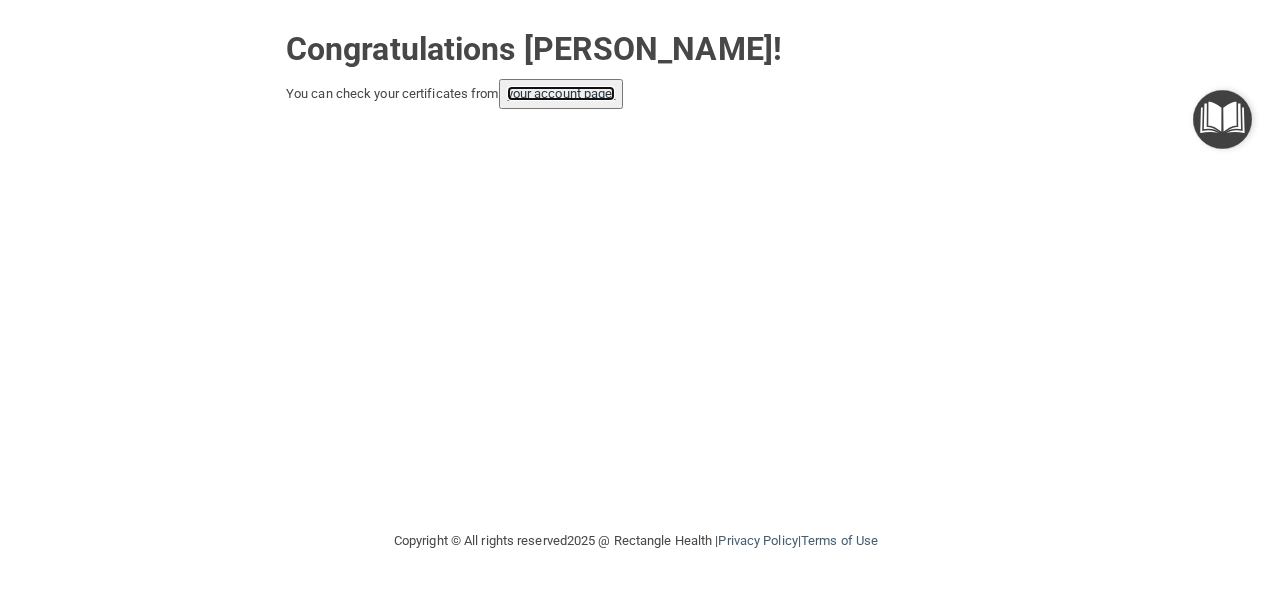click on "your account page!" at bounding box center (561, 93) 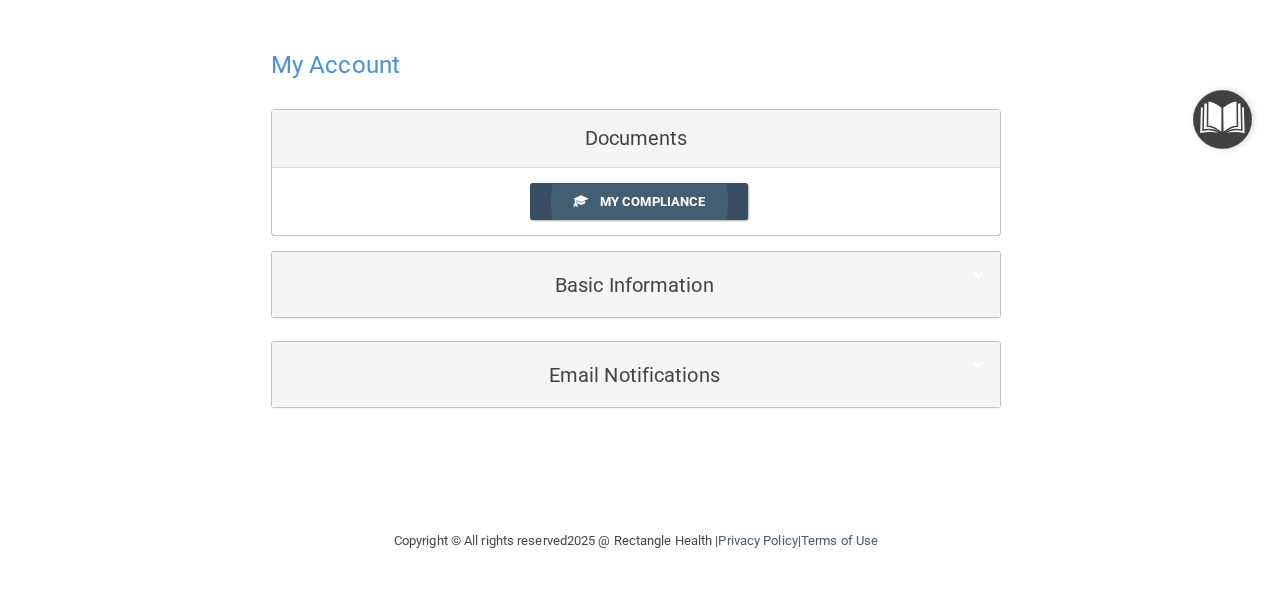 click on "My Compliance" at bounding box center (652, 201) 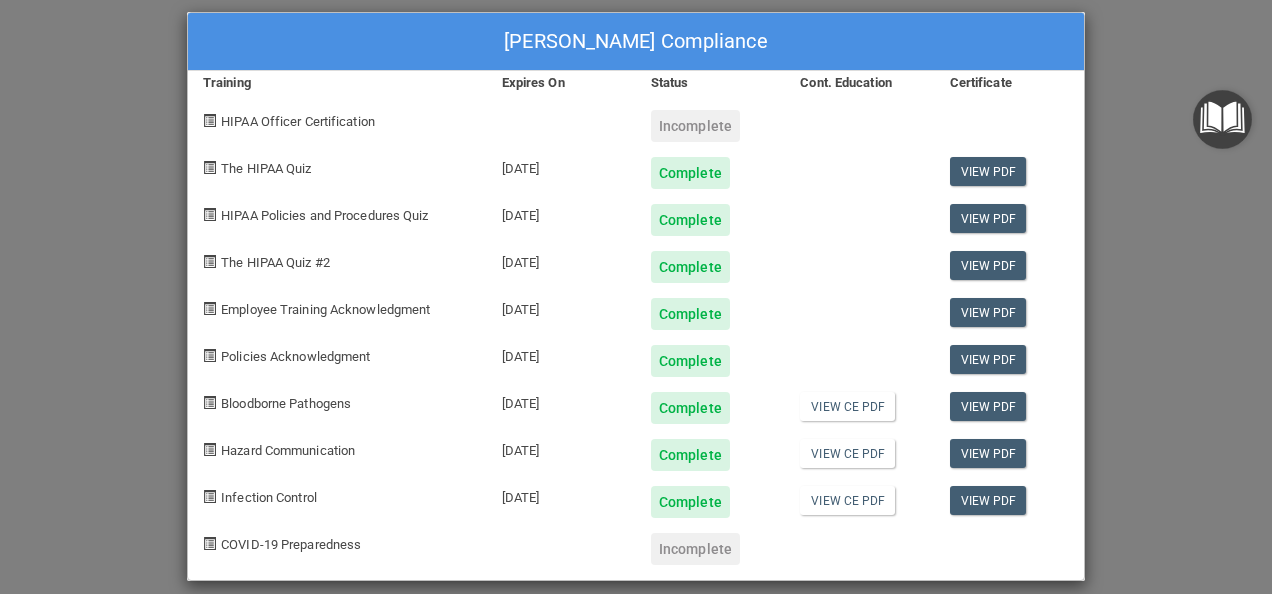scroll, scrollTop: 35, scrollLeft: 0, axis: vertical 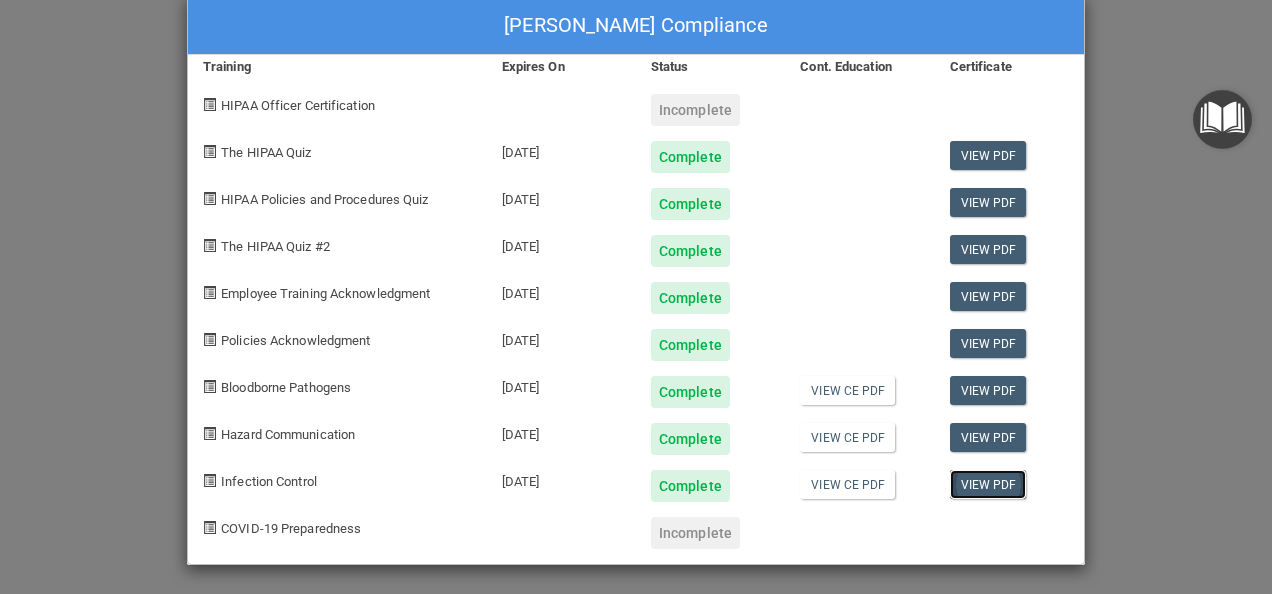click on "View PDF" at bounding box center [988, 484] 